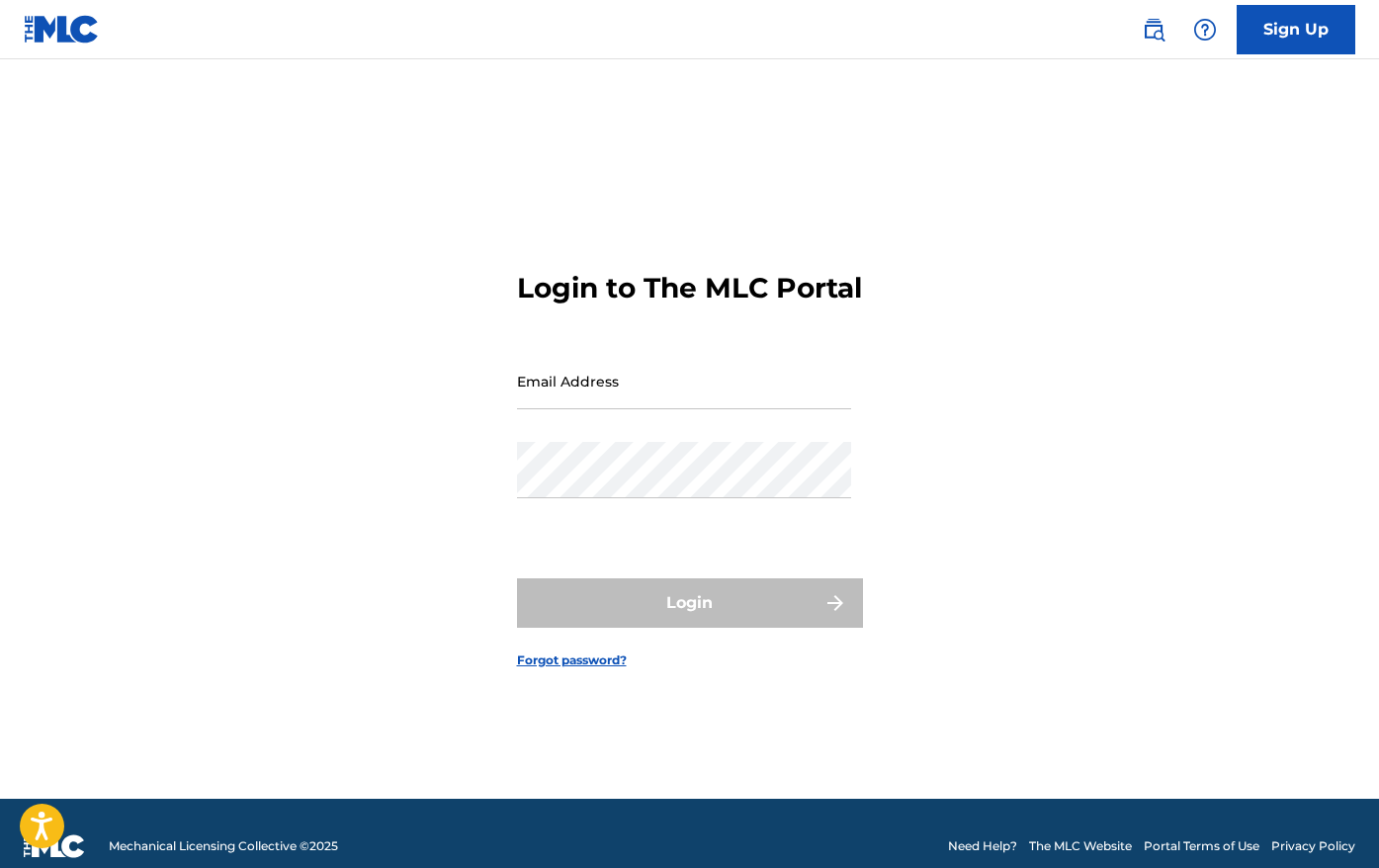 scroll, scrollTop: 0, scrollLeft: 0, axis: both 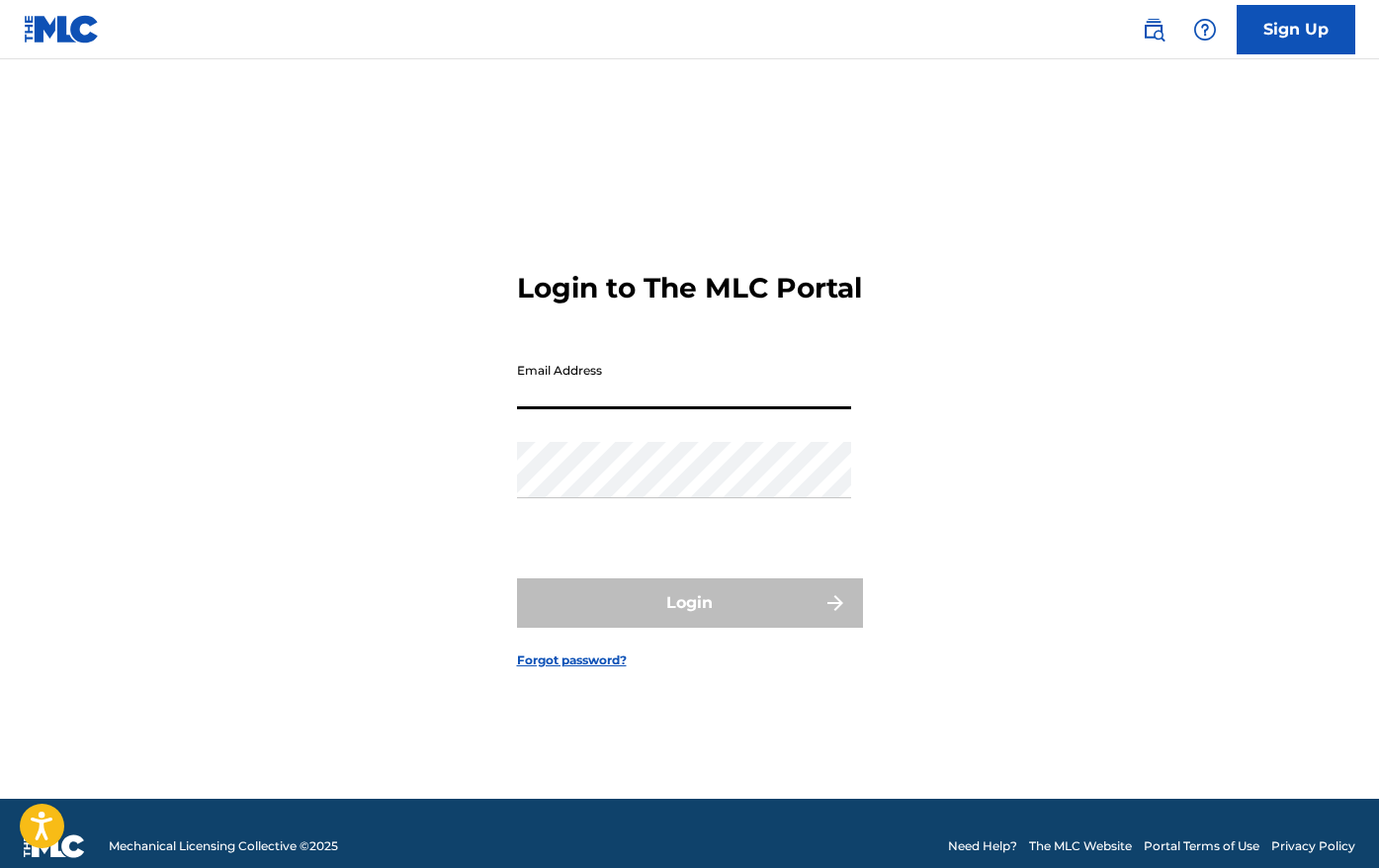 click on "Email Address" at bounding box center [684, 381] 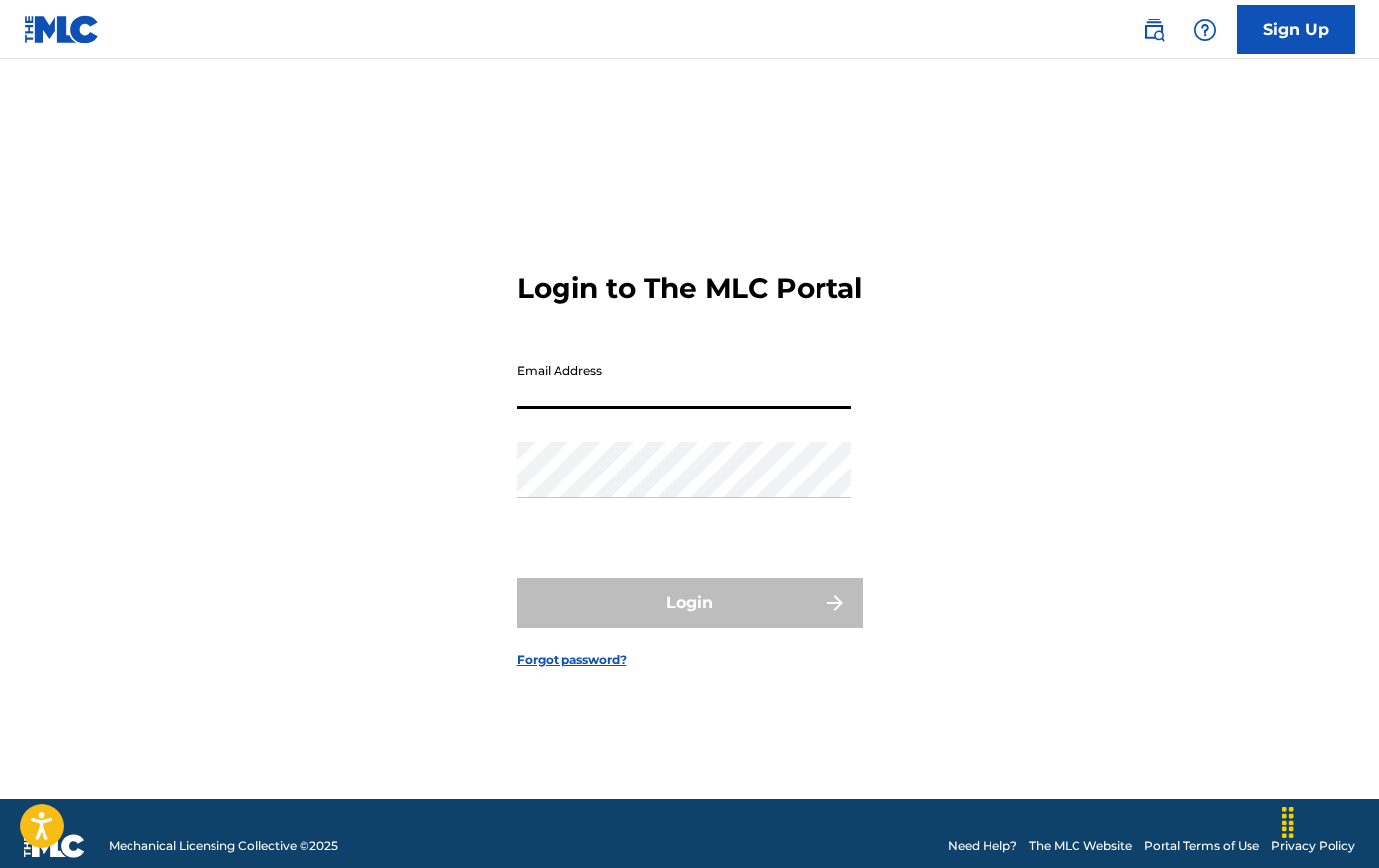type on "[EMAIL]" 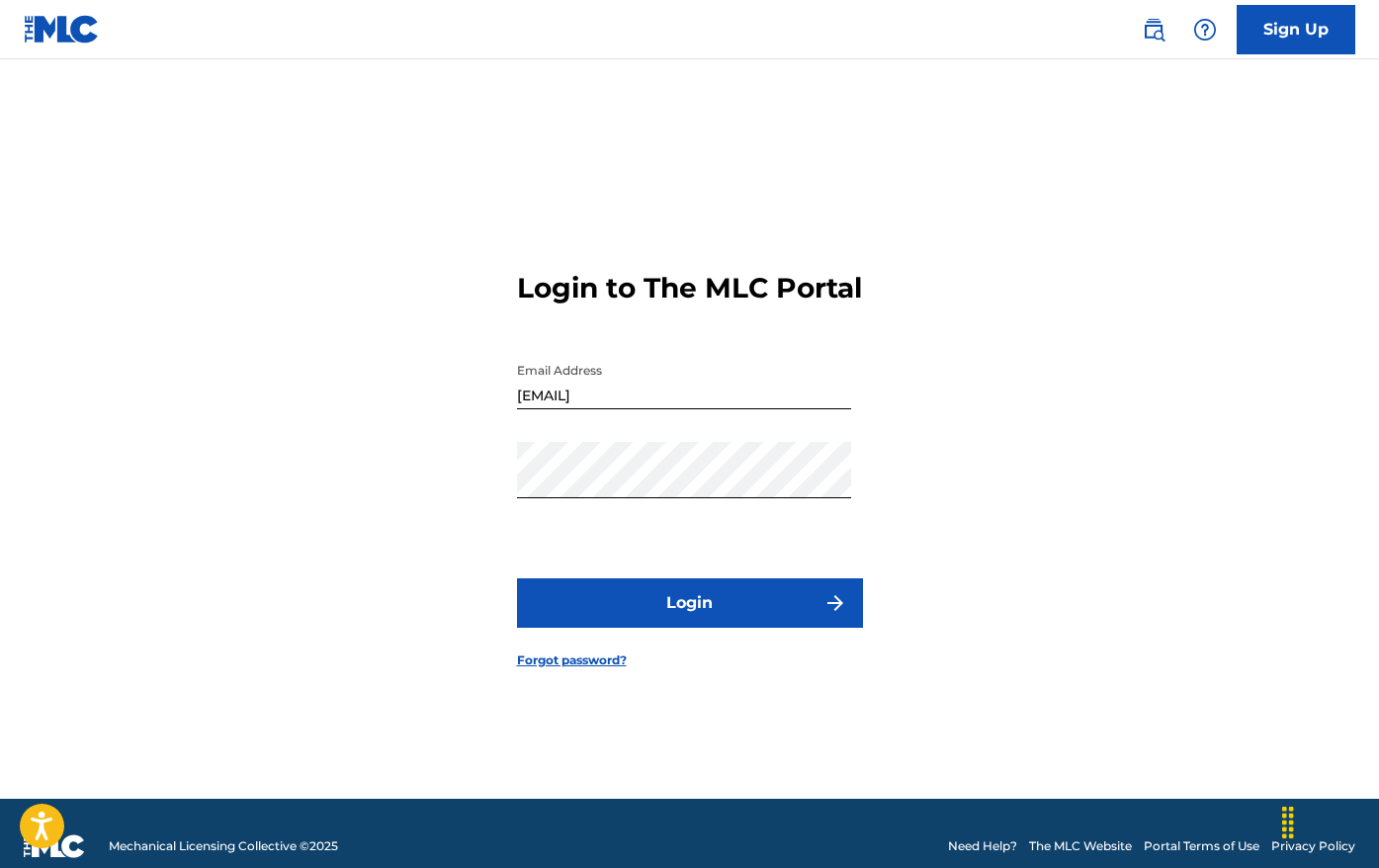 click on "Login" at bounding box center (690, 603) 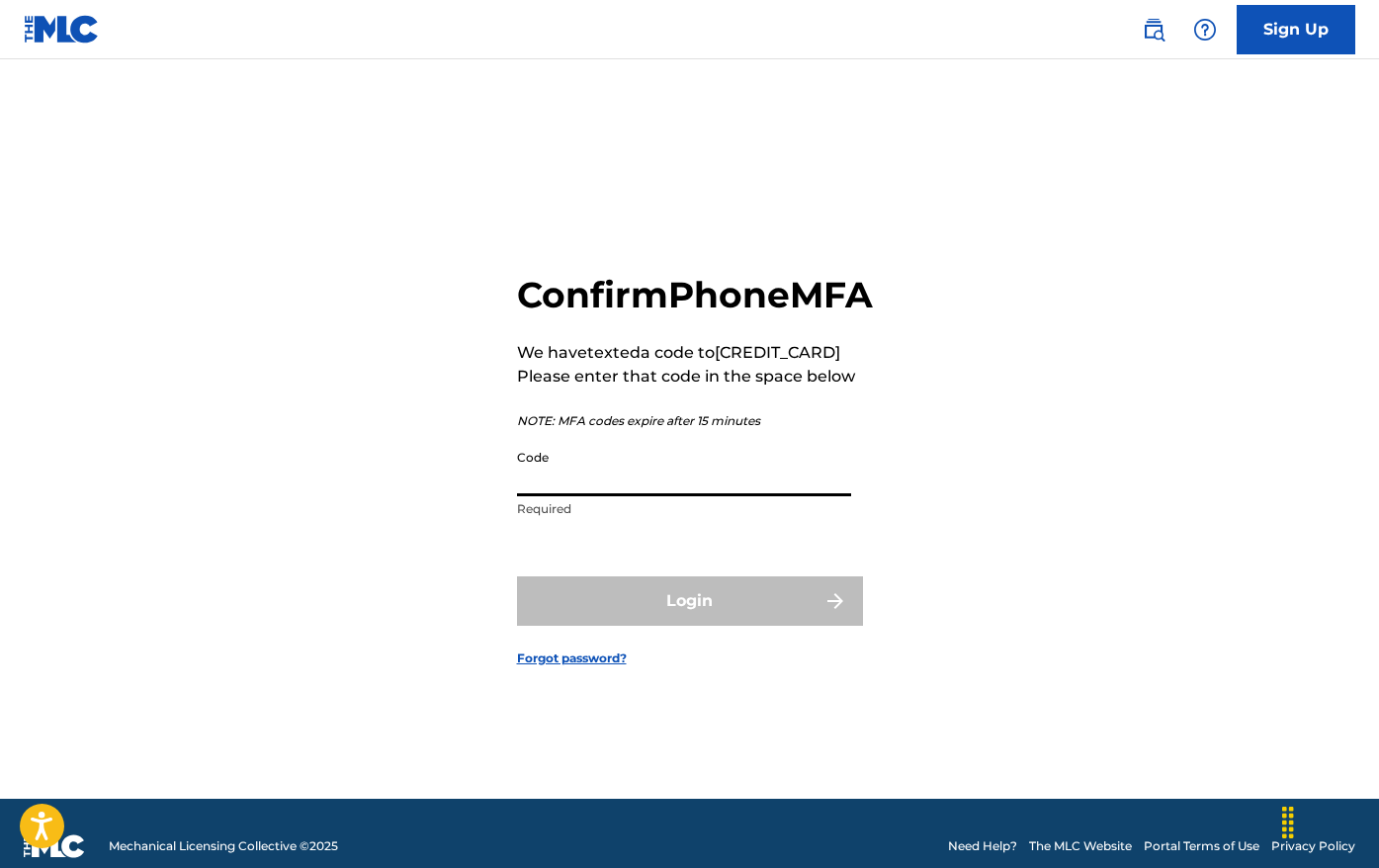 click on "Code" at bounding box center (684, 468) 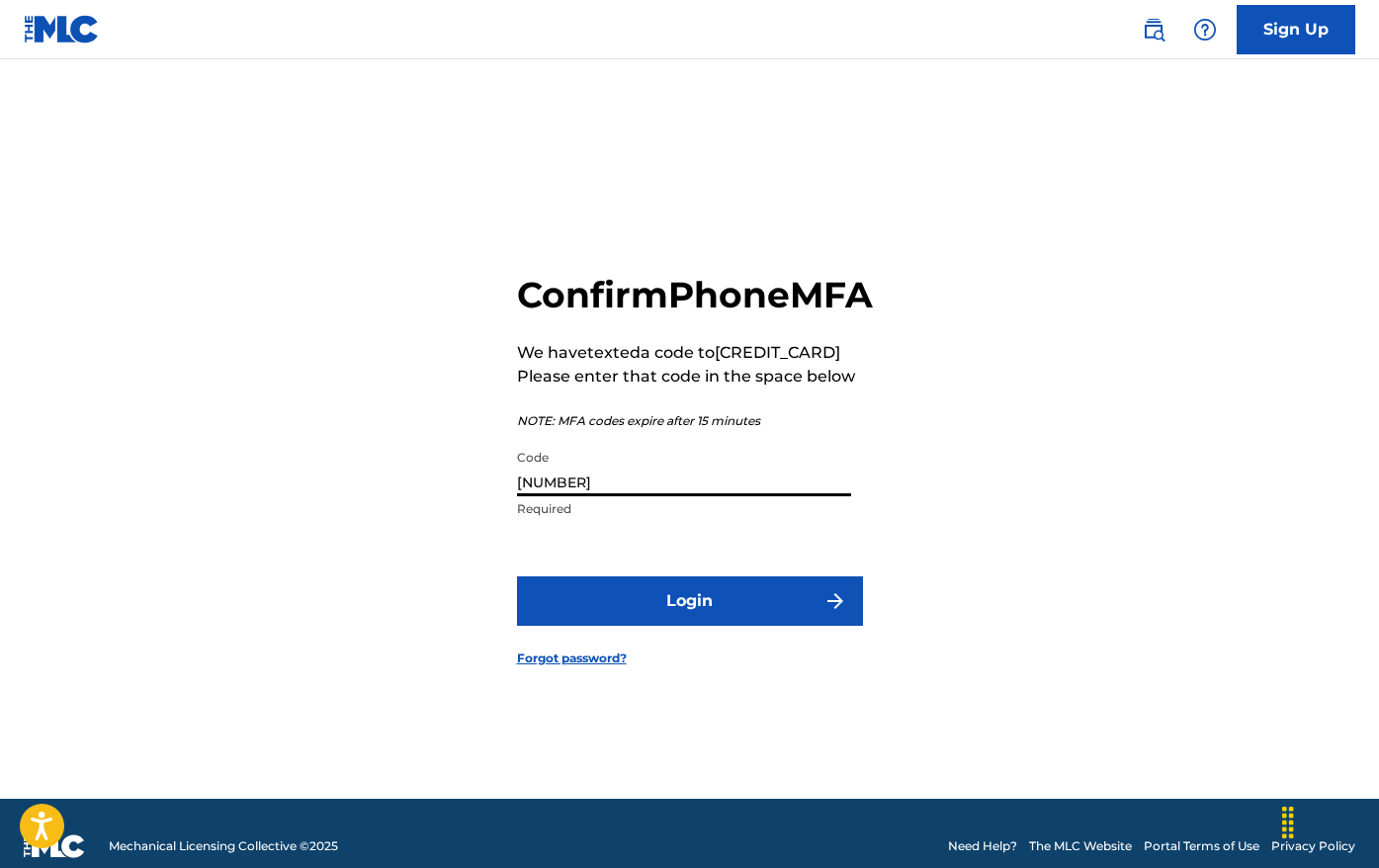 type on "[NUMBER]" 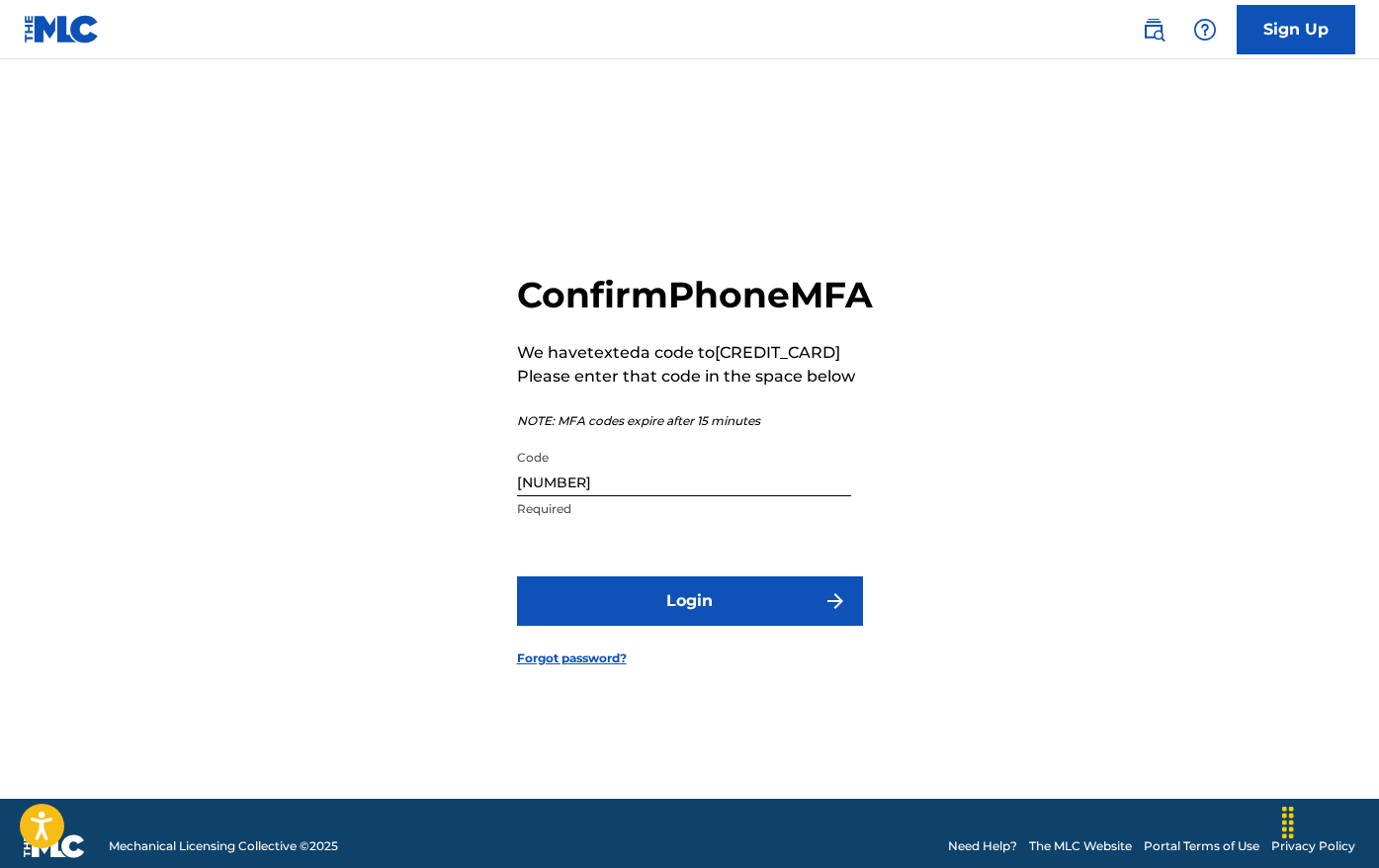 click on "Login" at bounding box center (690, 601) 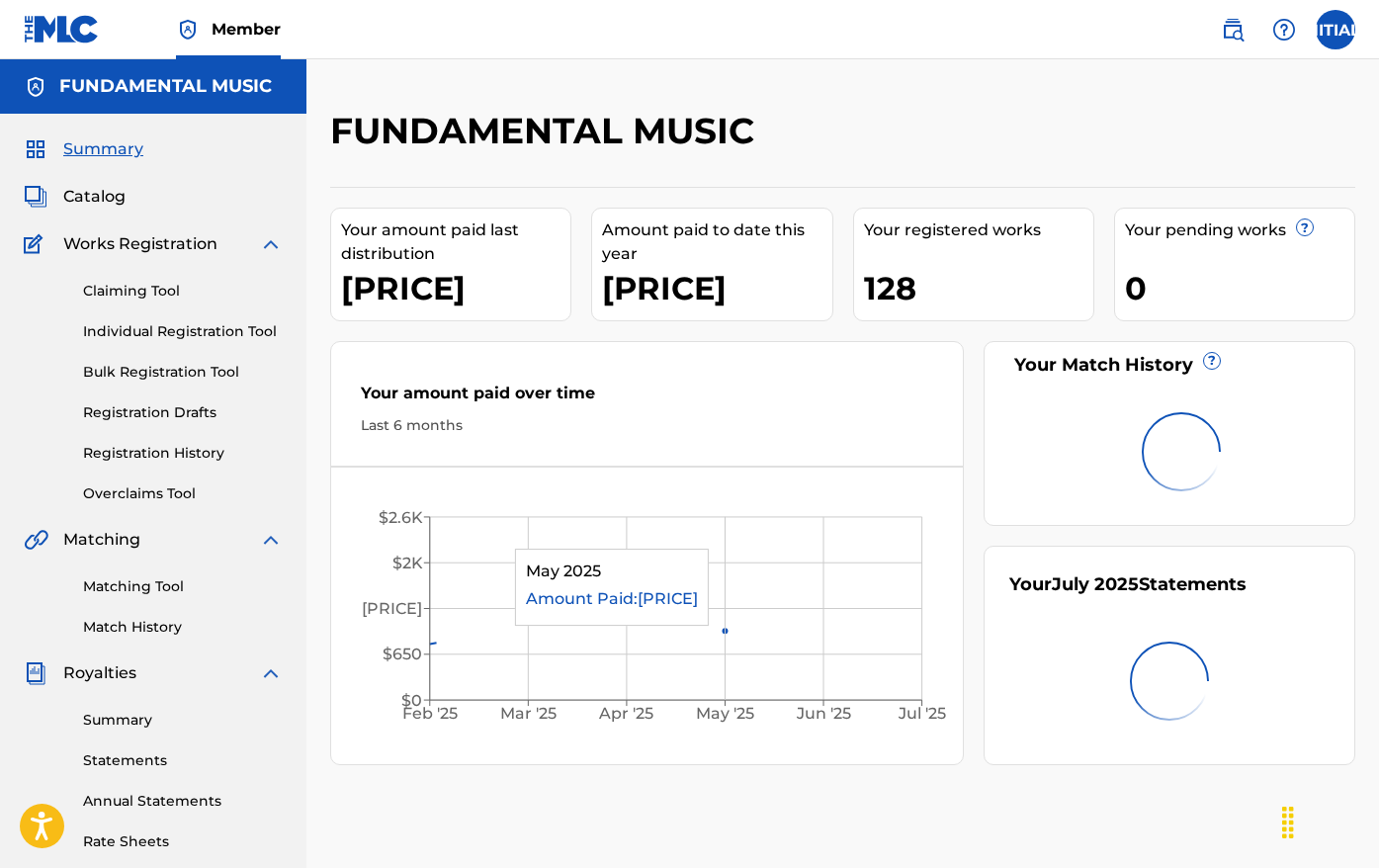 scroll, scrollTop: 0, scrollLeft: 0, axis: both 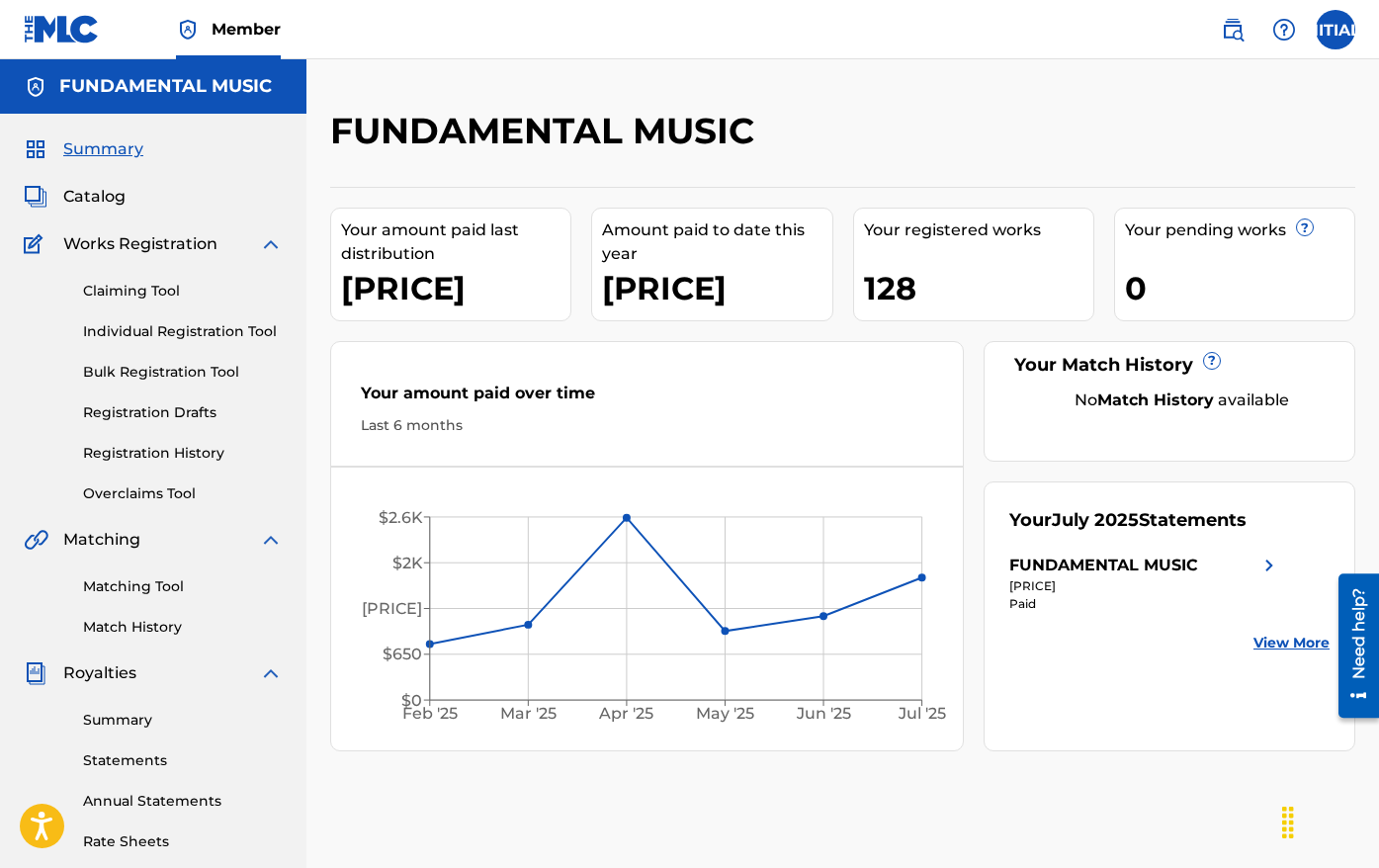 click on "Individual Registration Tool" at bounding box center (183, 331) 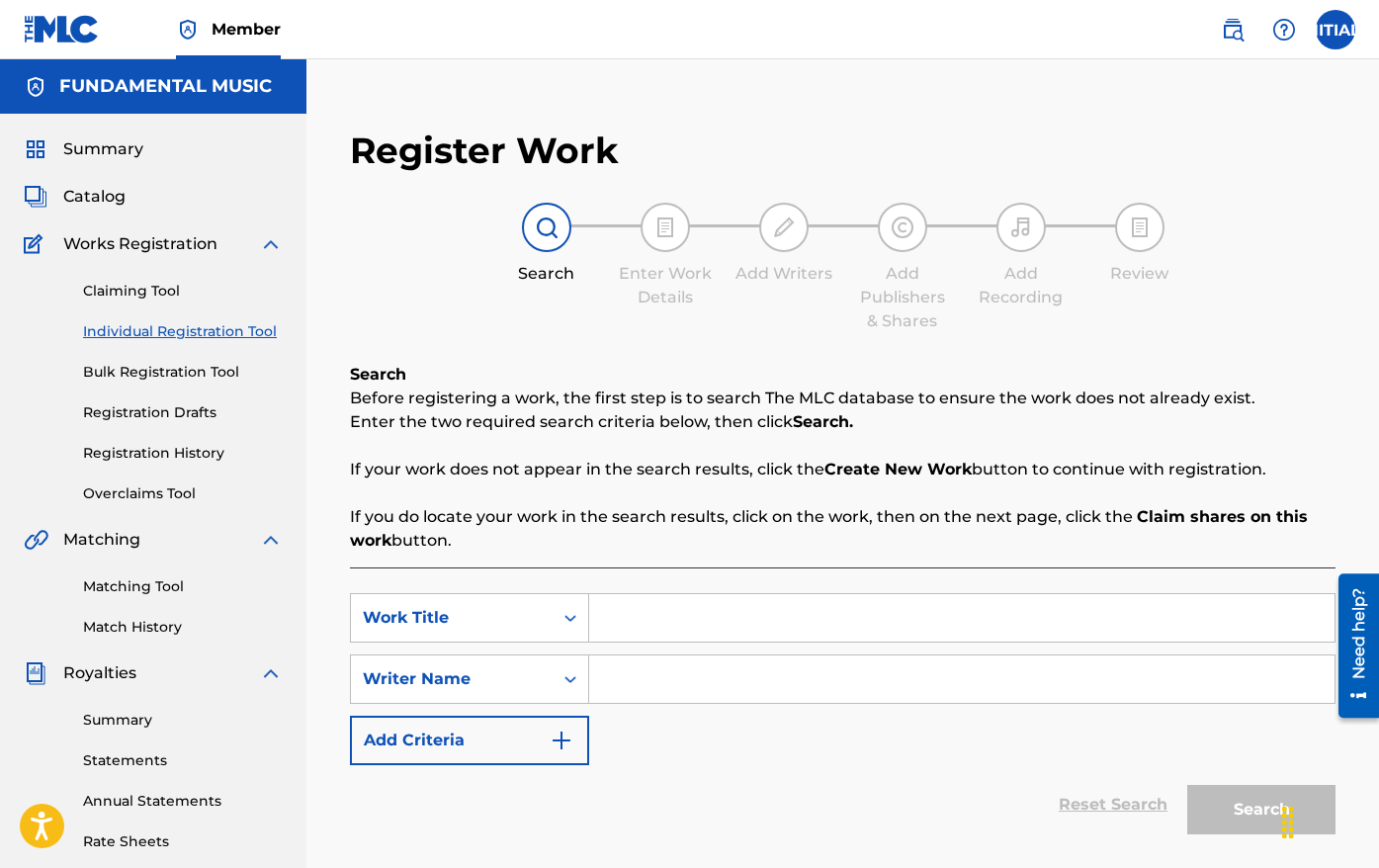 click at bounding box center (962, 618) 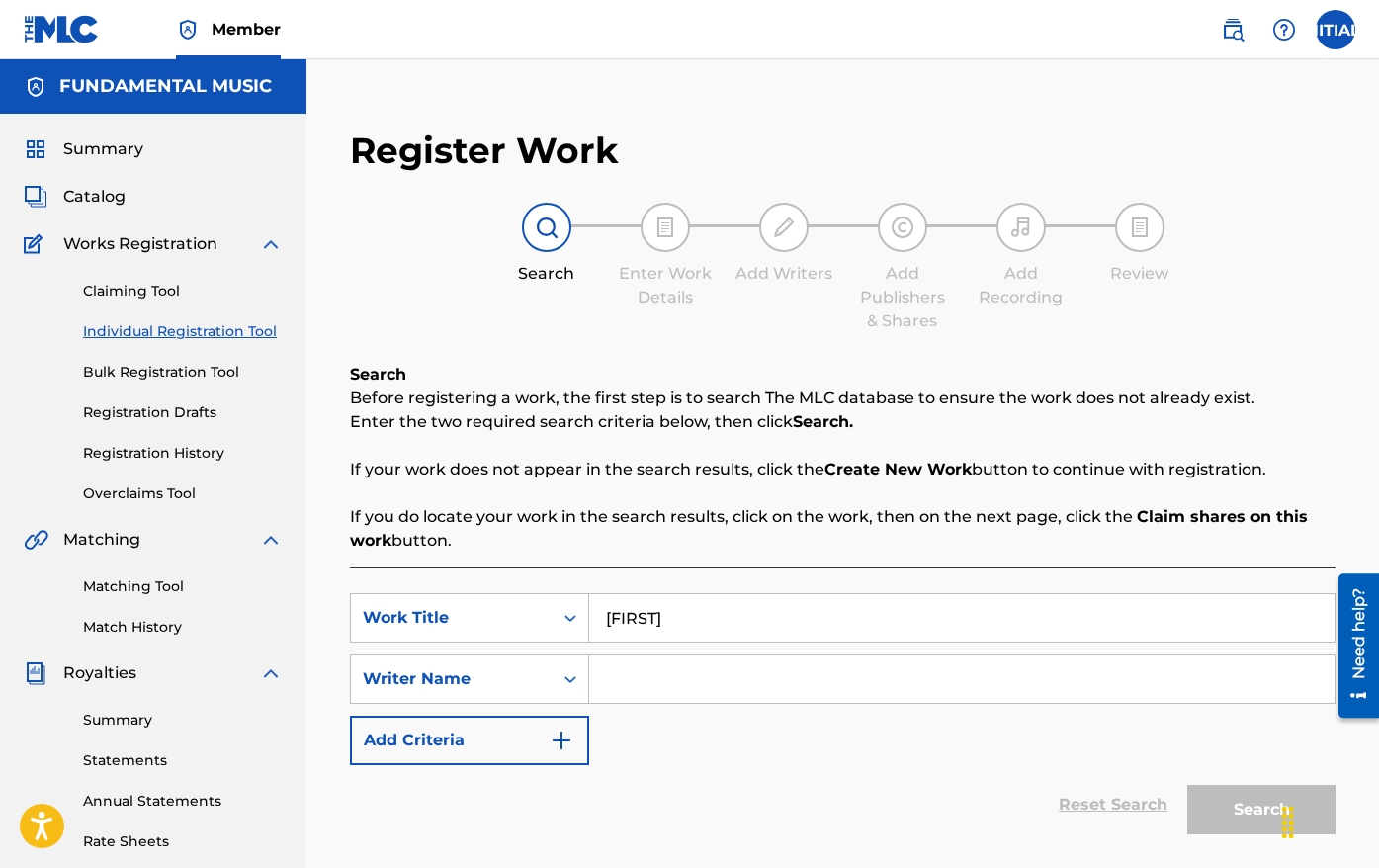 type on "[FIRST]" 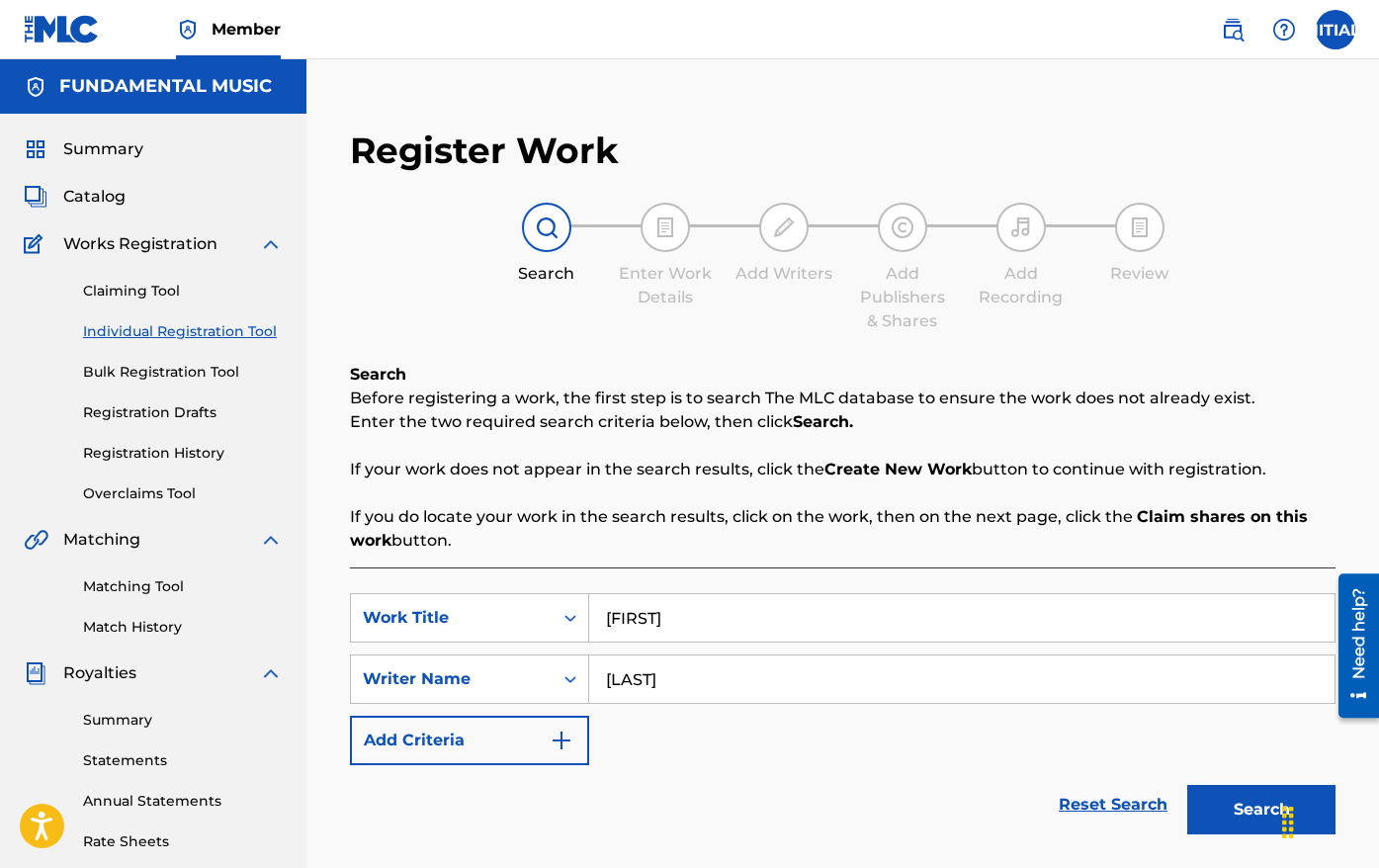 type on "[LAST]" 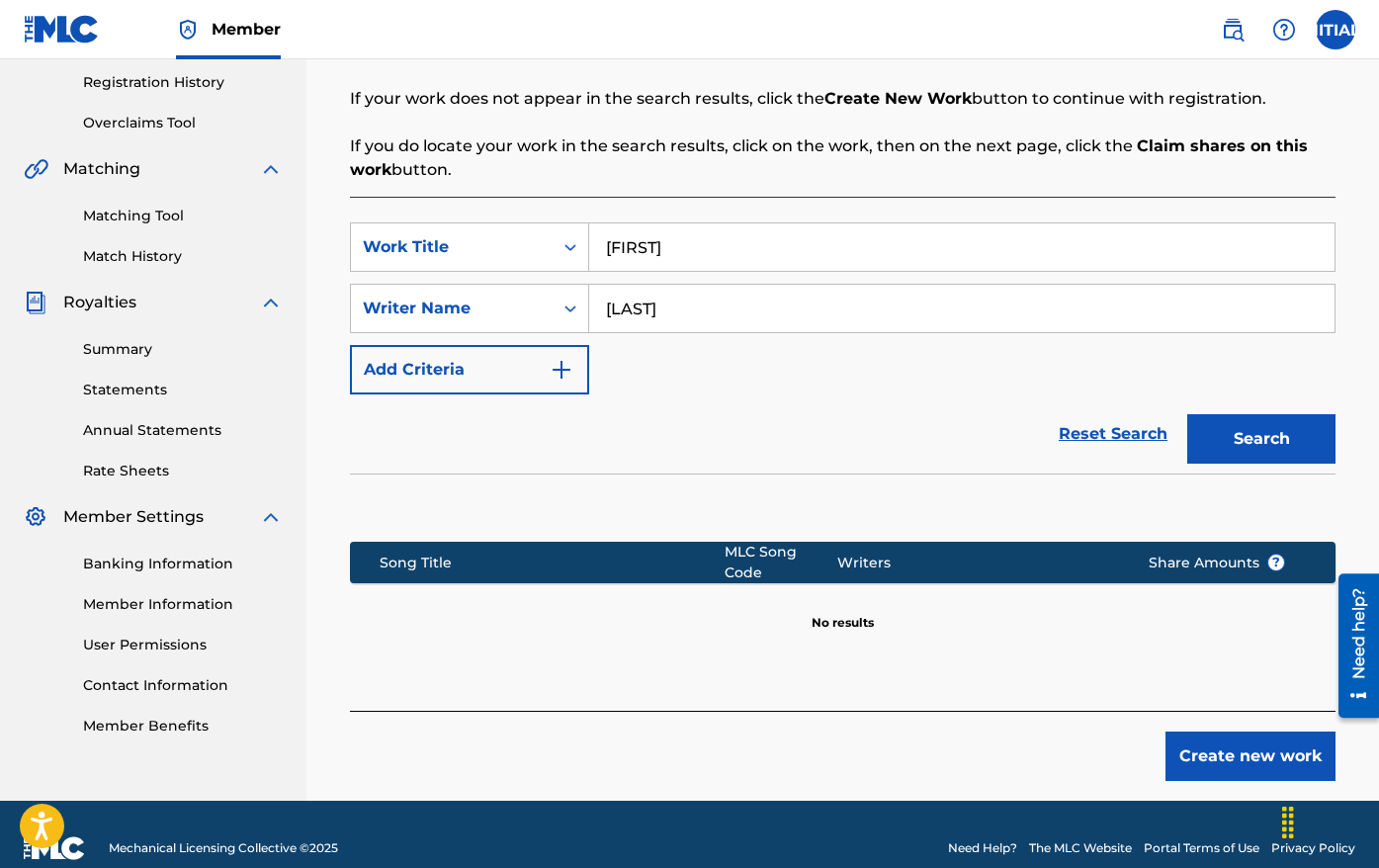scroll, scrollTop: 387, scrollLeft: 0, axis: vertical 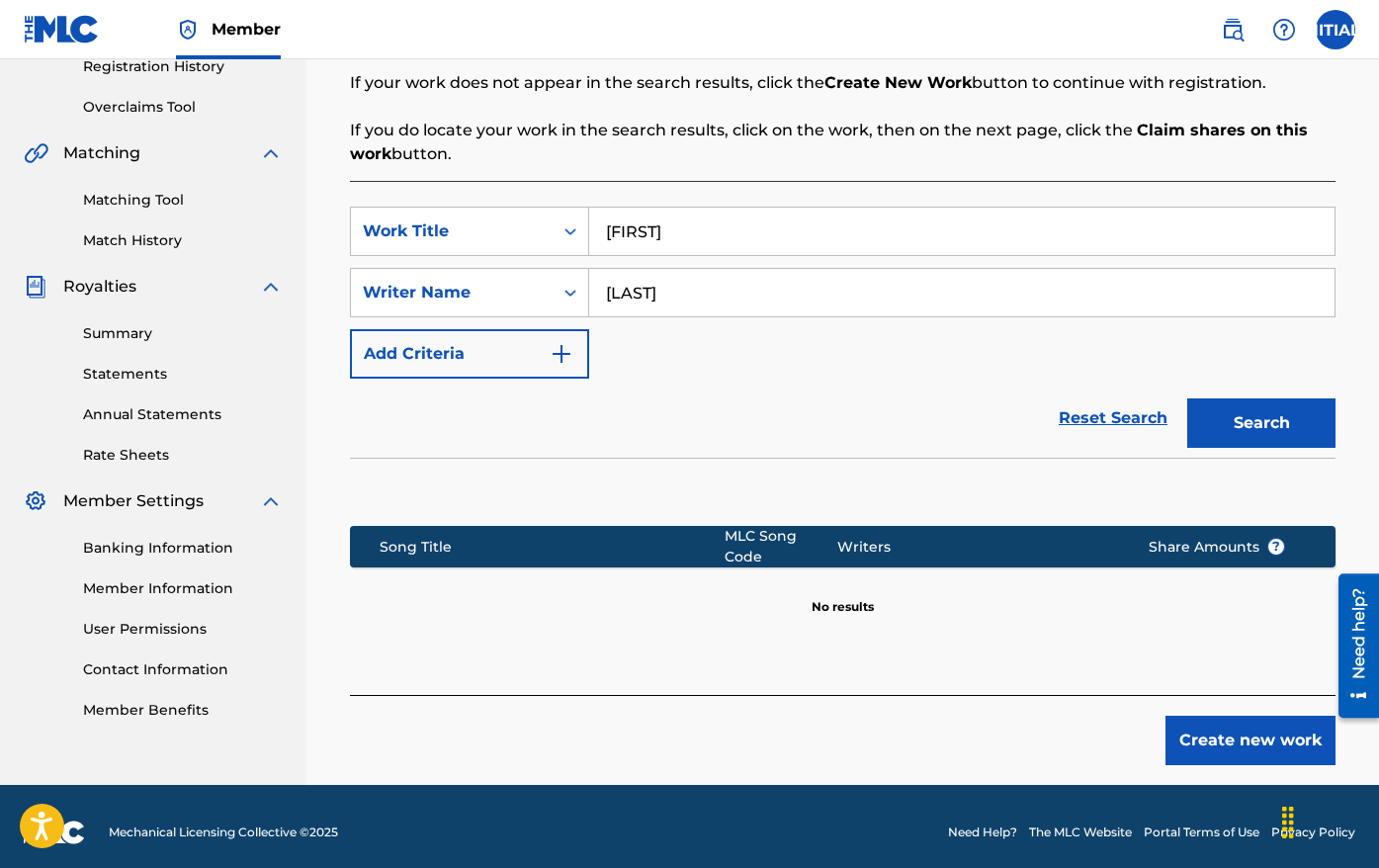 click on "Create new work" at bounding box center (1250, 740) 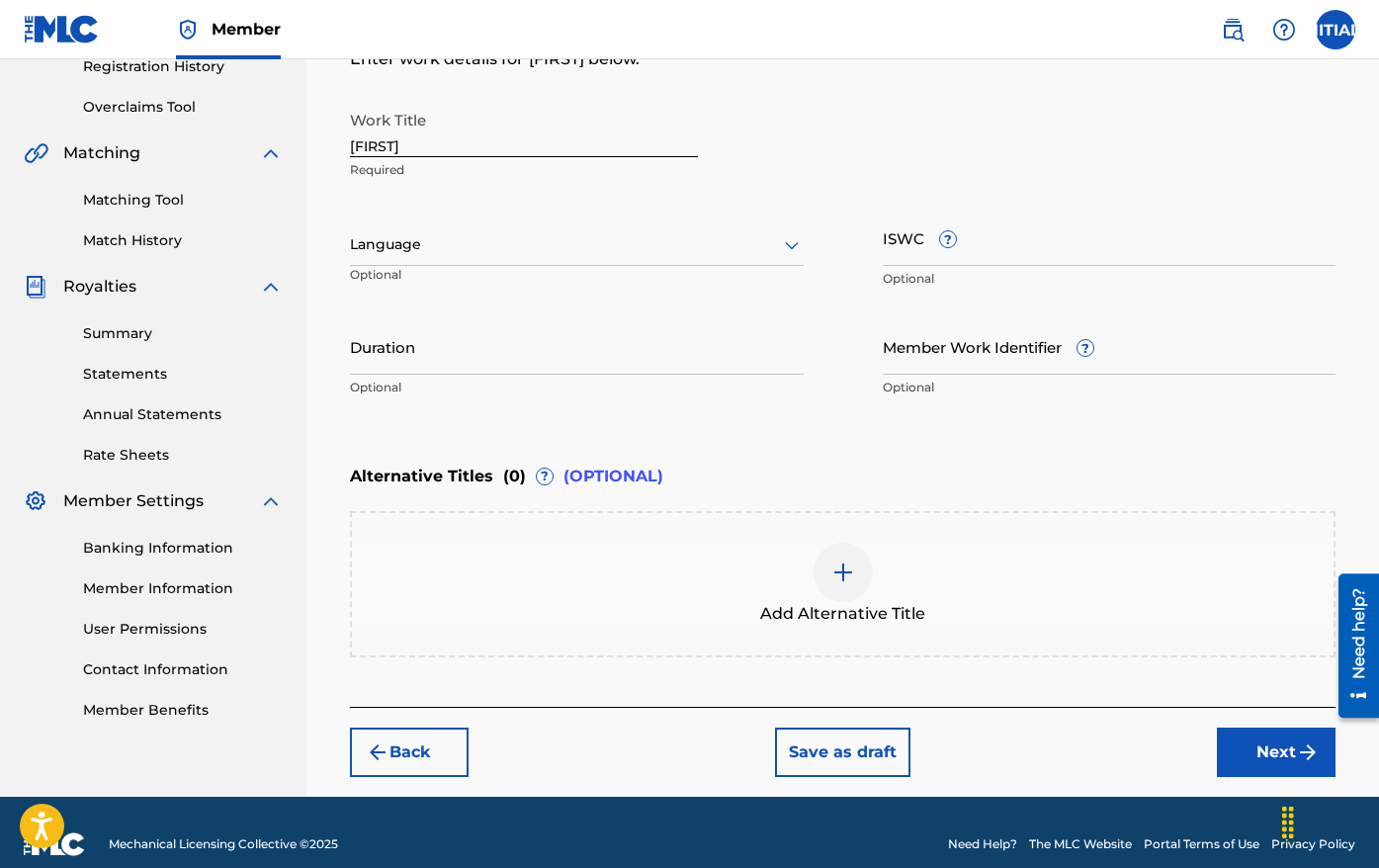 scroll, scrollTop: 144, scrollLeft: 0, axis: vertical 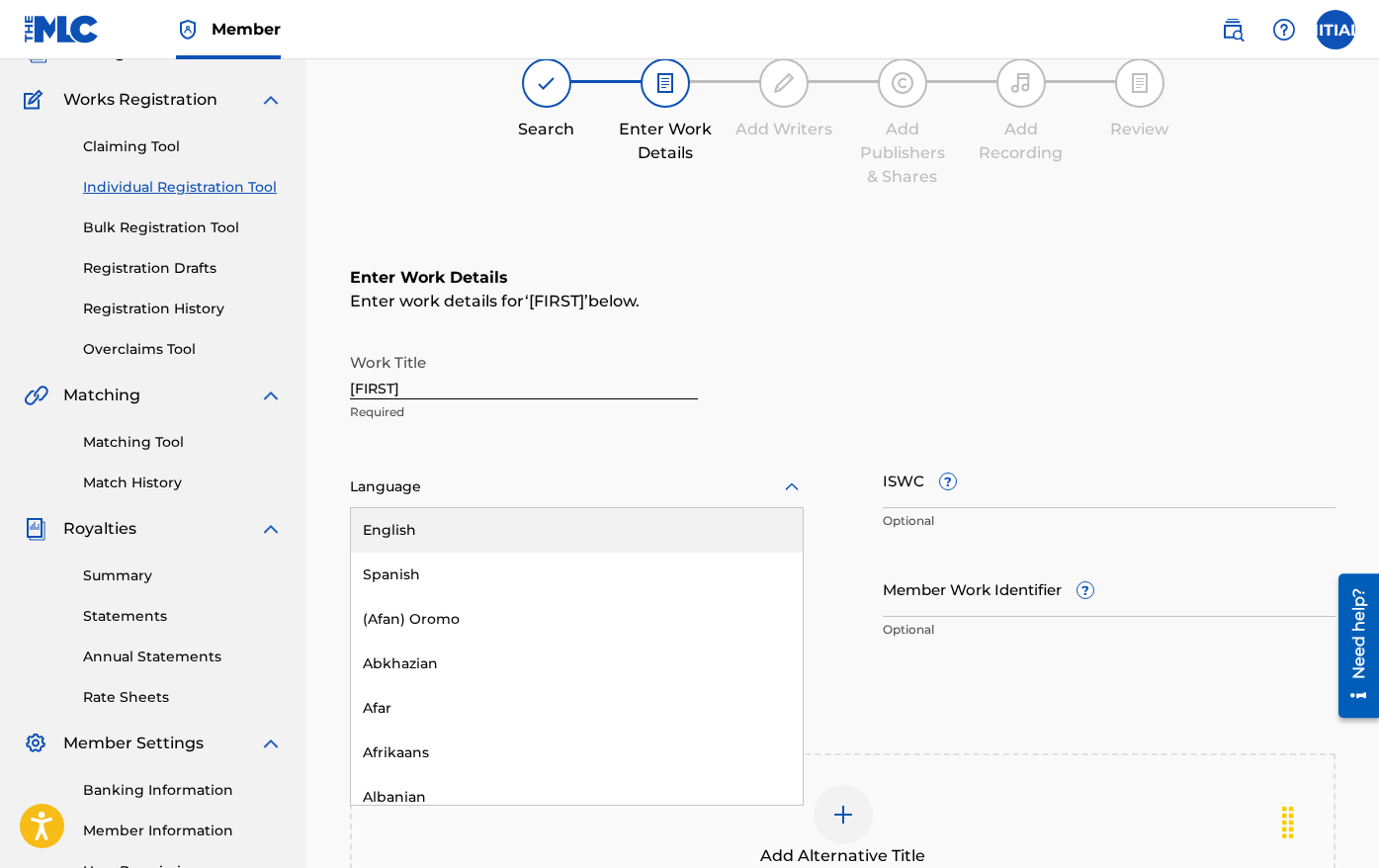 click at bounding box center [576, 486] 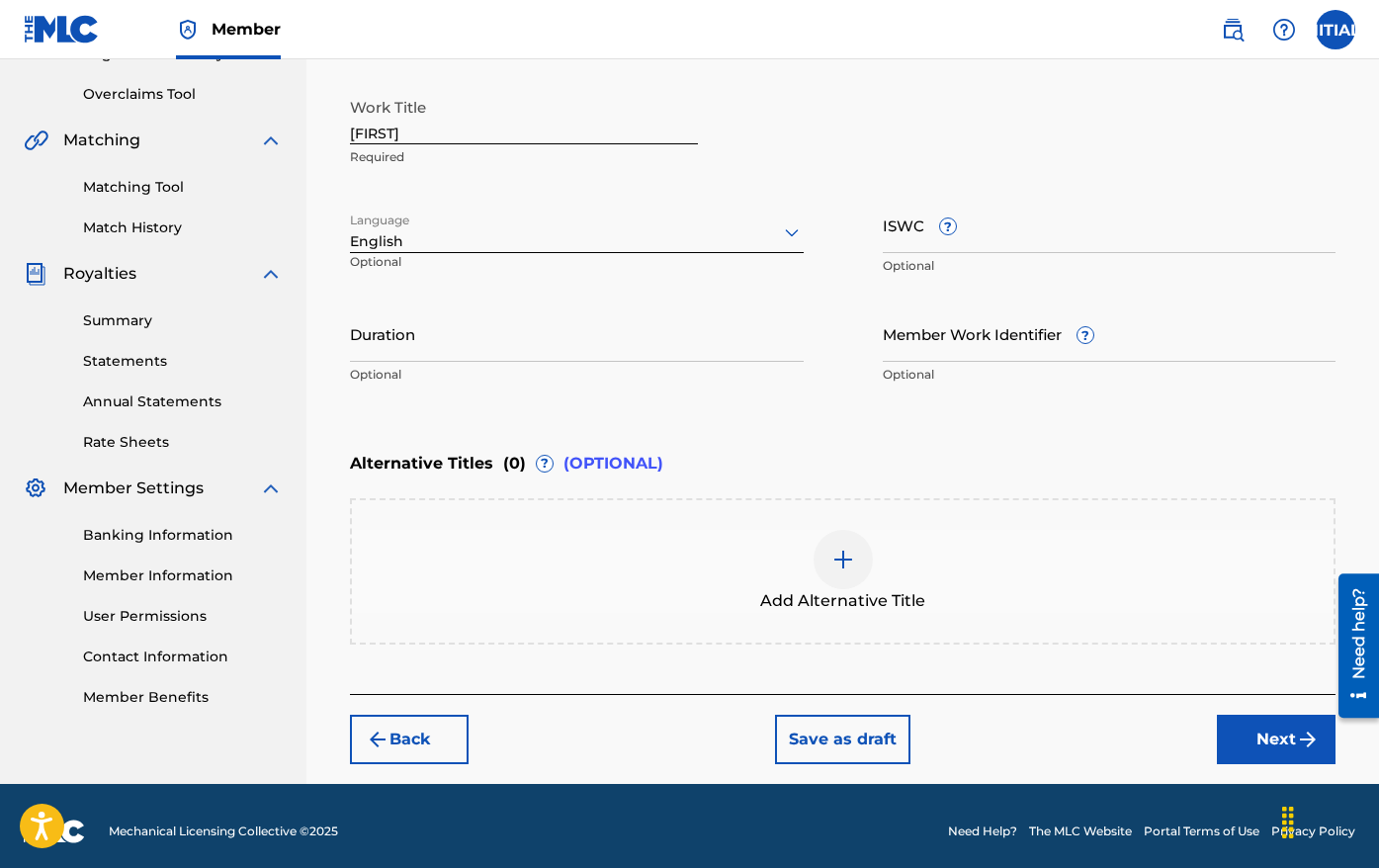 scroll, scrollTop: 409, scrollLeft: 0, axis: vertical 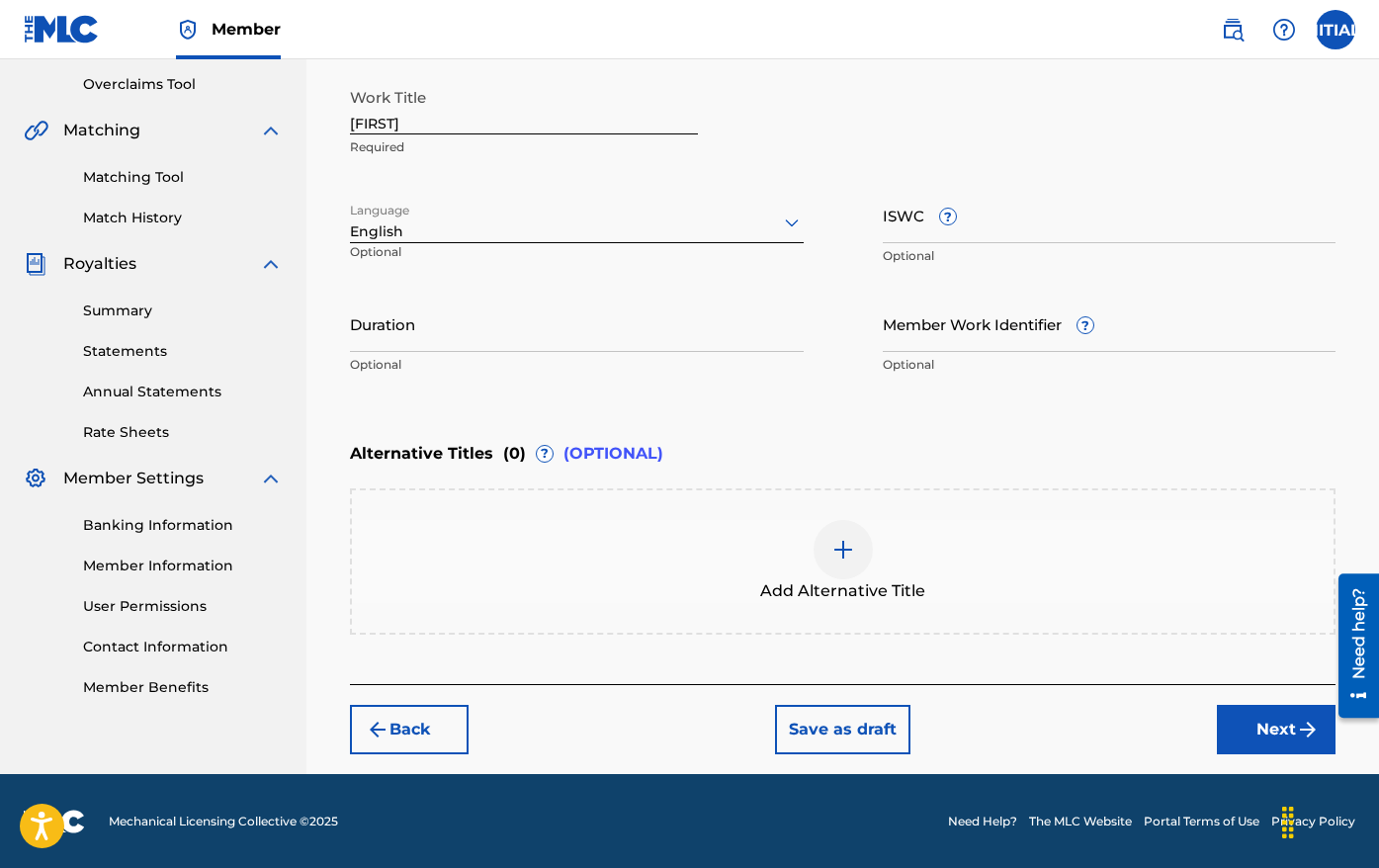click on "Next" at bounding box center [1276, 730] 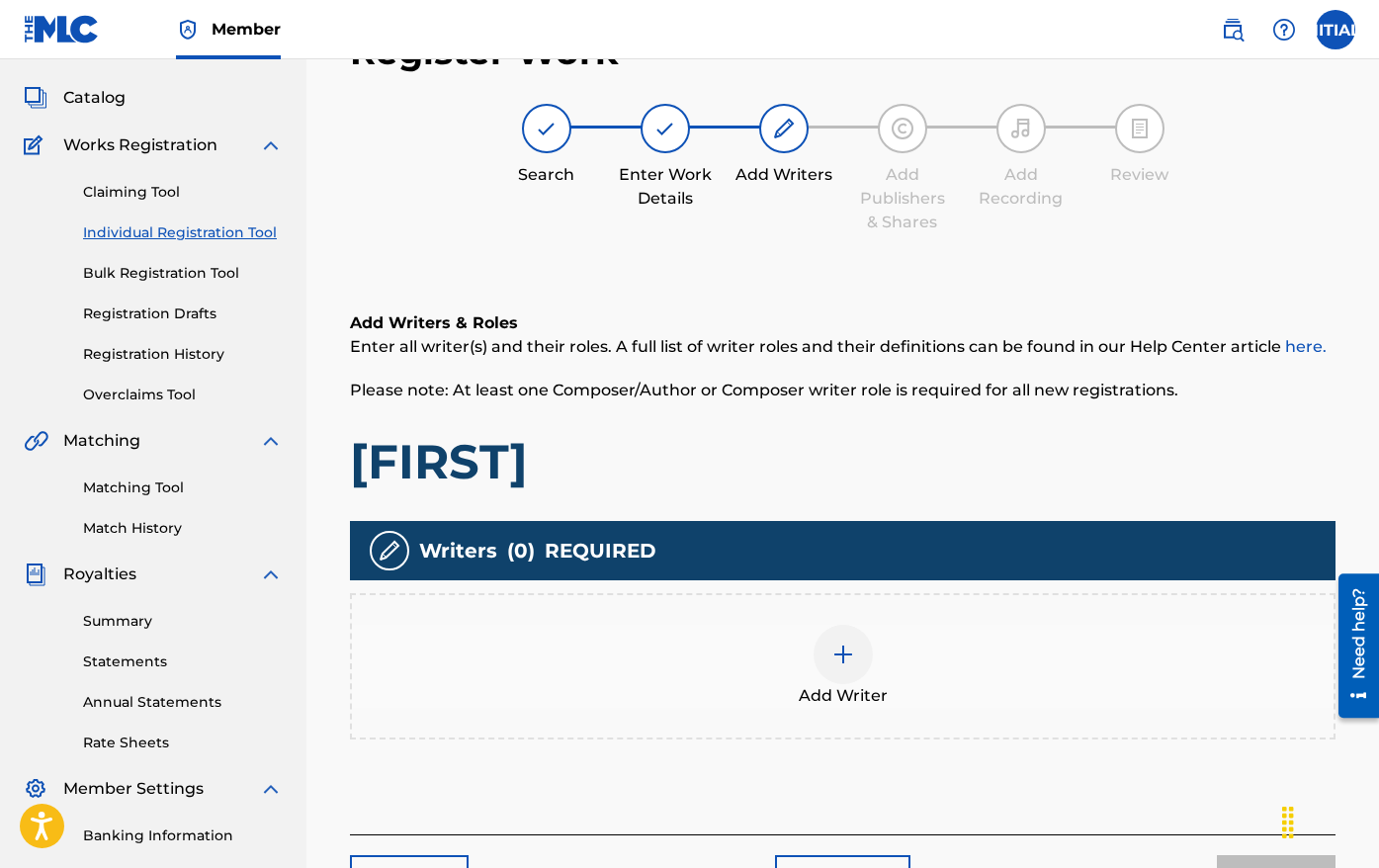 scroll, scrollTop: 89, scrollLeft: 0, axis: vertical 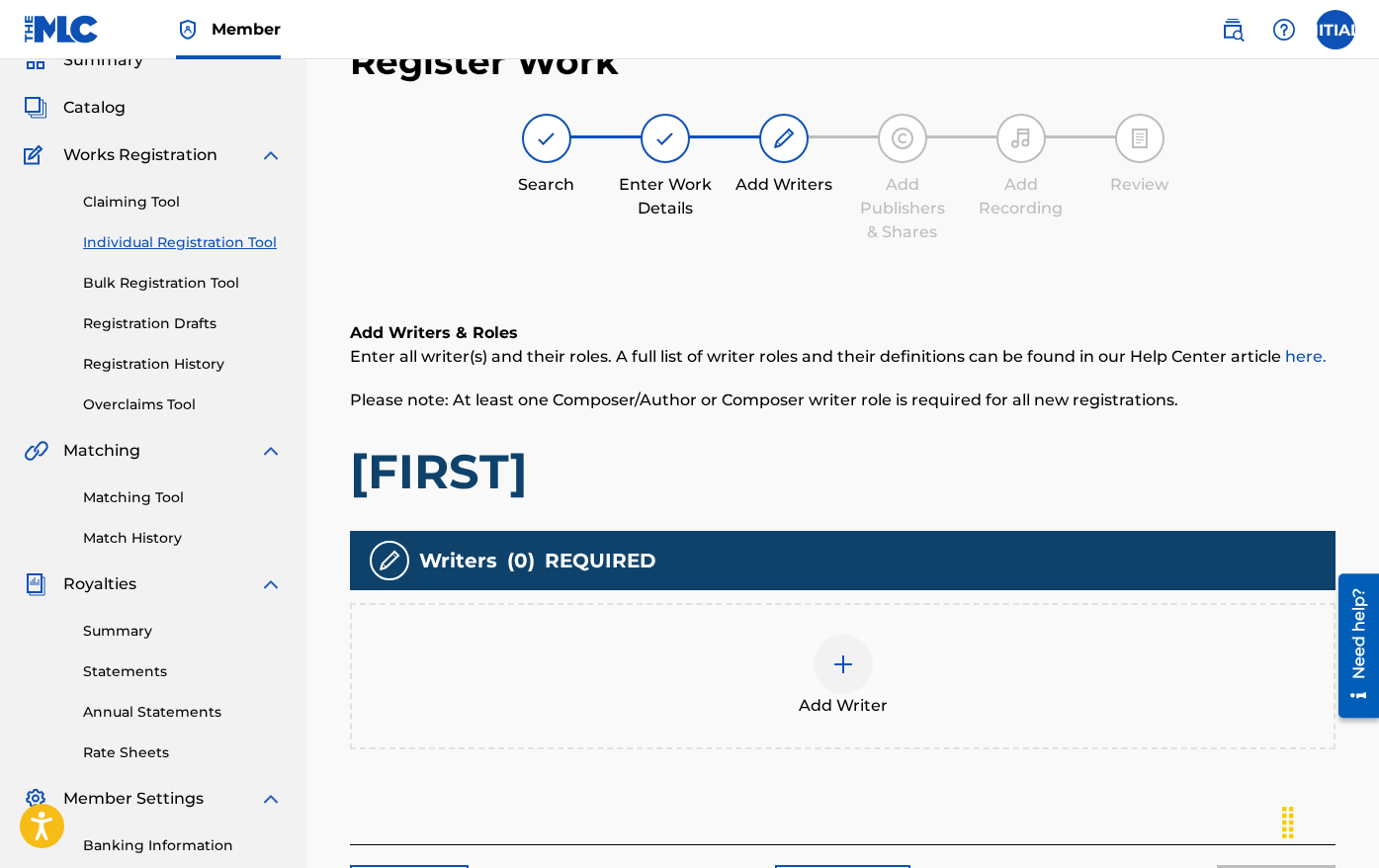 click at bounding box center [843, 664] 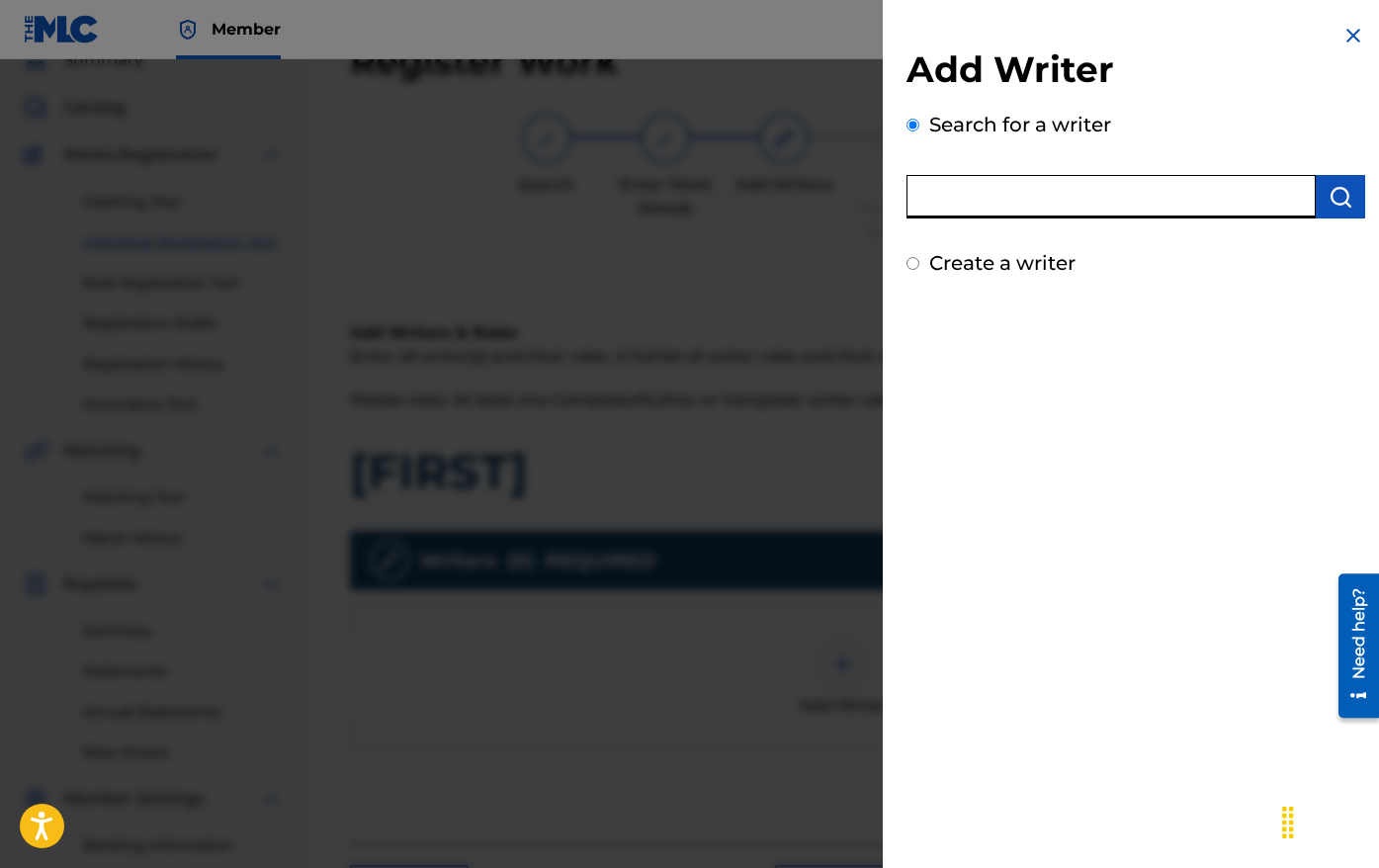 click at bounding box center (1111, 197) 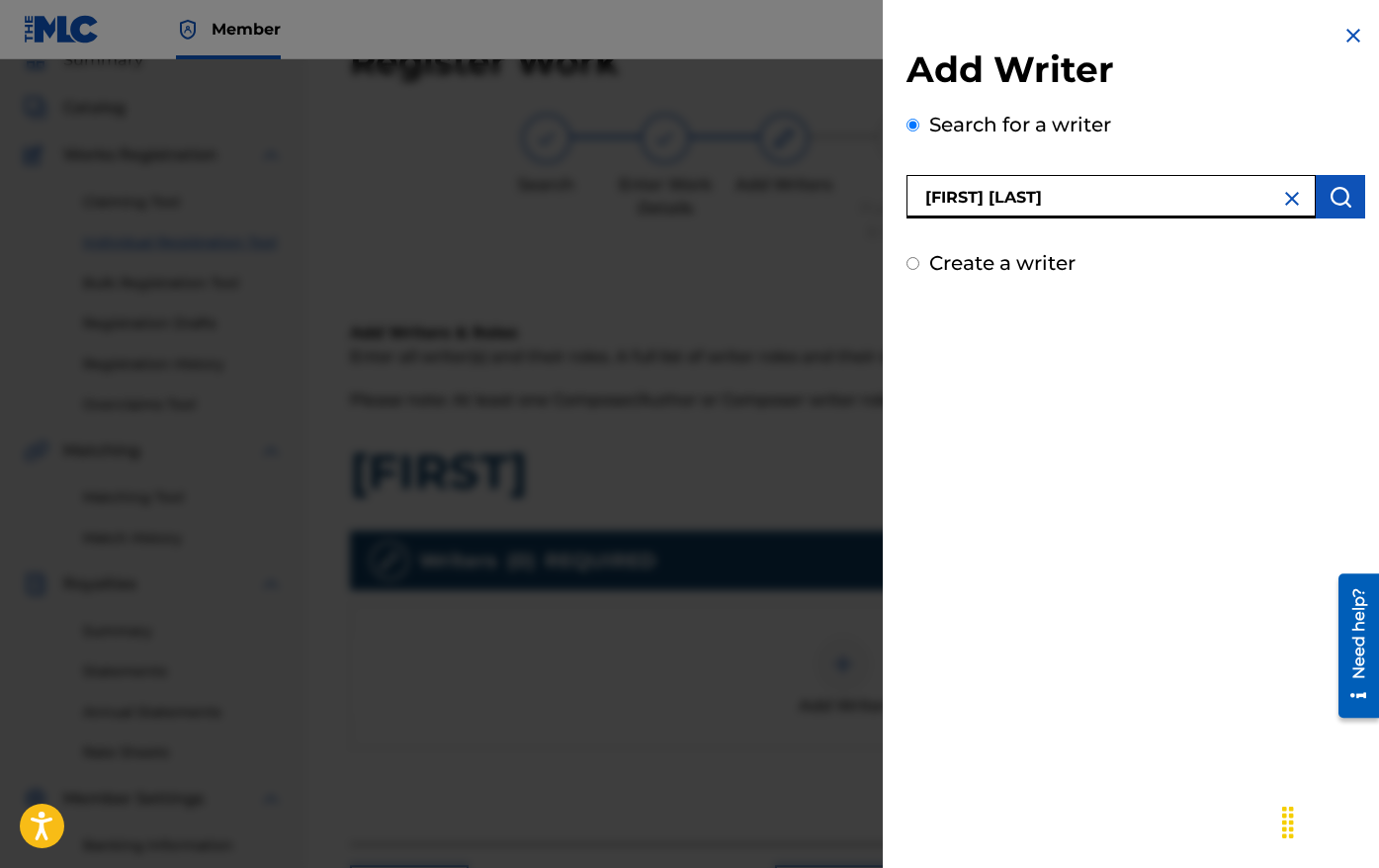 type on "[FIRST] [LAST]" 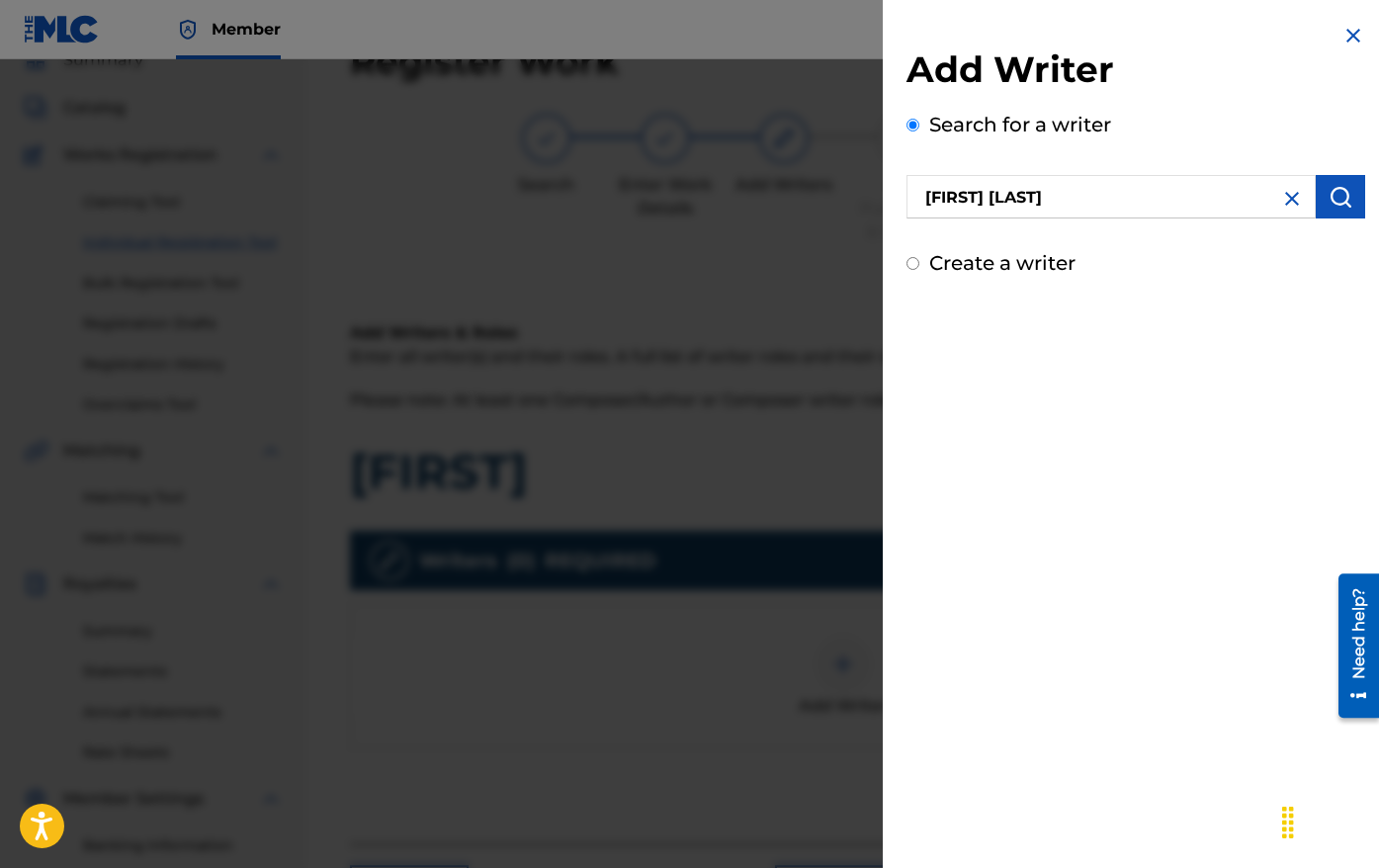 click at bounding box center (1340, 197) 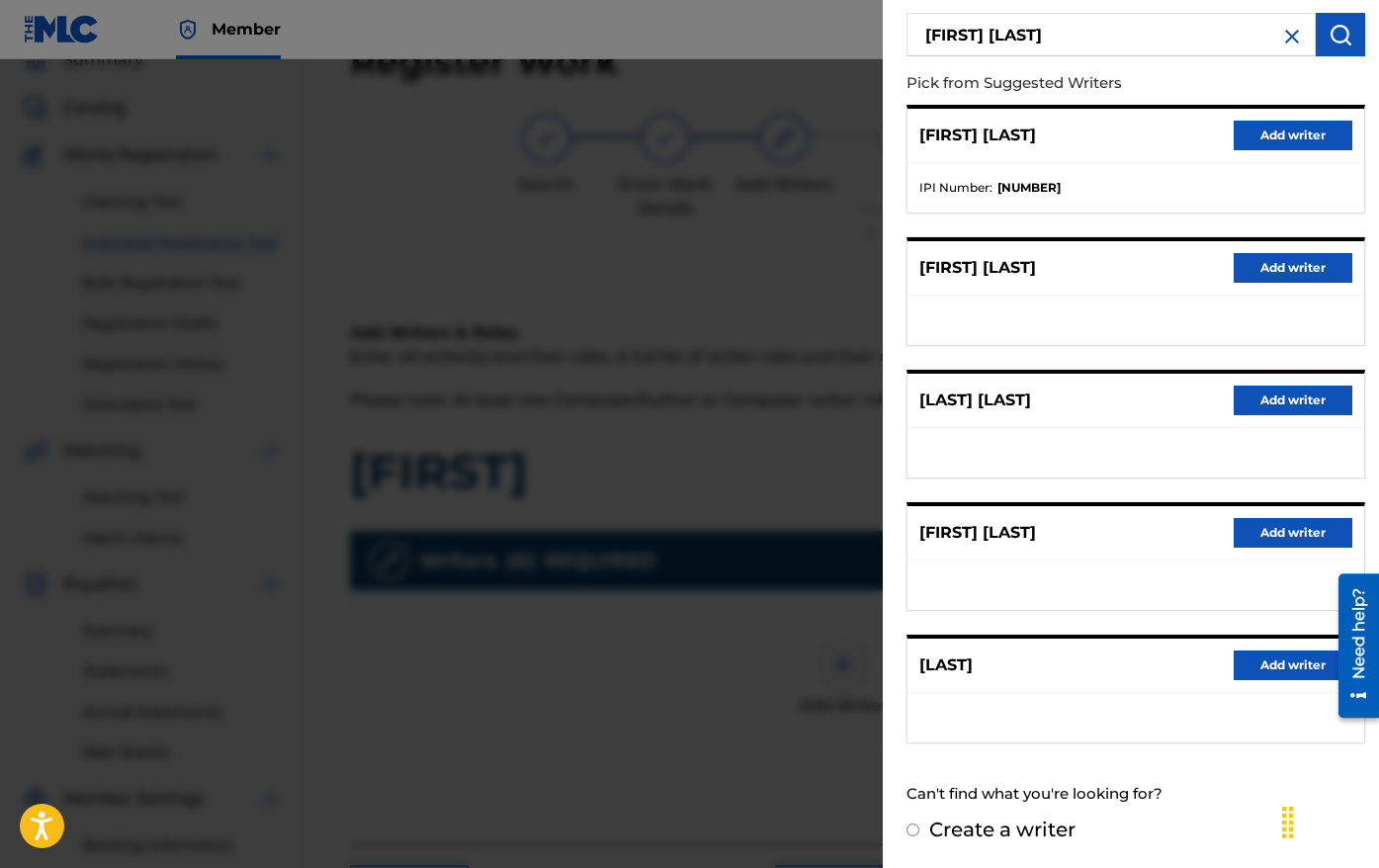scroll, scrollTop: 0, scrollLeft: 0, axis: both 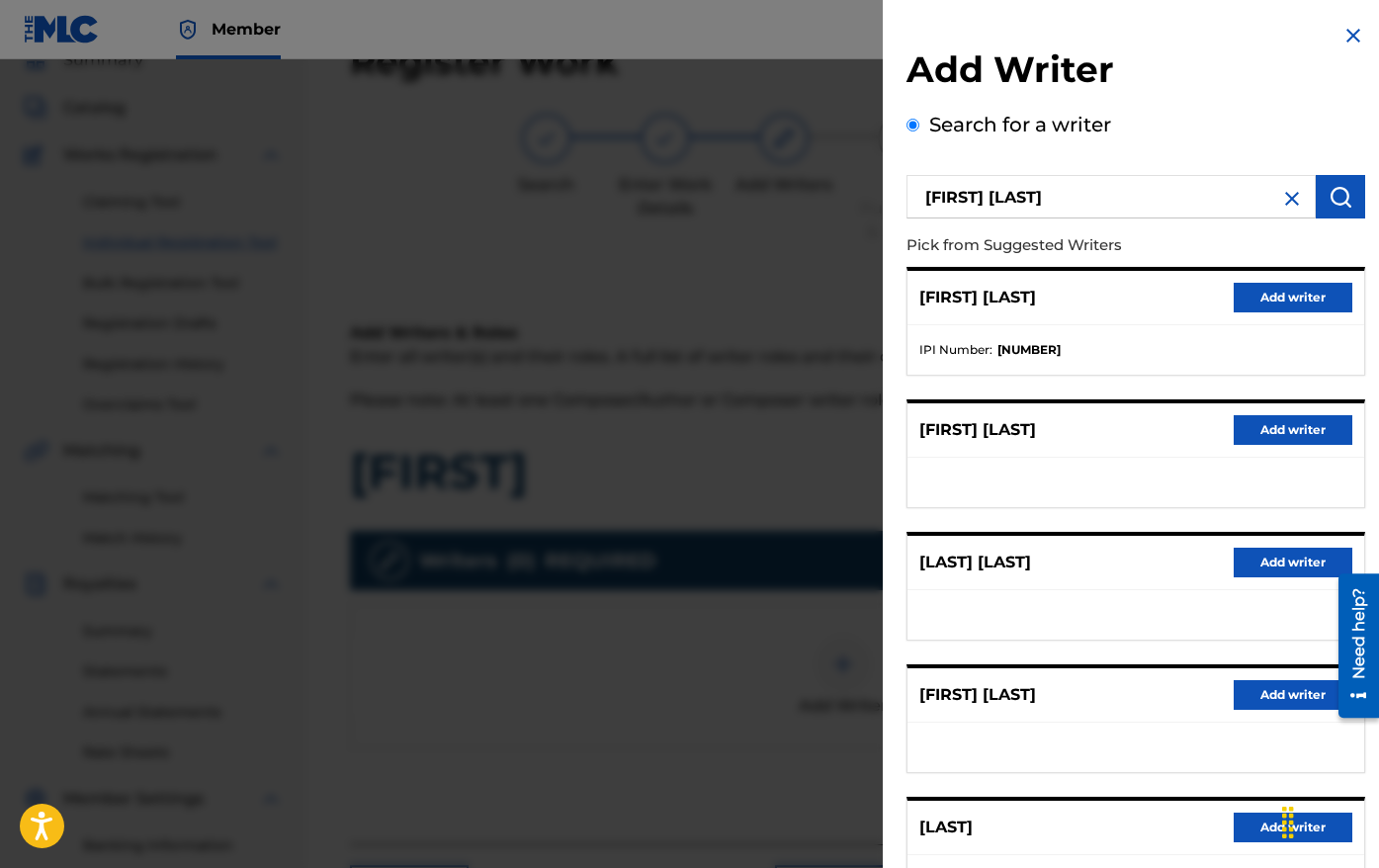 click on "Add writer" at bounding box center (1293, 298) 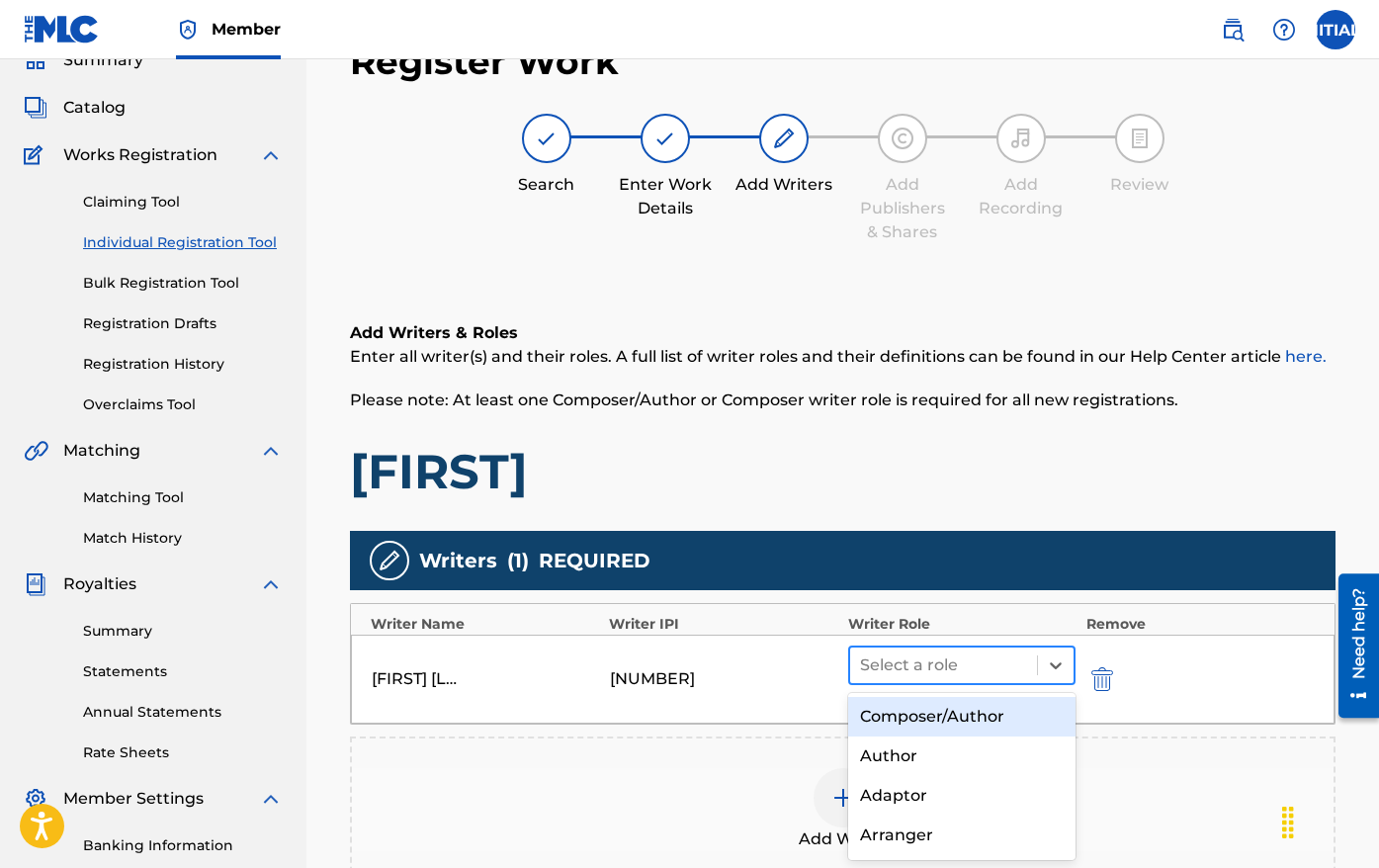 click at bounding box center [944, 665] 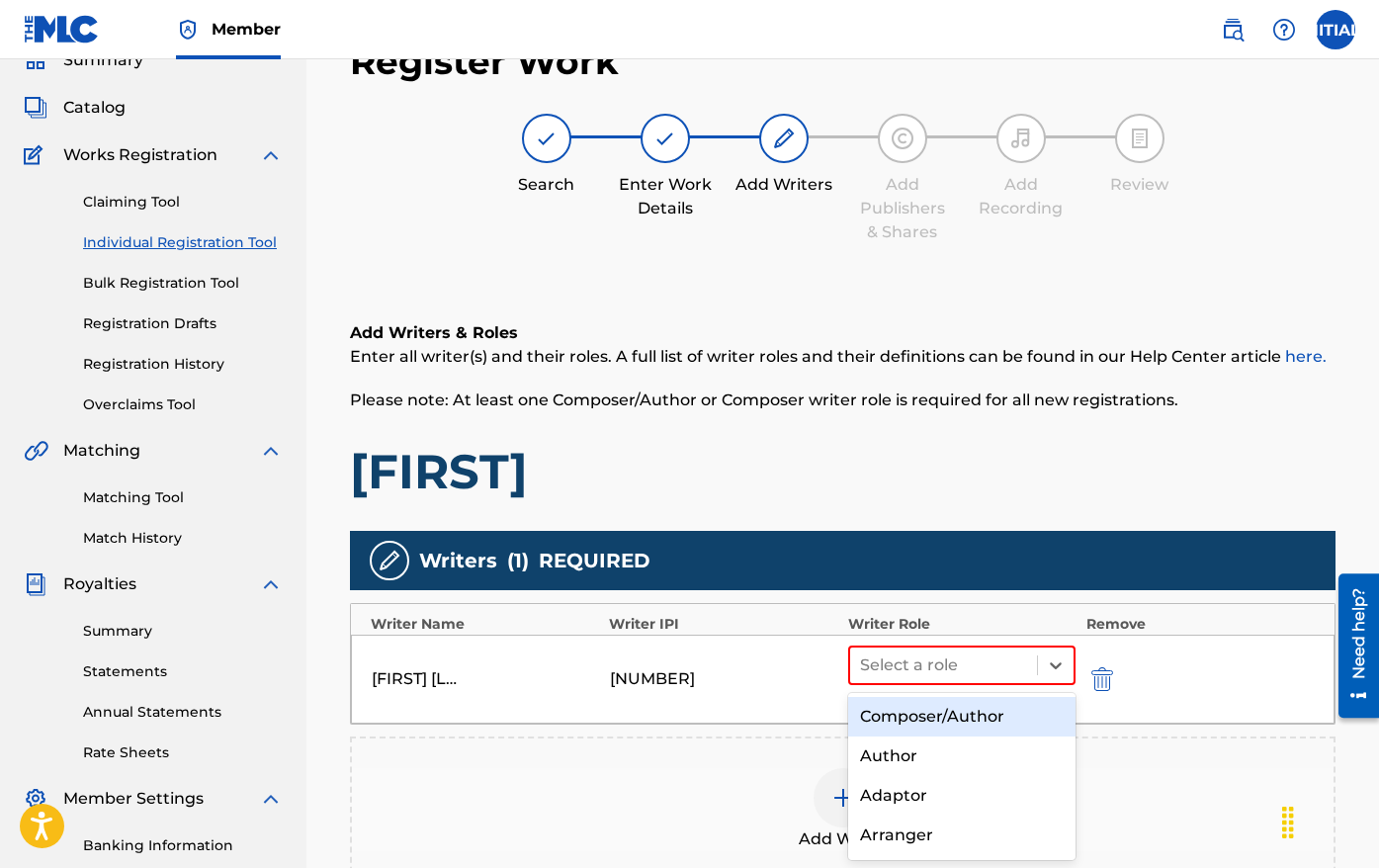 click on "Composer/Author" at bounding box center (962, 717) 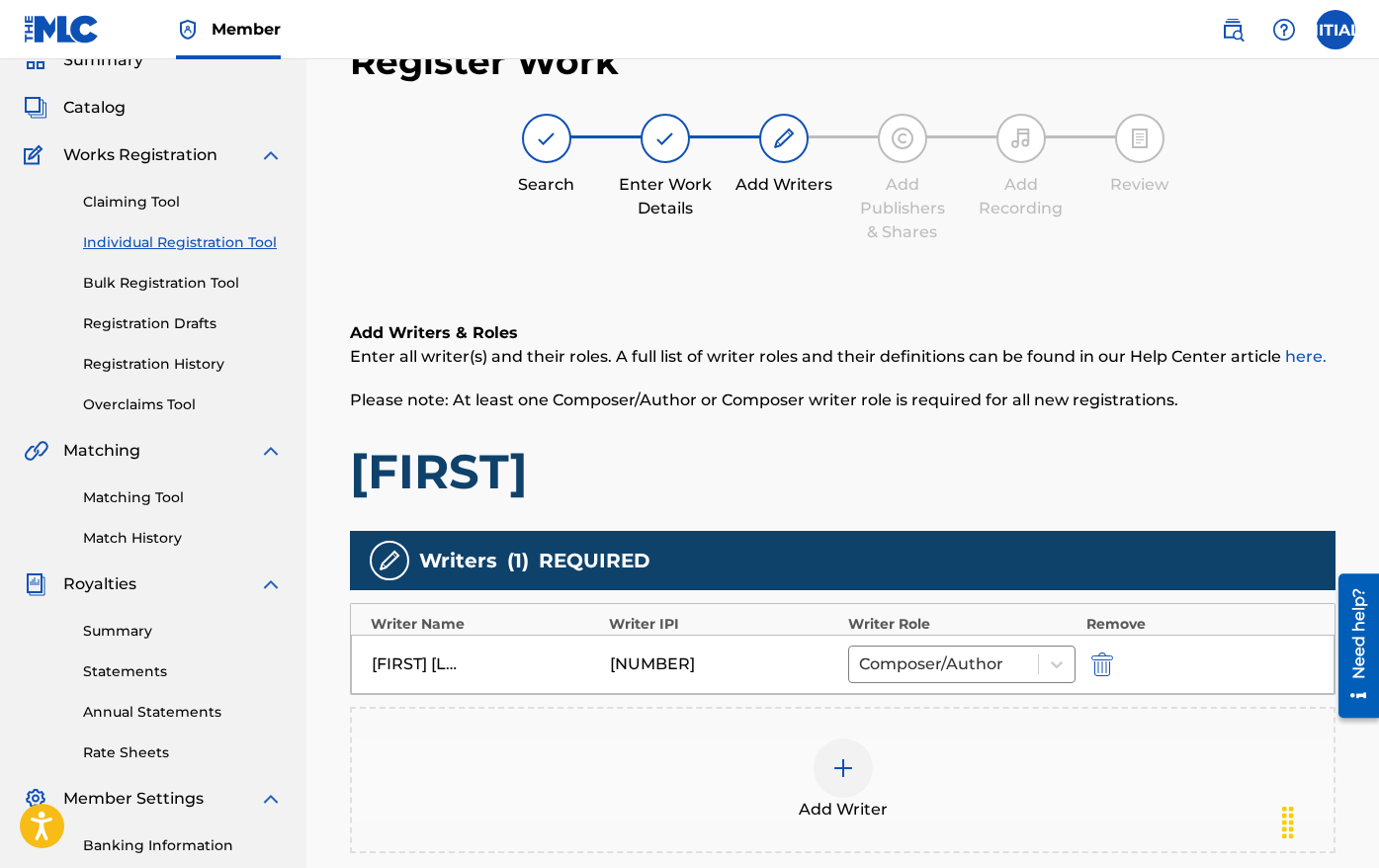 scroll, scrollTop: 330, scrollLeft: 0, axis: vertical 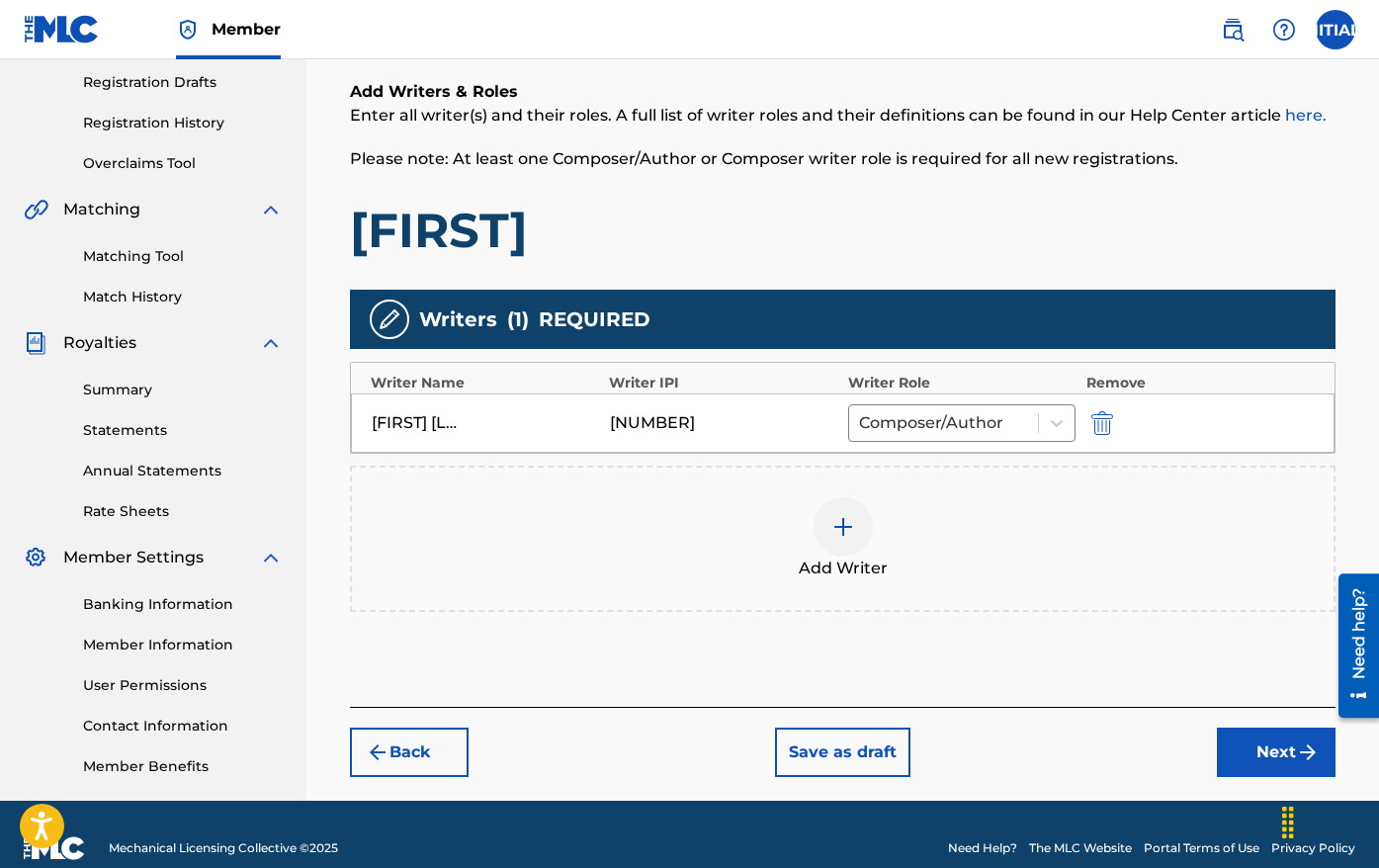 click on "Next" at bounding box center (1276, 752) 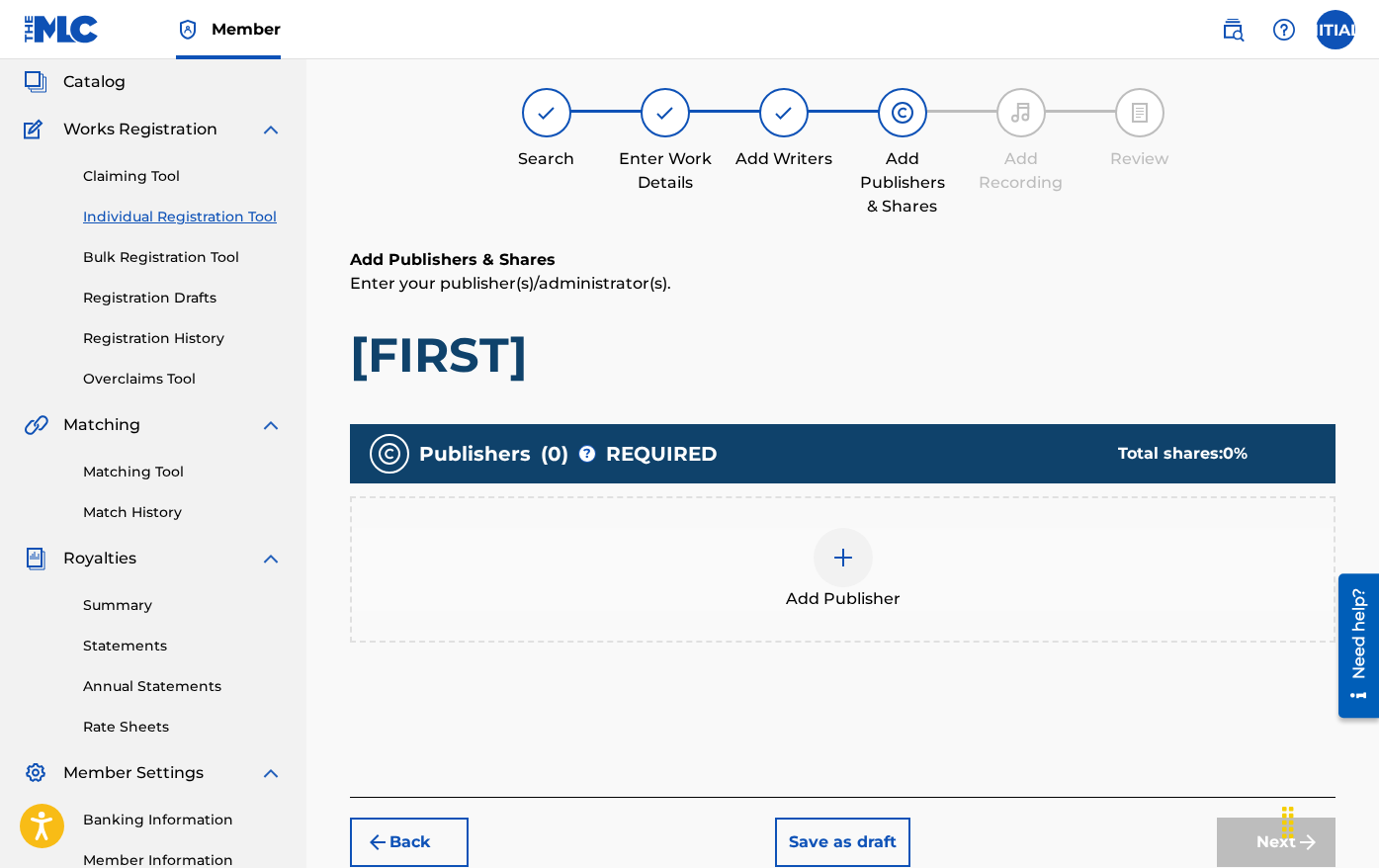 scroll, scrollTop: 89, scrollLeft: 0, axis: vertical 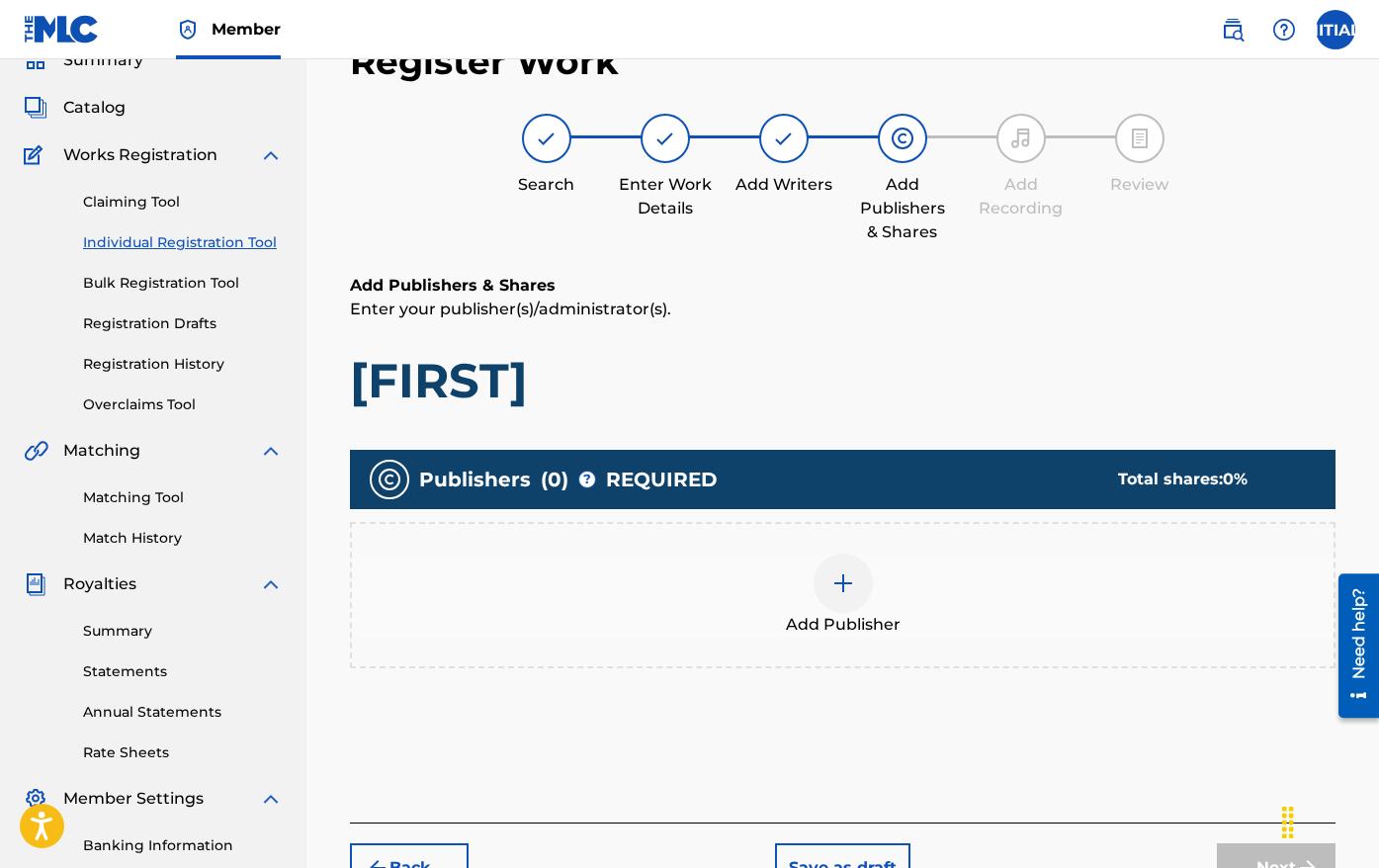 click at bounding box center [843, 583] 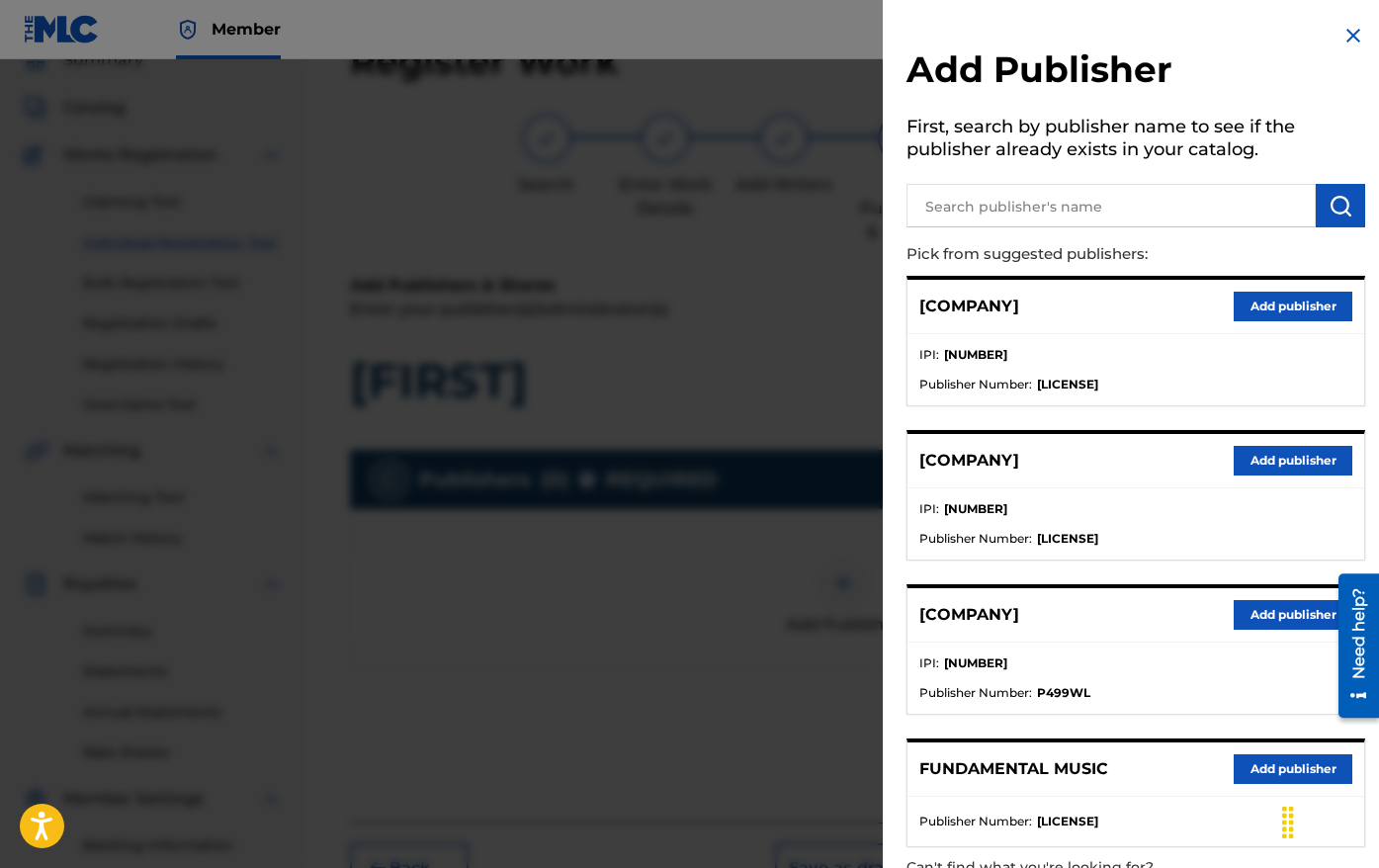 click on "Add publisher" at bounding box center (1293, 306) 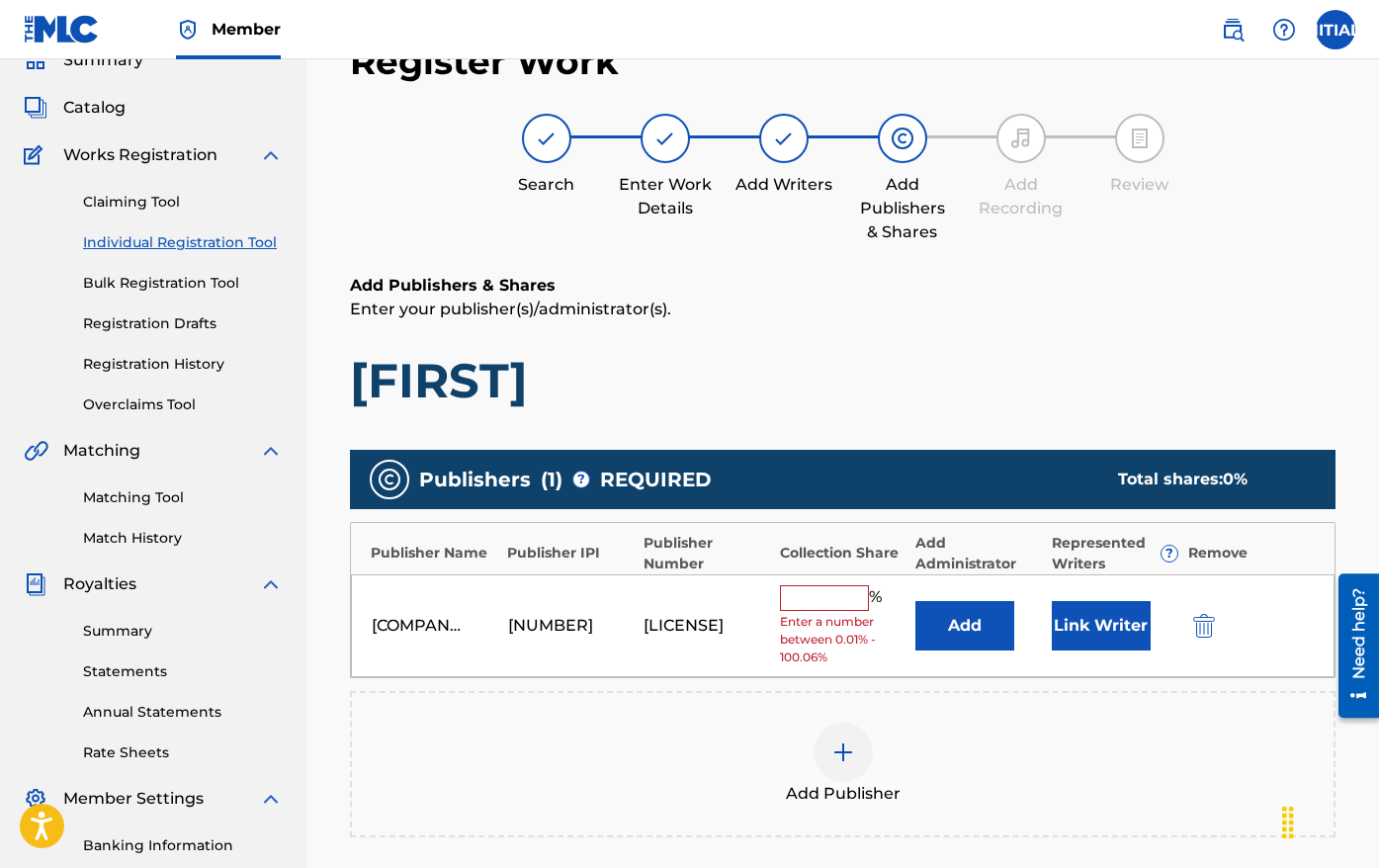 click on "Add" at bounding box center [965, 626] 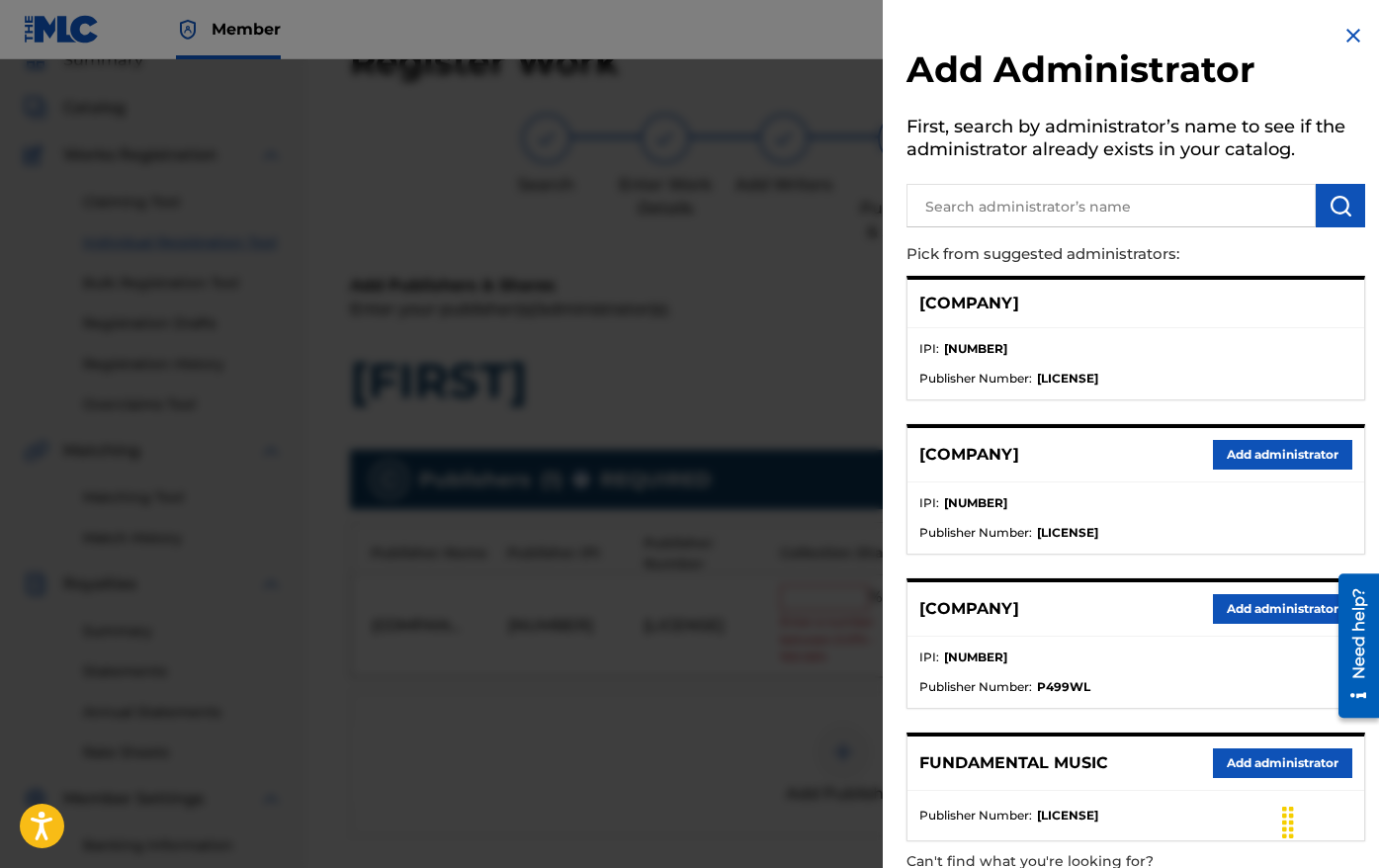 click on "Add administrator" at bounding box center [1282, 763] 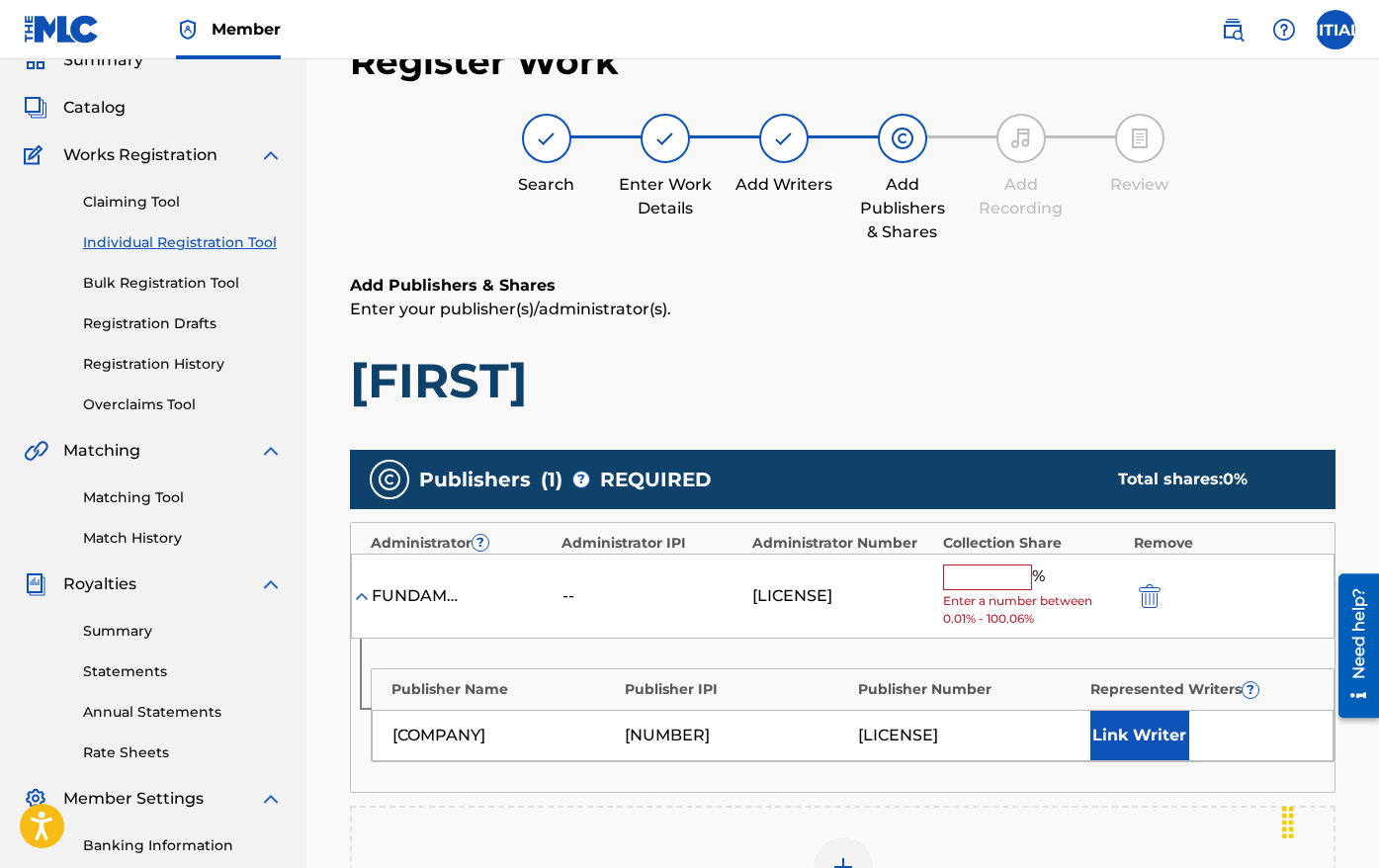 click at bounding box center (988, 577) 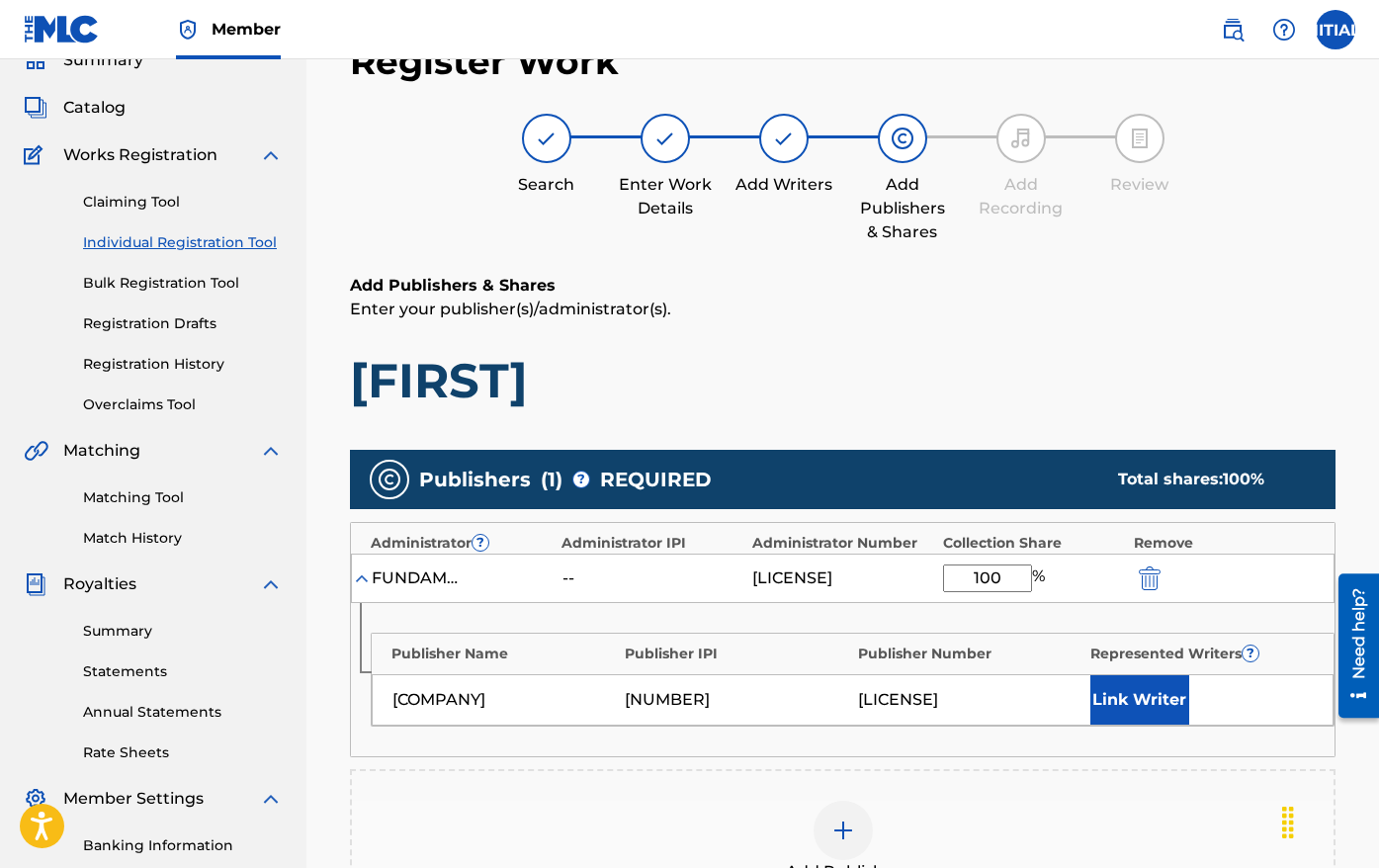 type on "100" 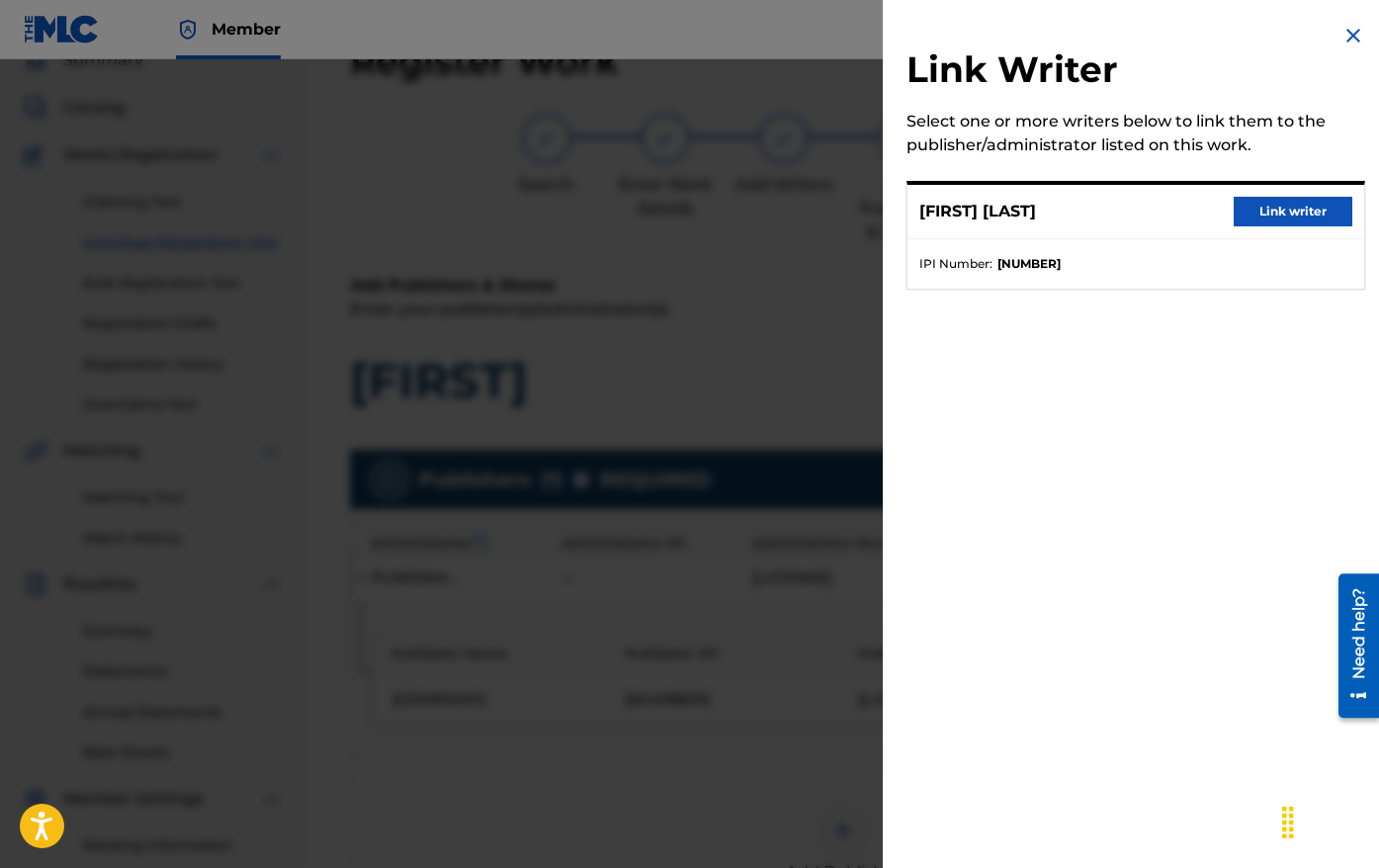 click on "Link writer" at bounding box center (1293, 212) 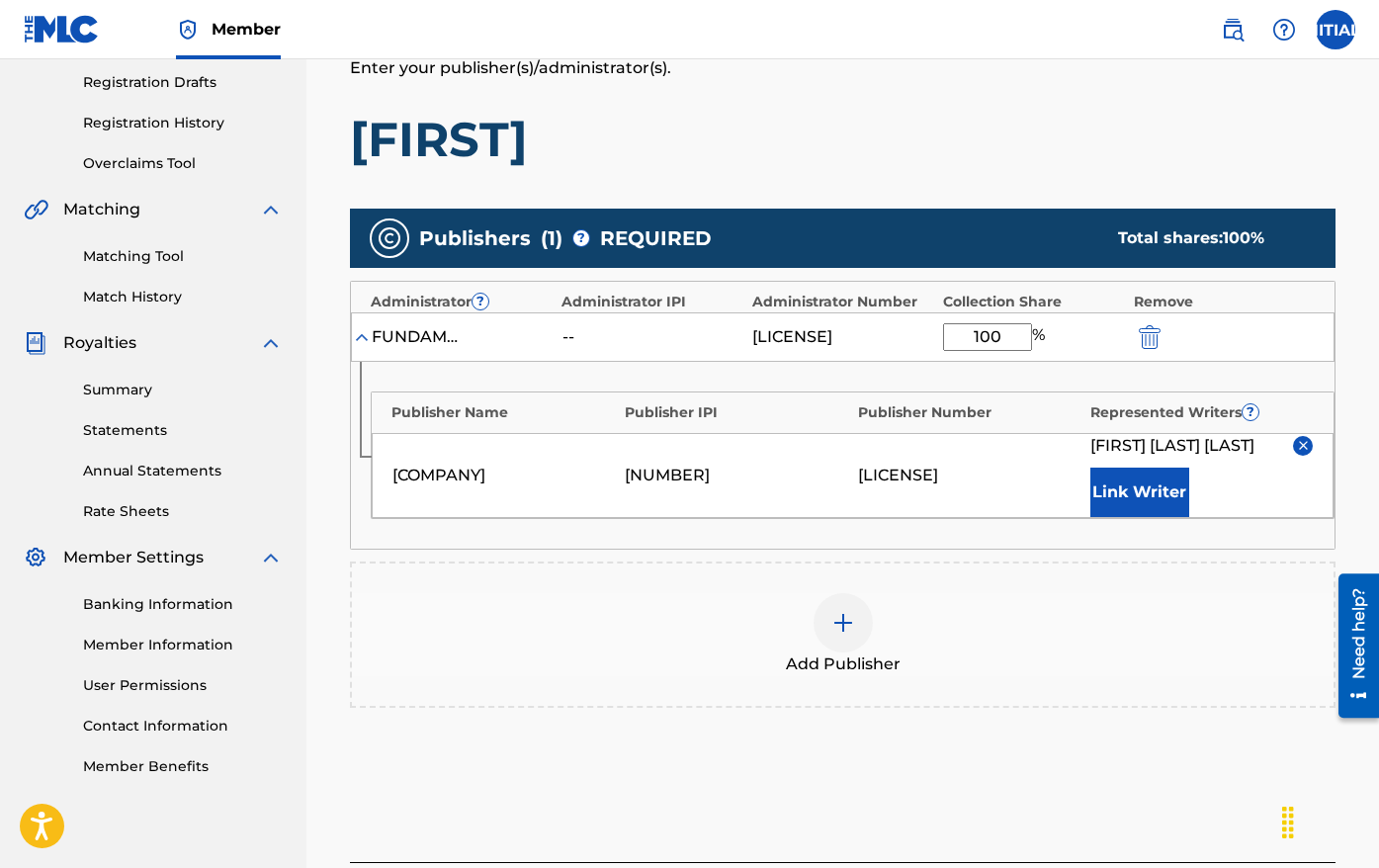 scroll, scrollTop: 533, scrollLeft: 0, axis: vertical 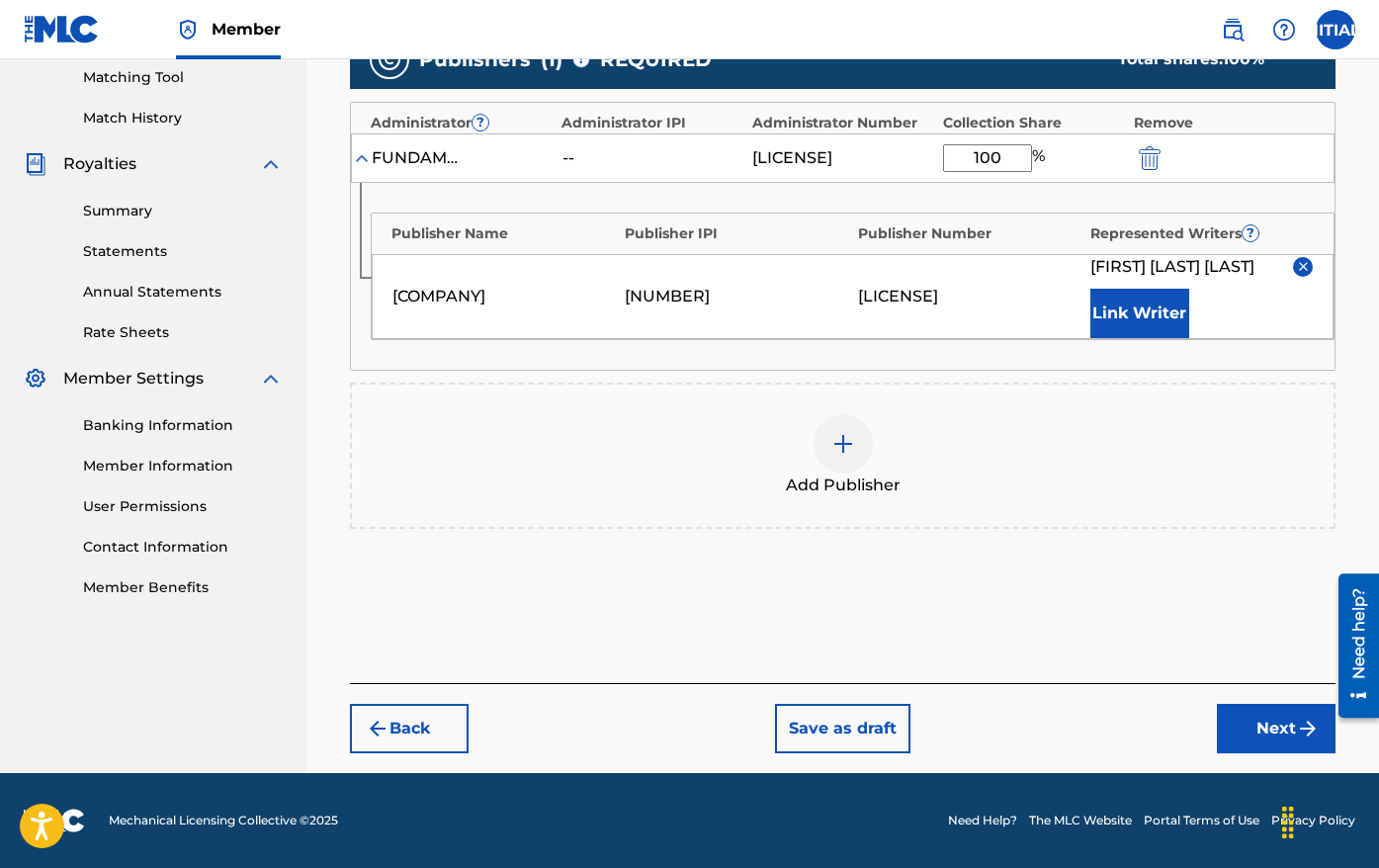 click on "Next" at bounding box center (1276, 729) 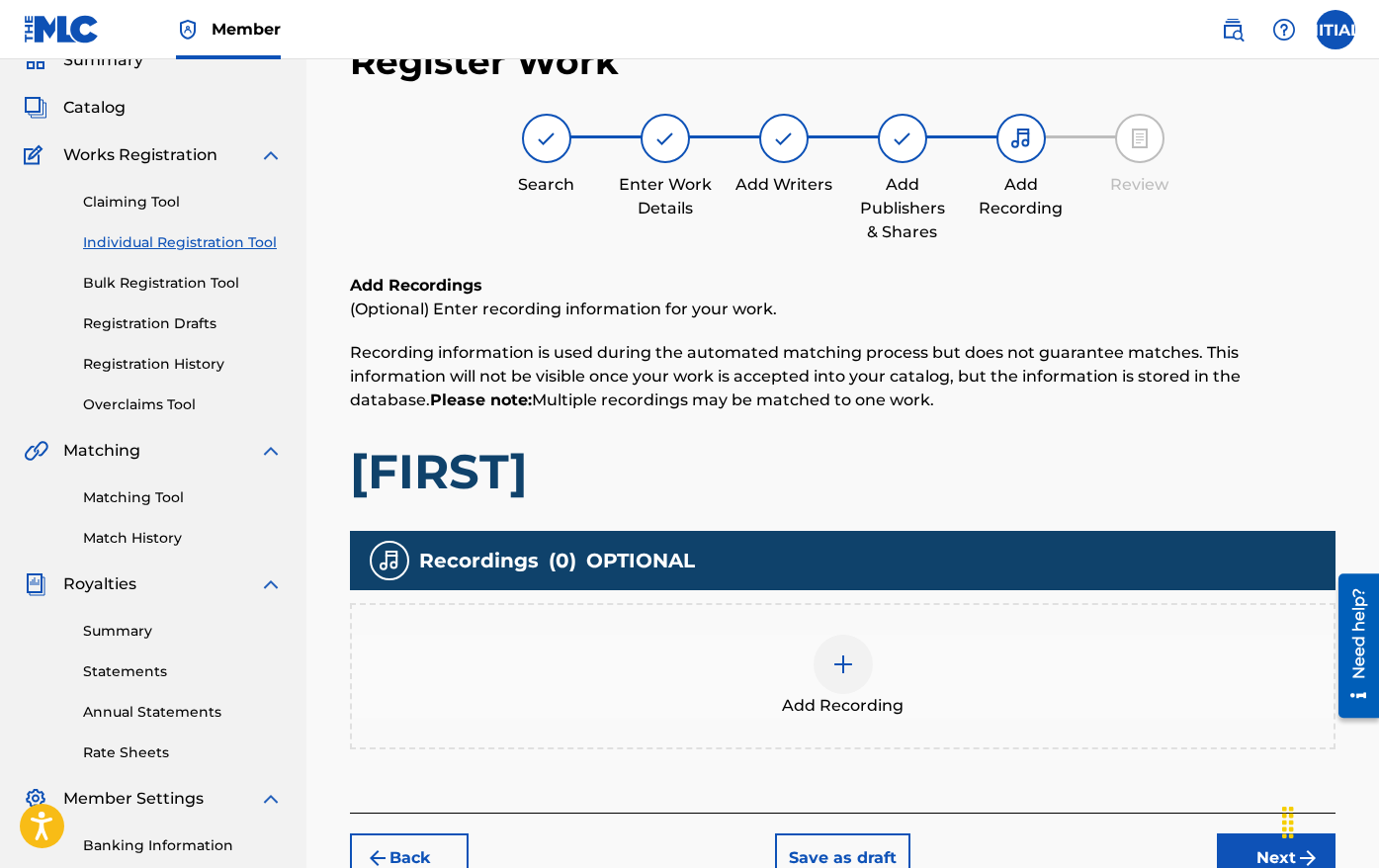 scroll, scrollTop: 330, scrollLeft: 0, axis: vertical 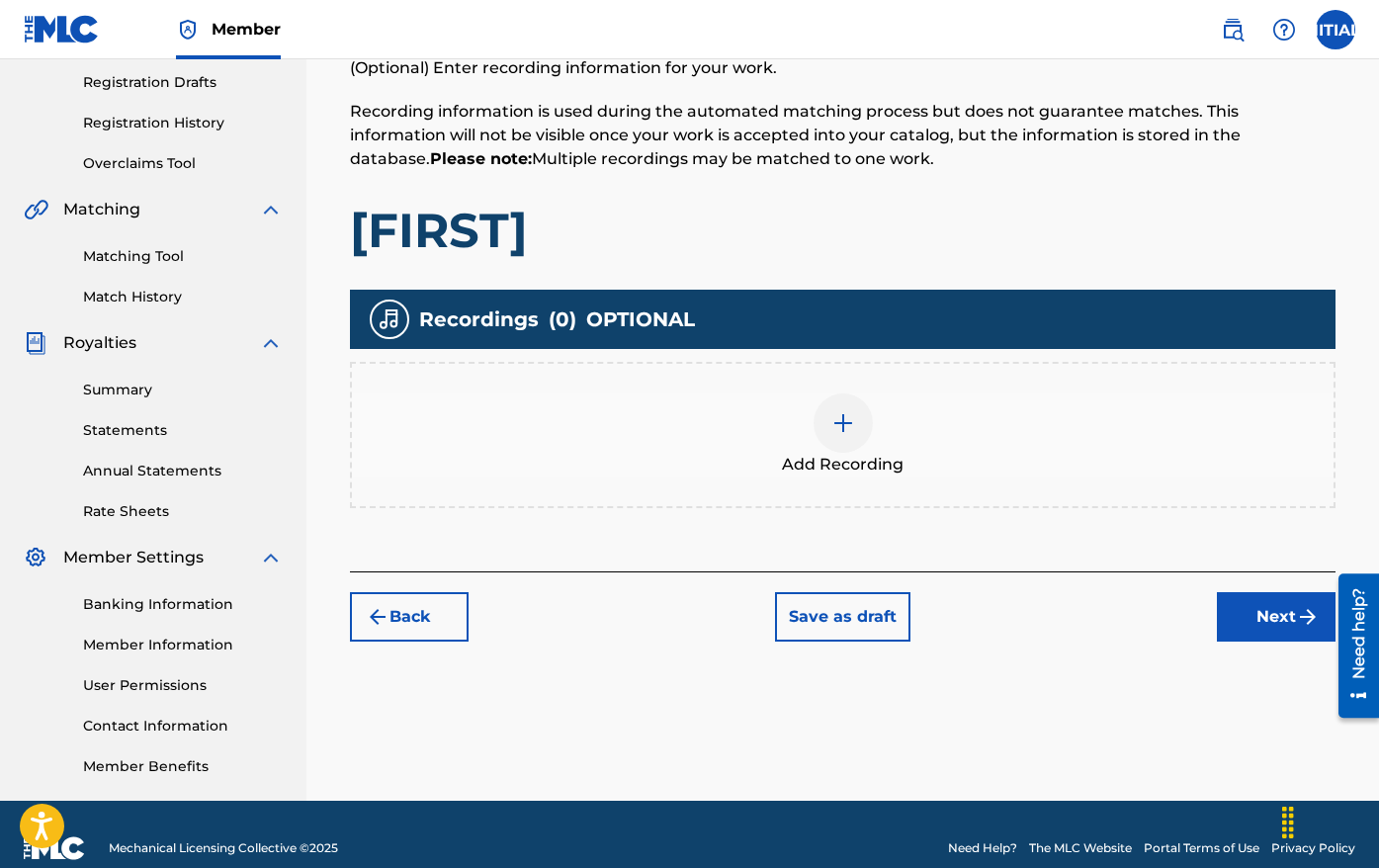 click on "Next" at bounding box center (1276, 617) 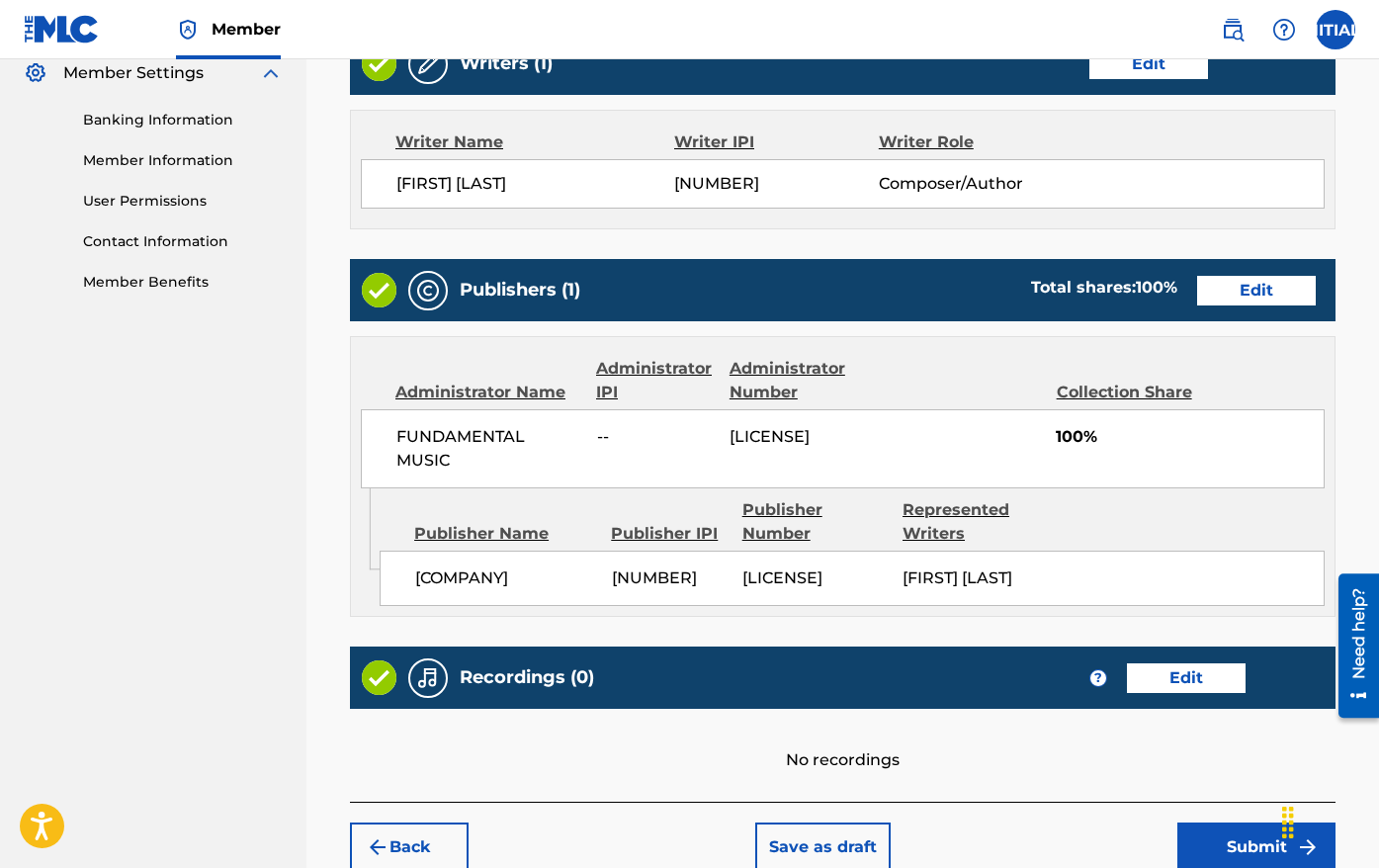 scroll, scrollTop: 955, scrollLeft: 0, axis: vertical 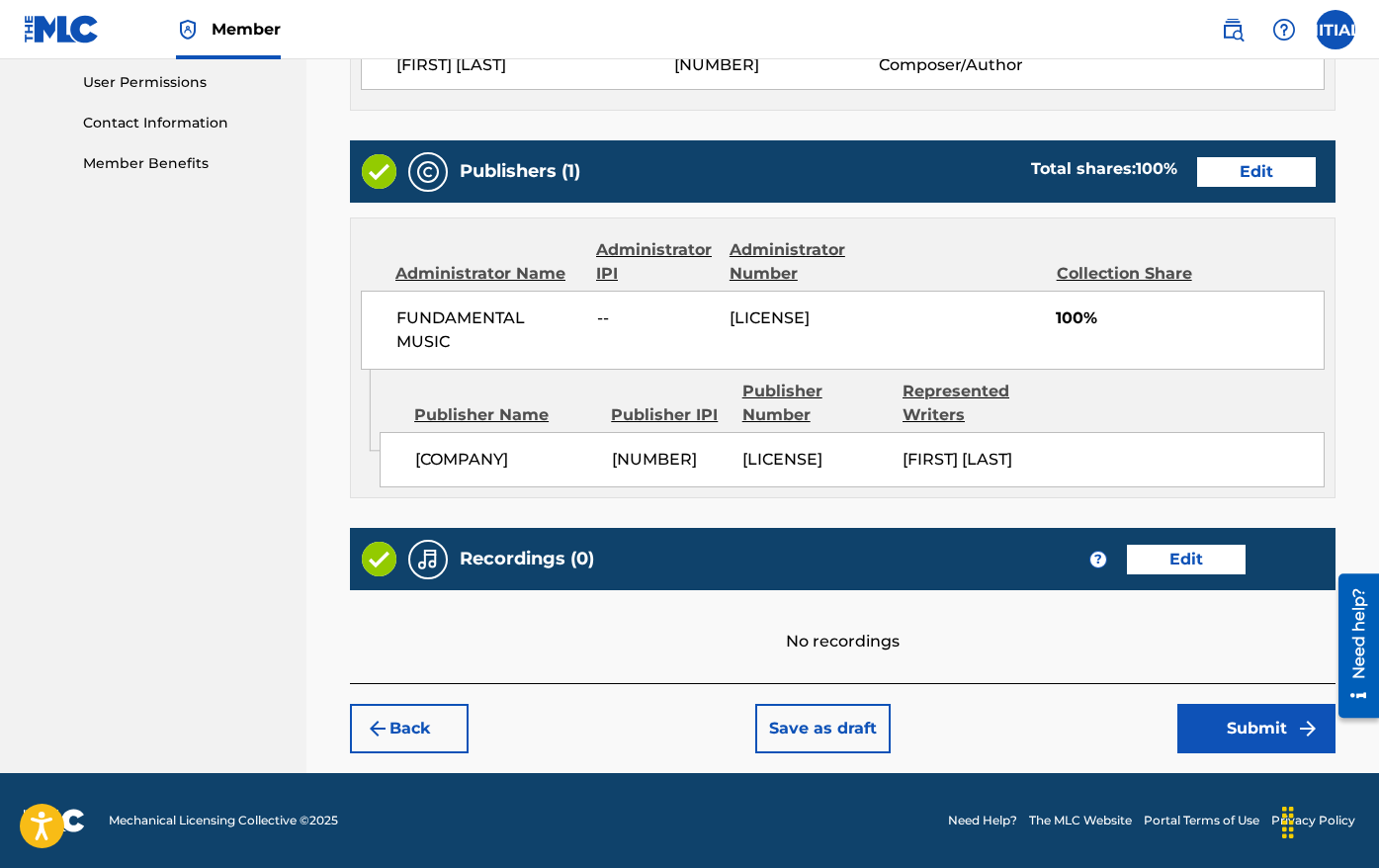 click on "Submit" at bounding box center [1256, 729] 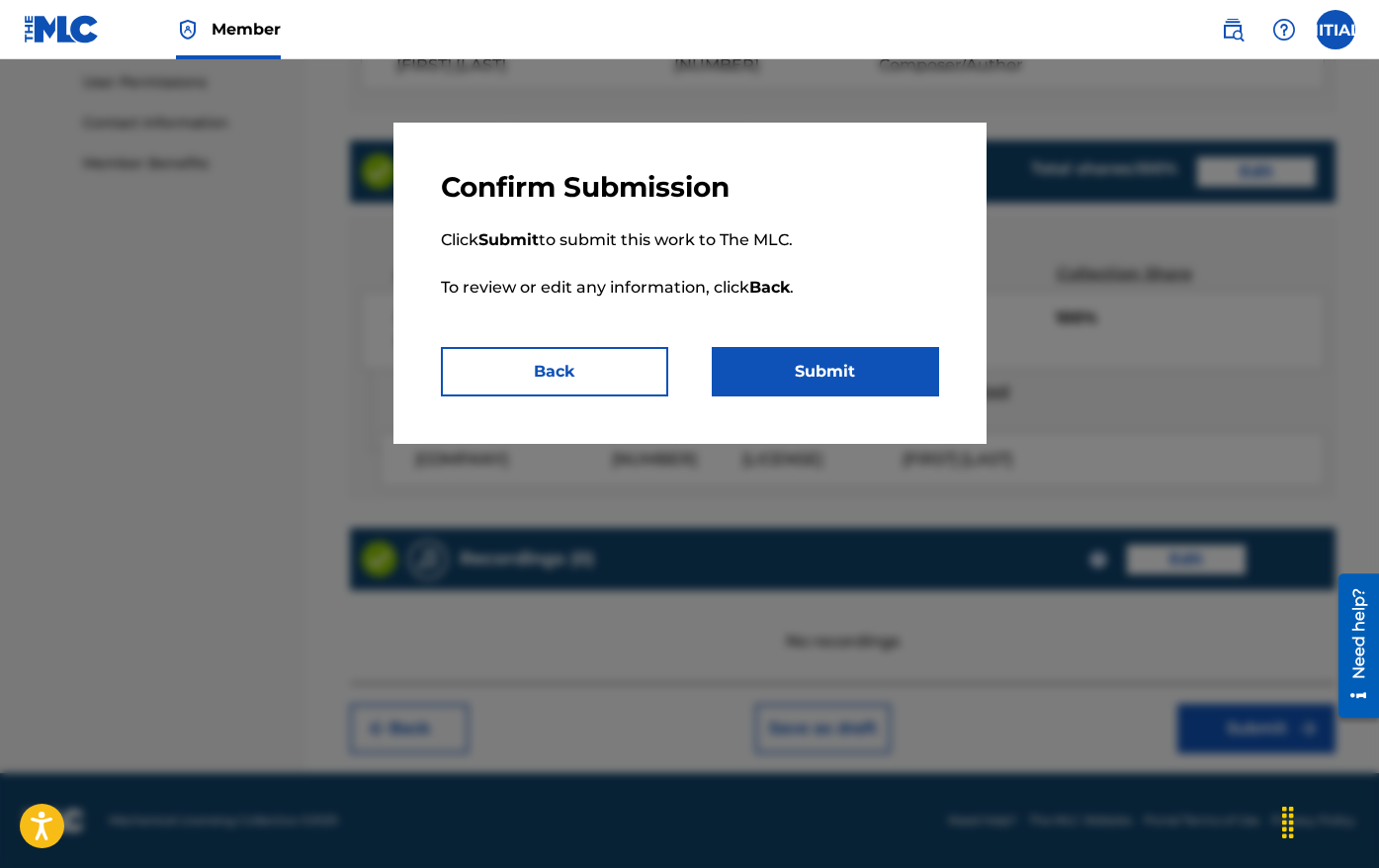 click on "Submit" at bounding box center (825, 372) 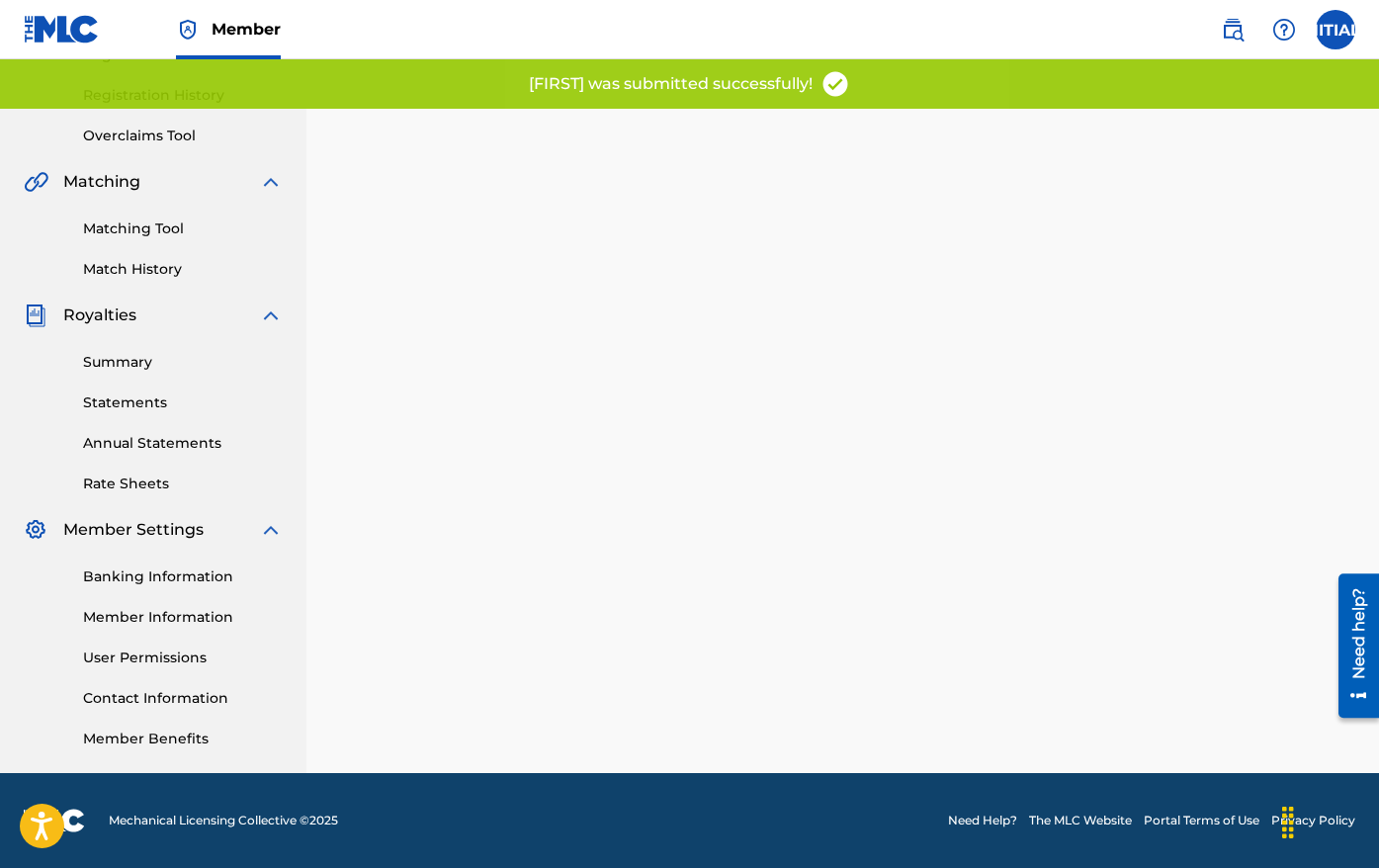 scroll, scrollTop: 0, scrollLeft: 0, axis: both 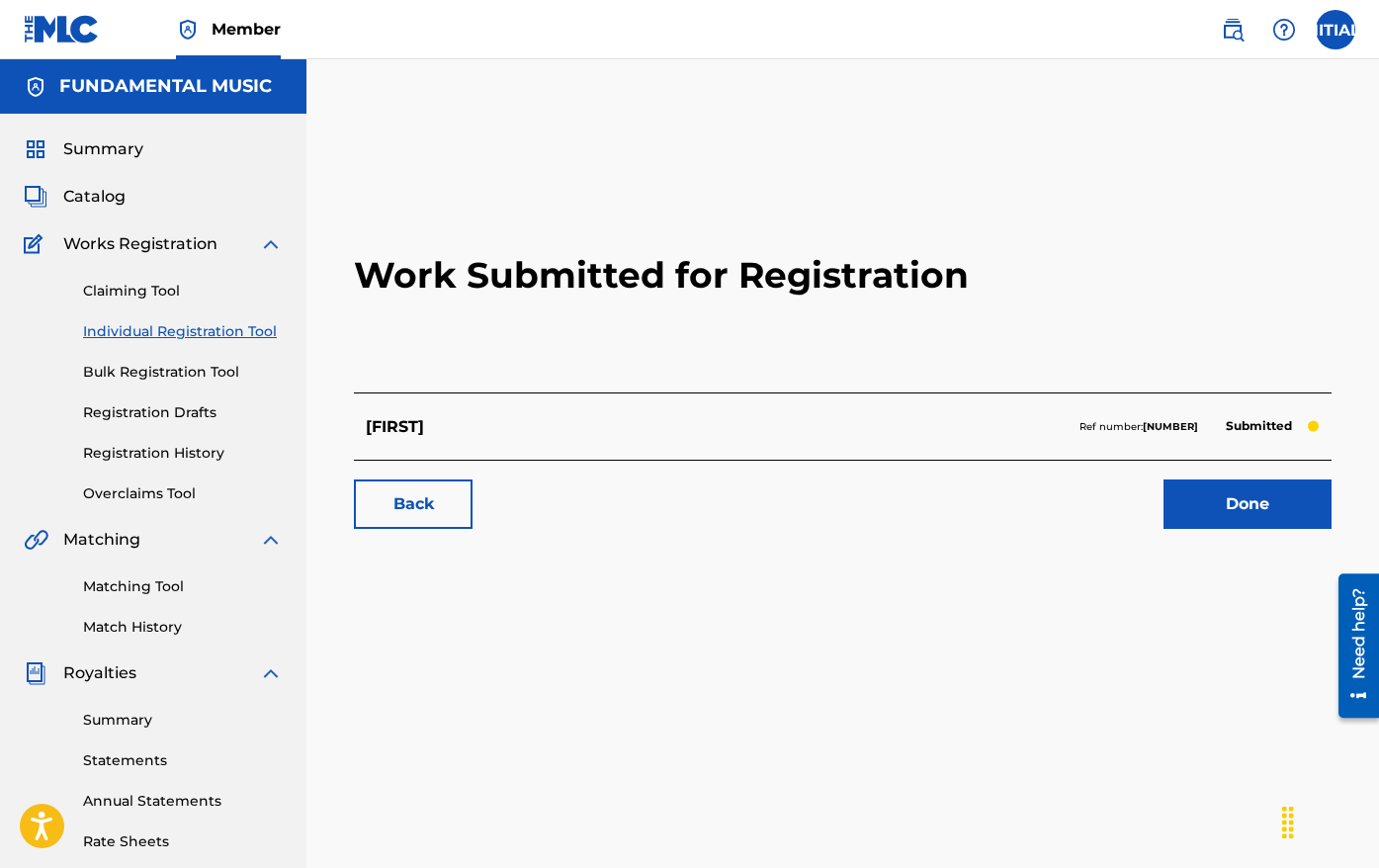 click on "Done" at bounding box center [1248, 504] 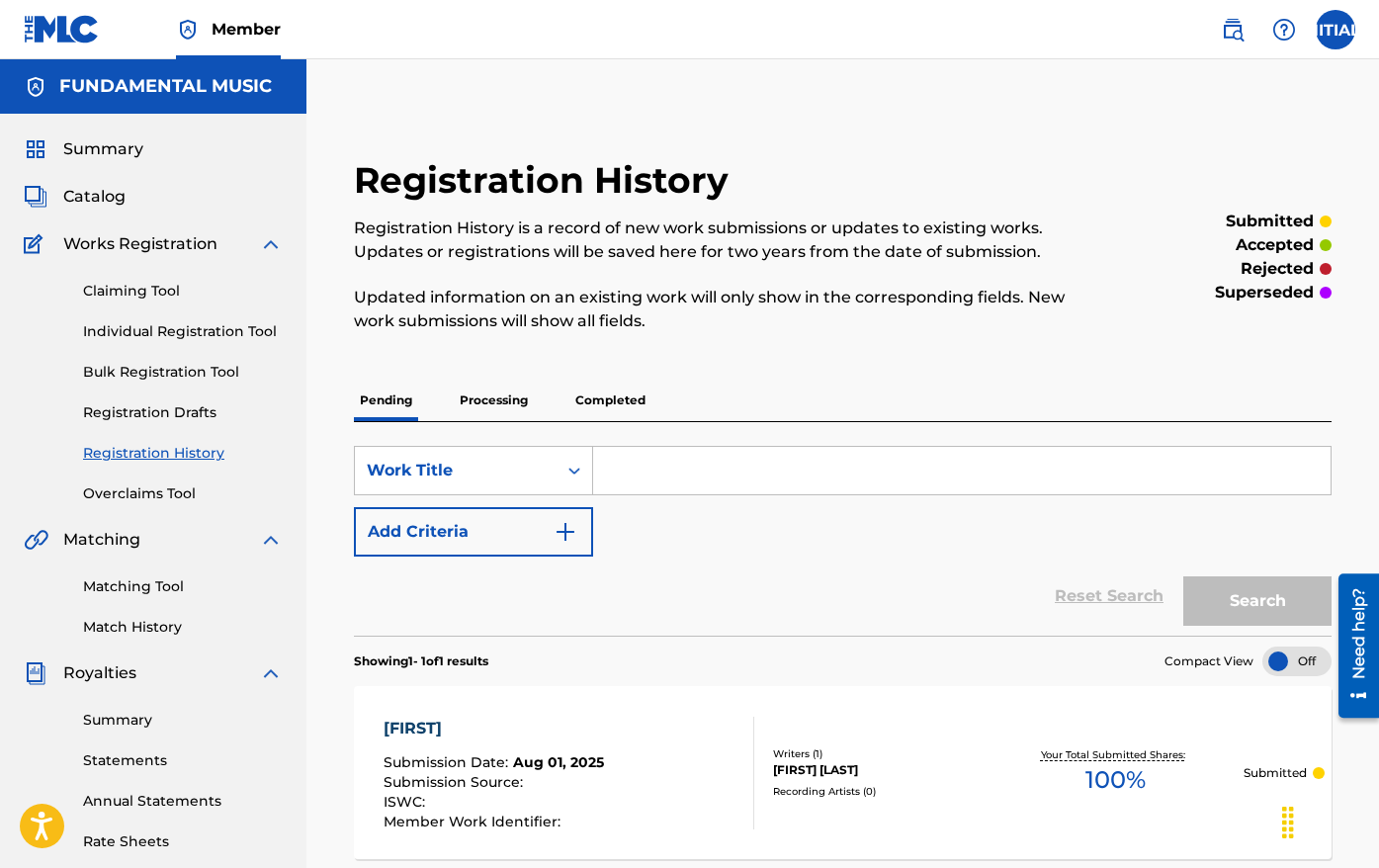 click at bounding box center [962, 471] 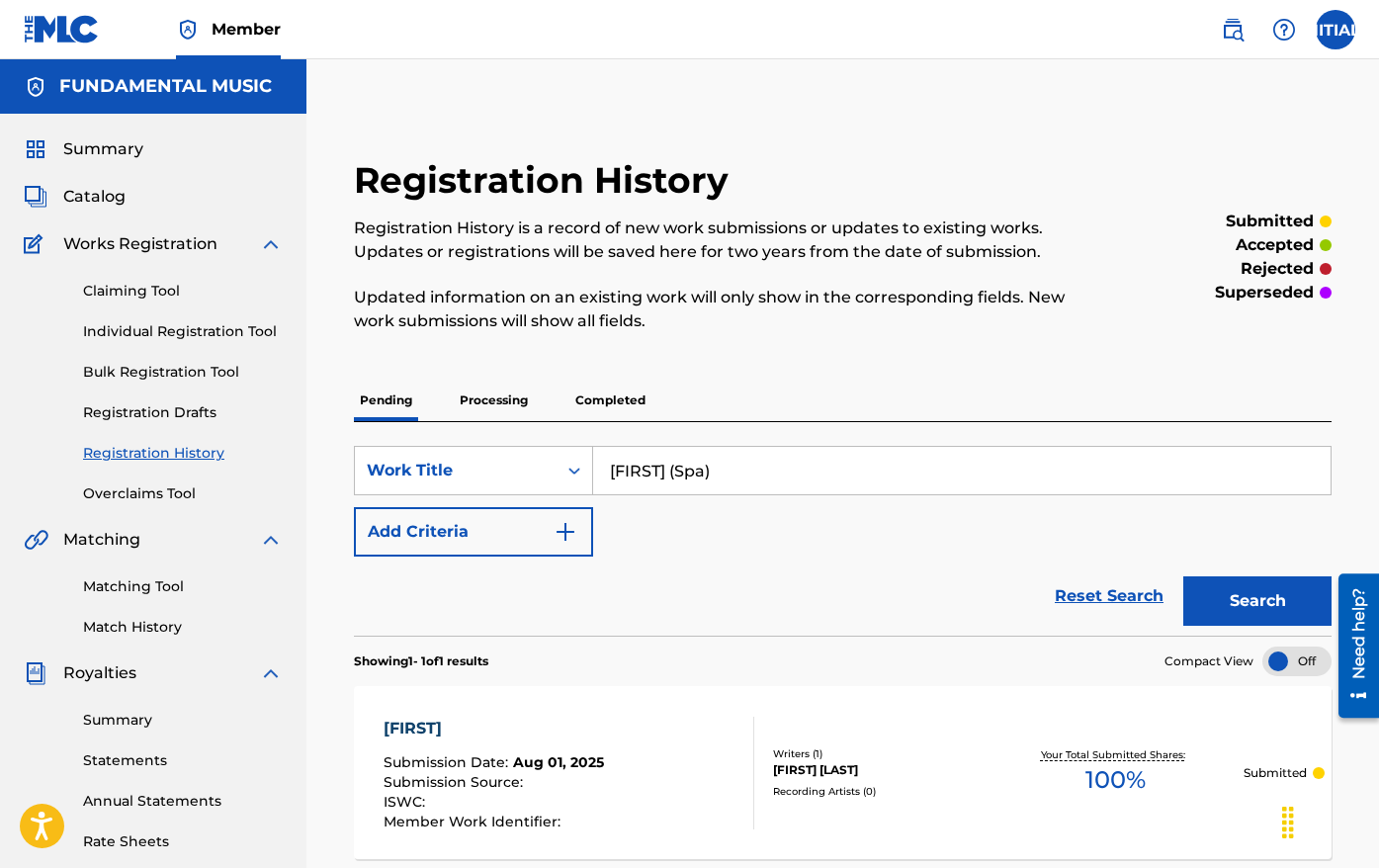 type on "[FIRST] (Spa)" 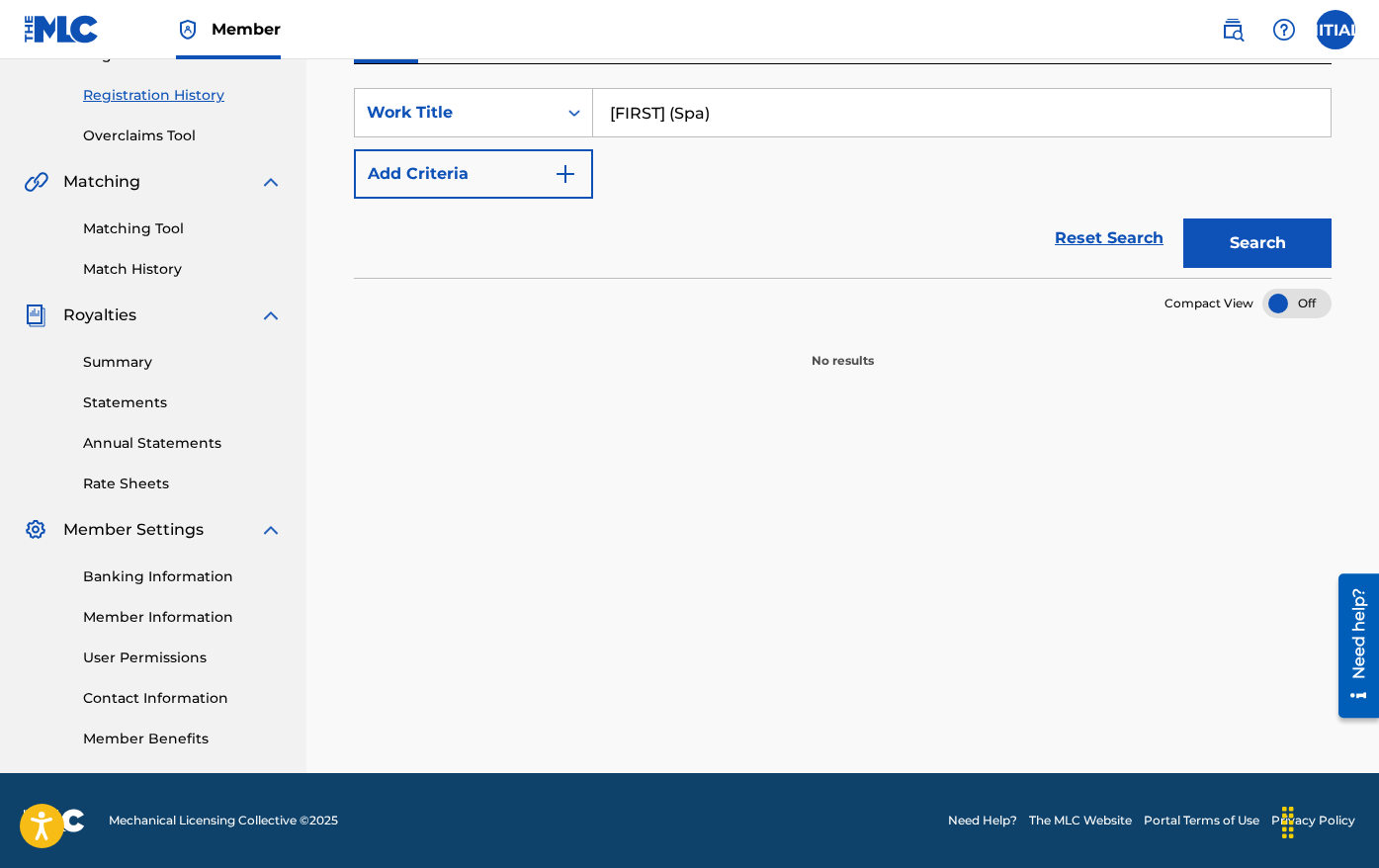 scroll, scrollTop: 116, scrollLeft: 0, axis: vertical 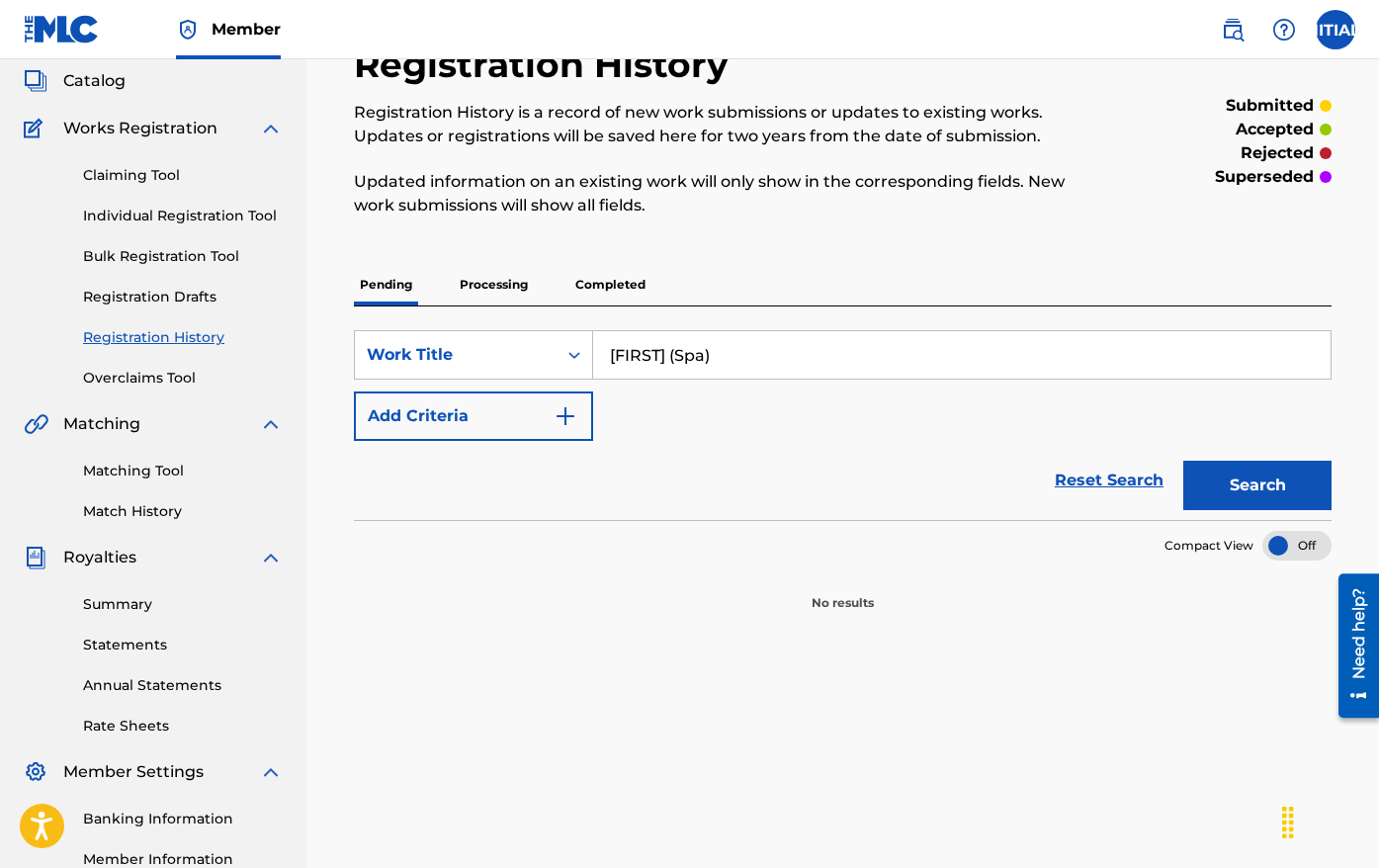 click on "Individual Registration Tool" at bounding box center [183, 216] 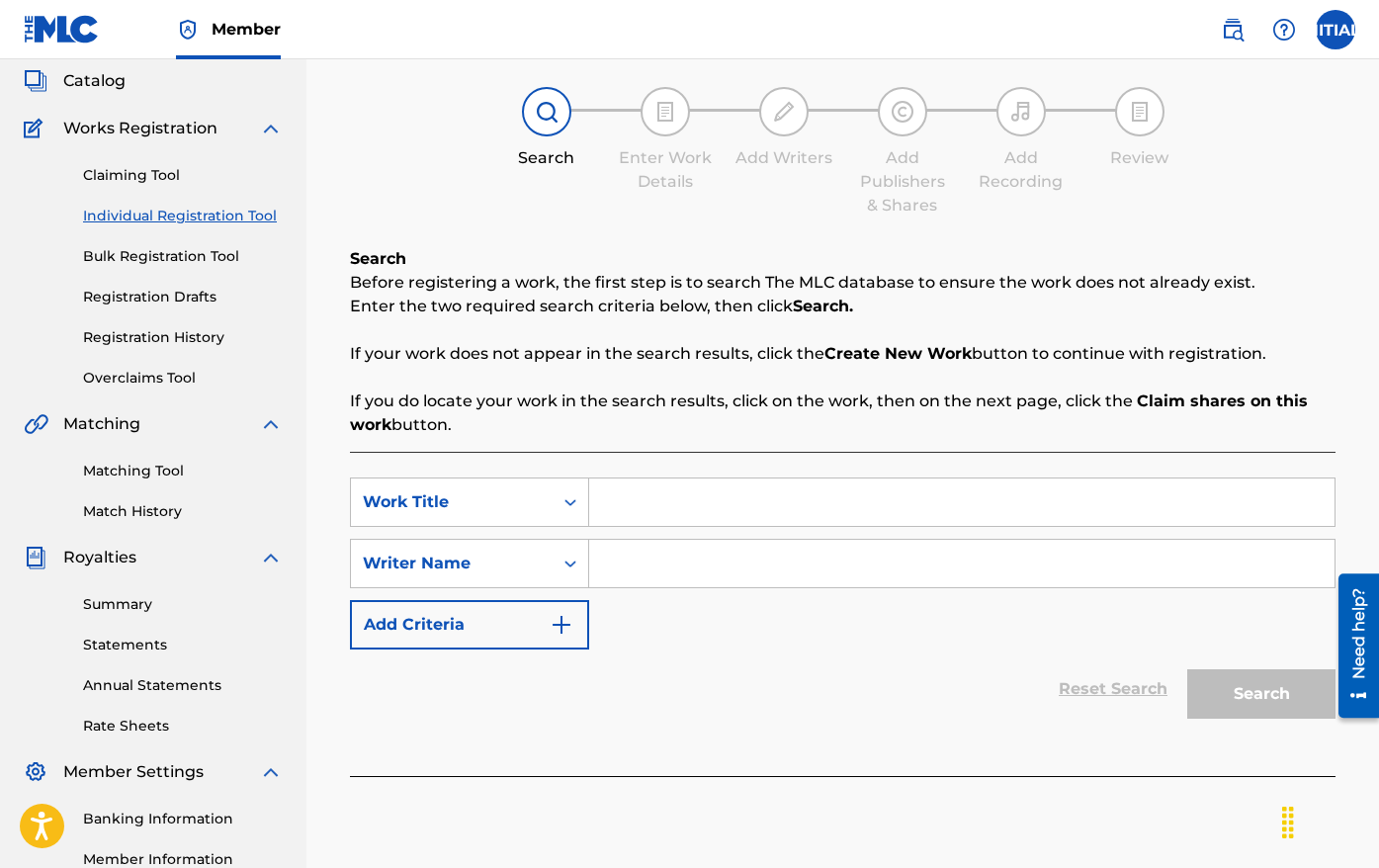 scroll, scrollTop: 0, scrollLeft: 0, axis: both 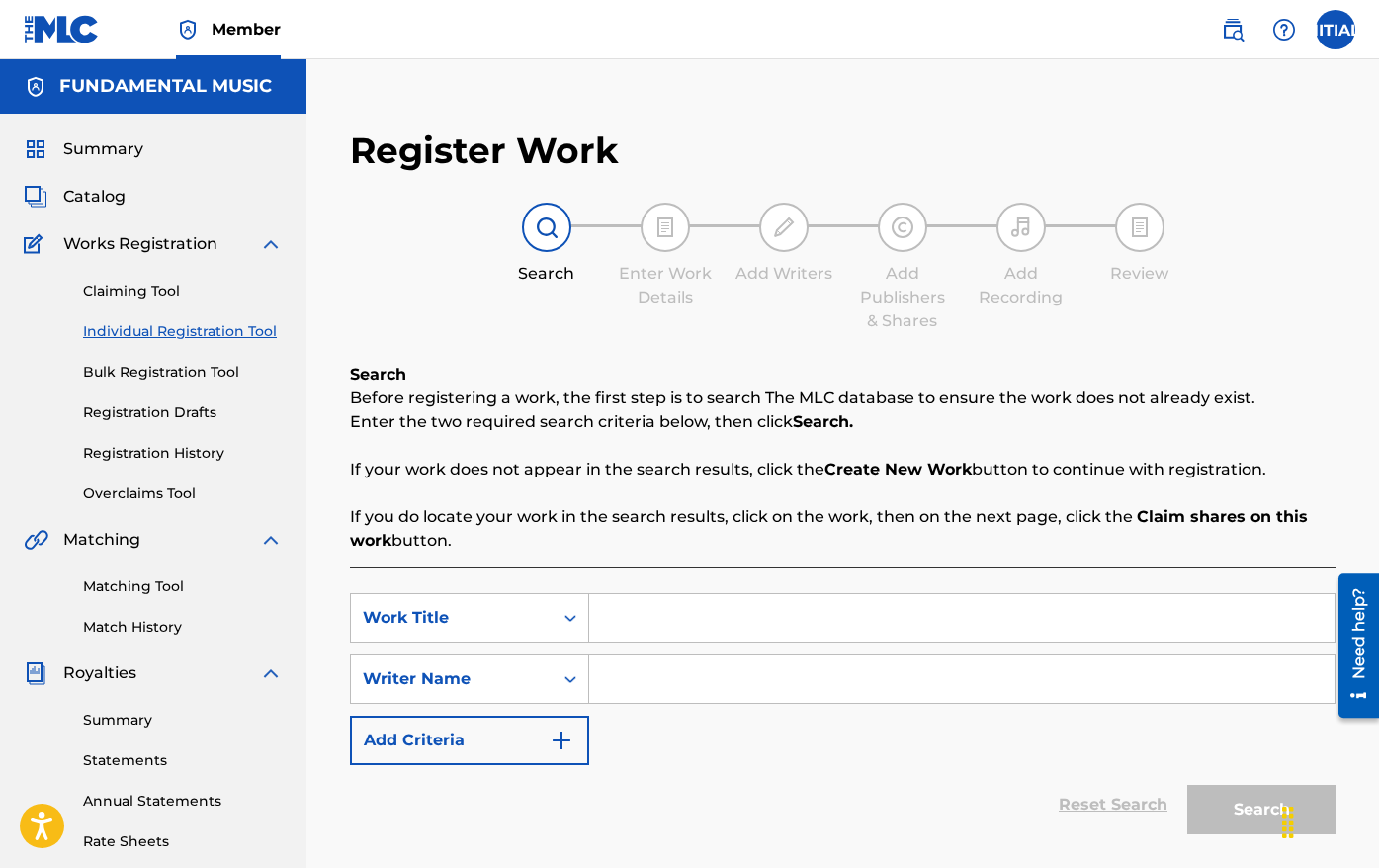 click at bounding box center [962, 618] 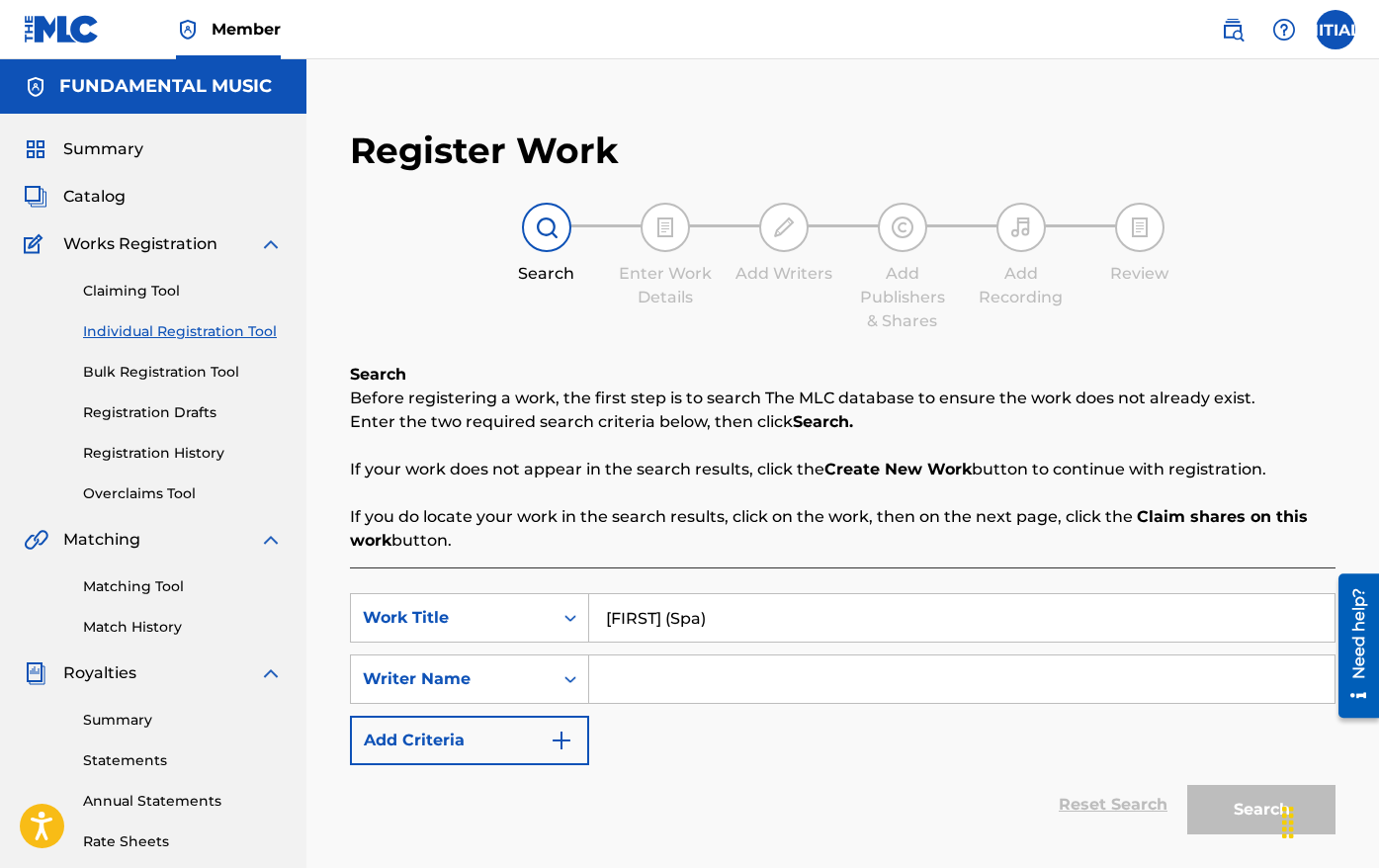type on "[FIRST] (Spa)" 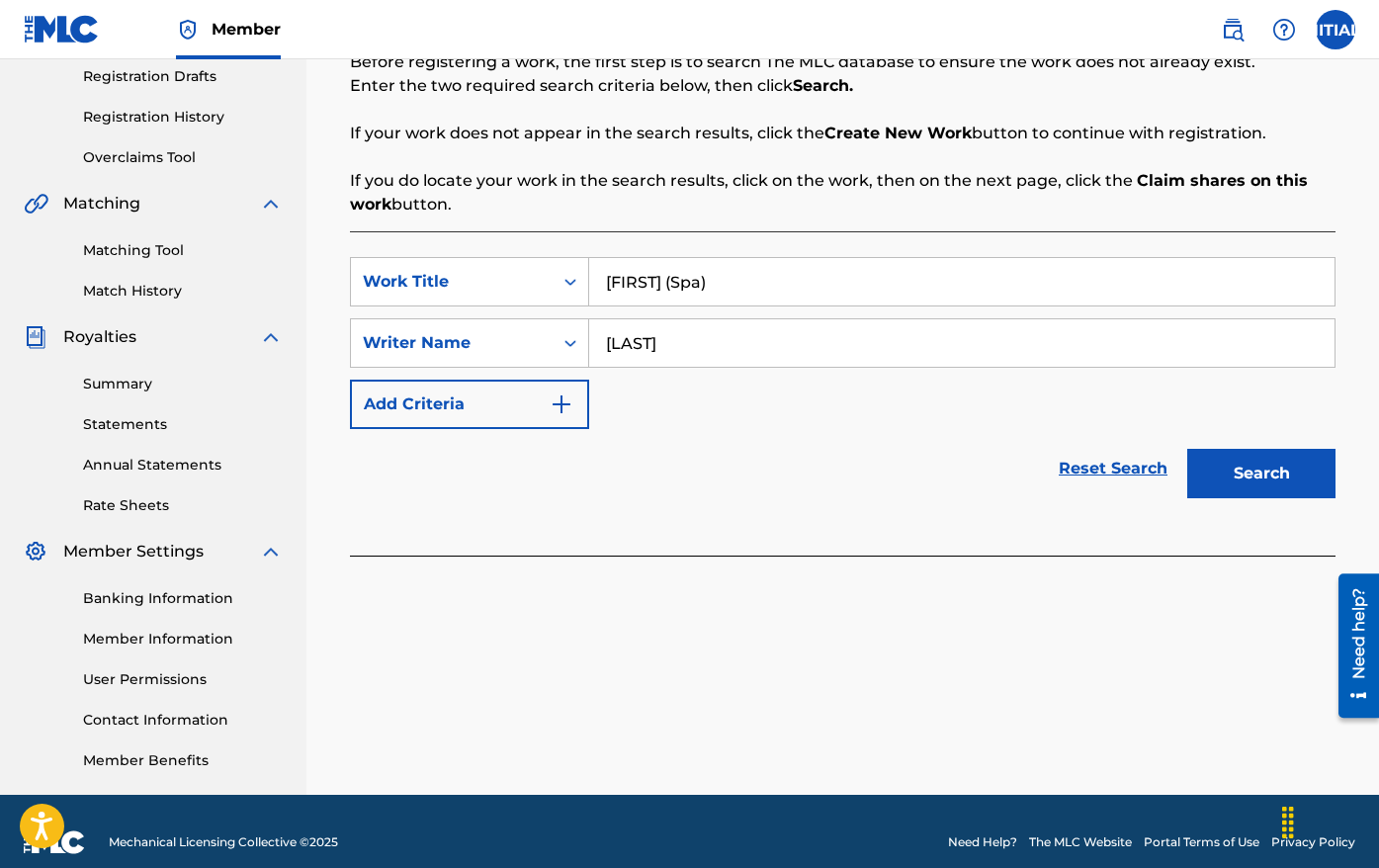 scroll, scrollTop: 358, scrollLeft: 0, axis: vertical 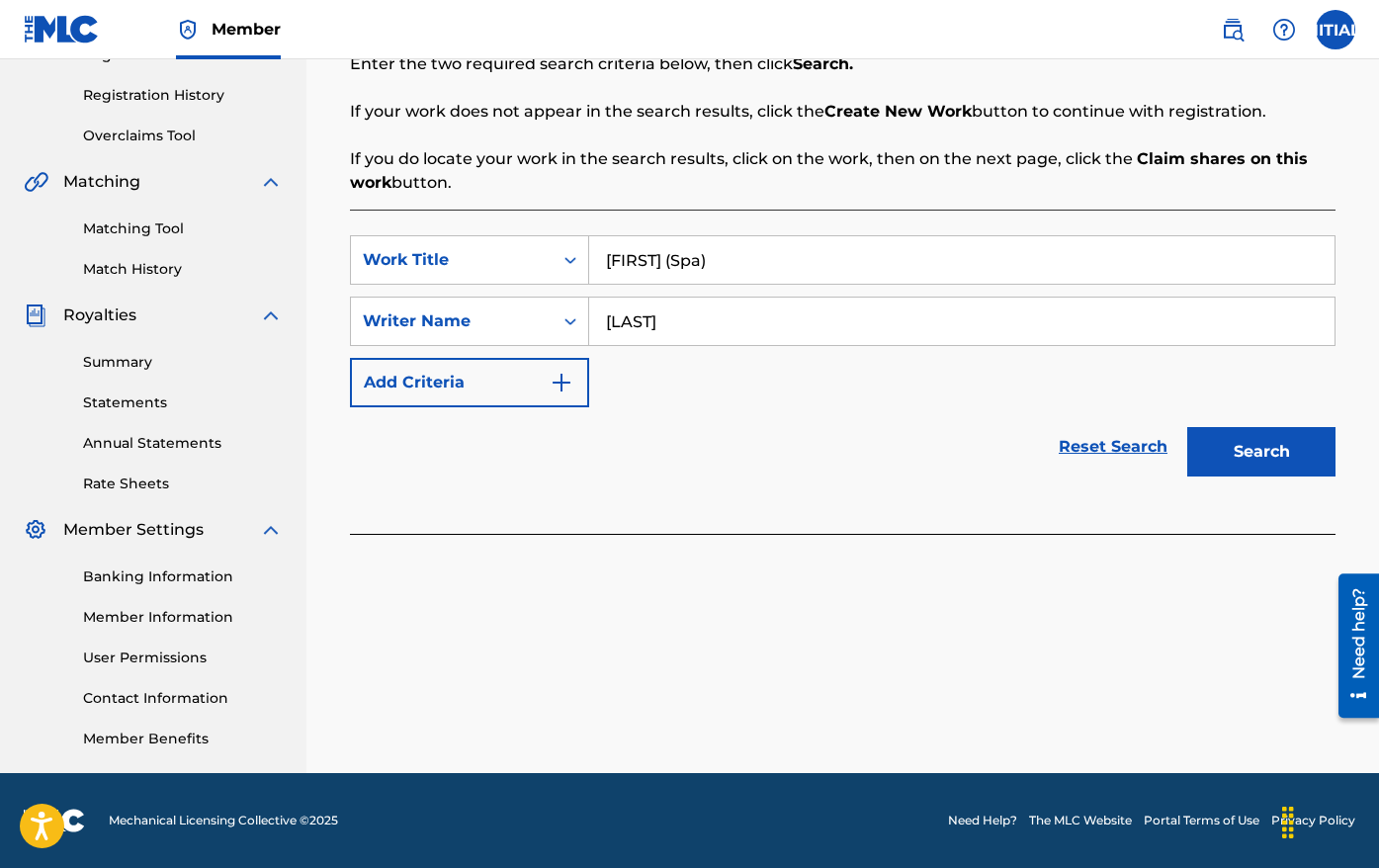 click on "Search" at bounding box center [1261, 452] 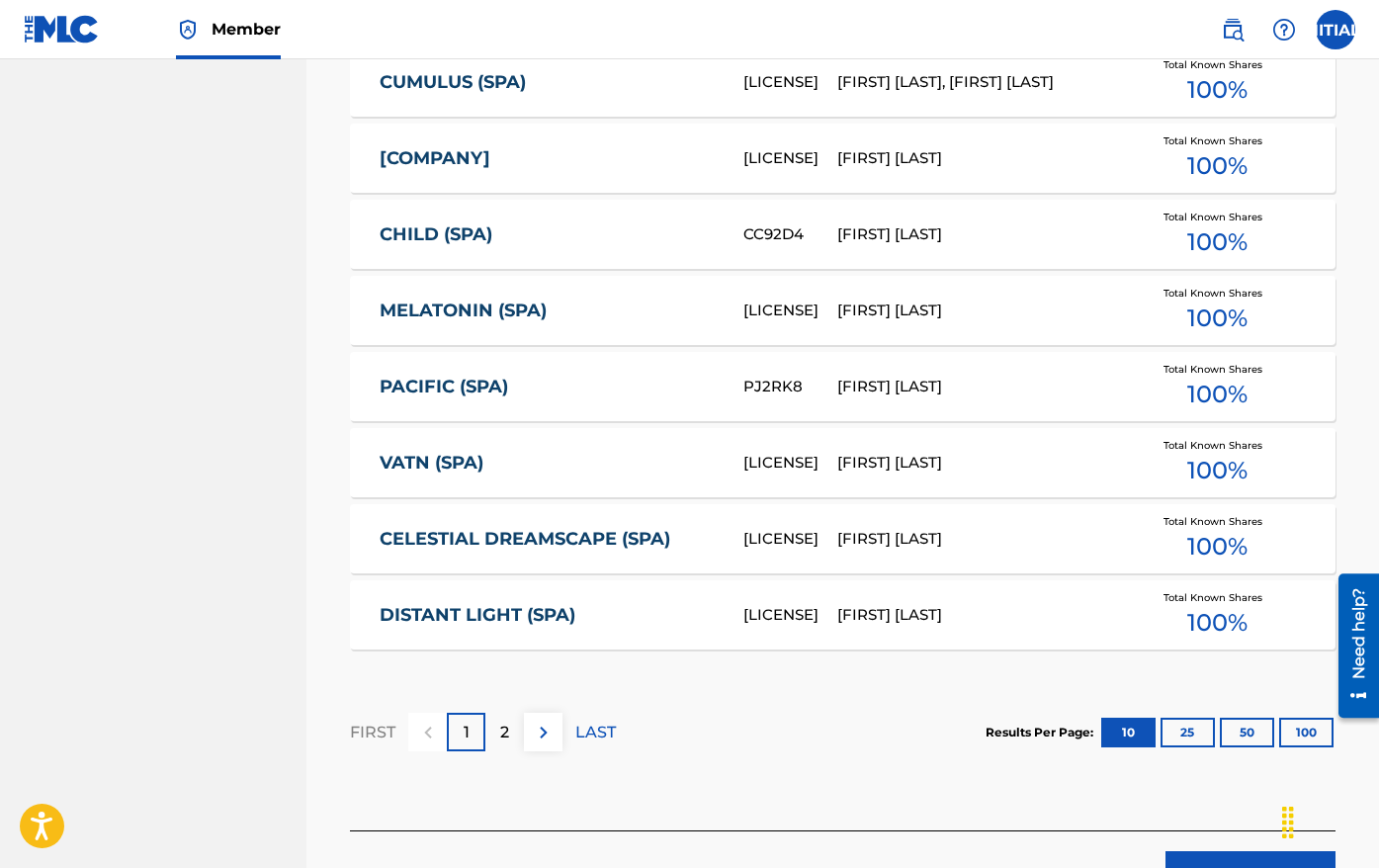 scroll, scrollTop: 1219, scrollLeft: 0, axis: vertical 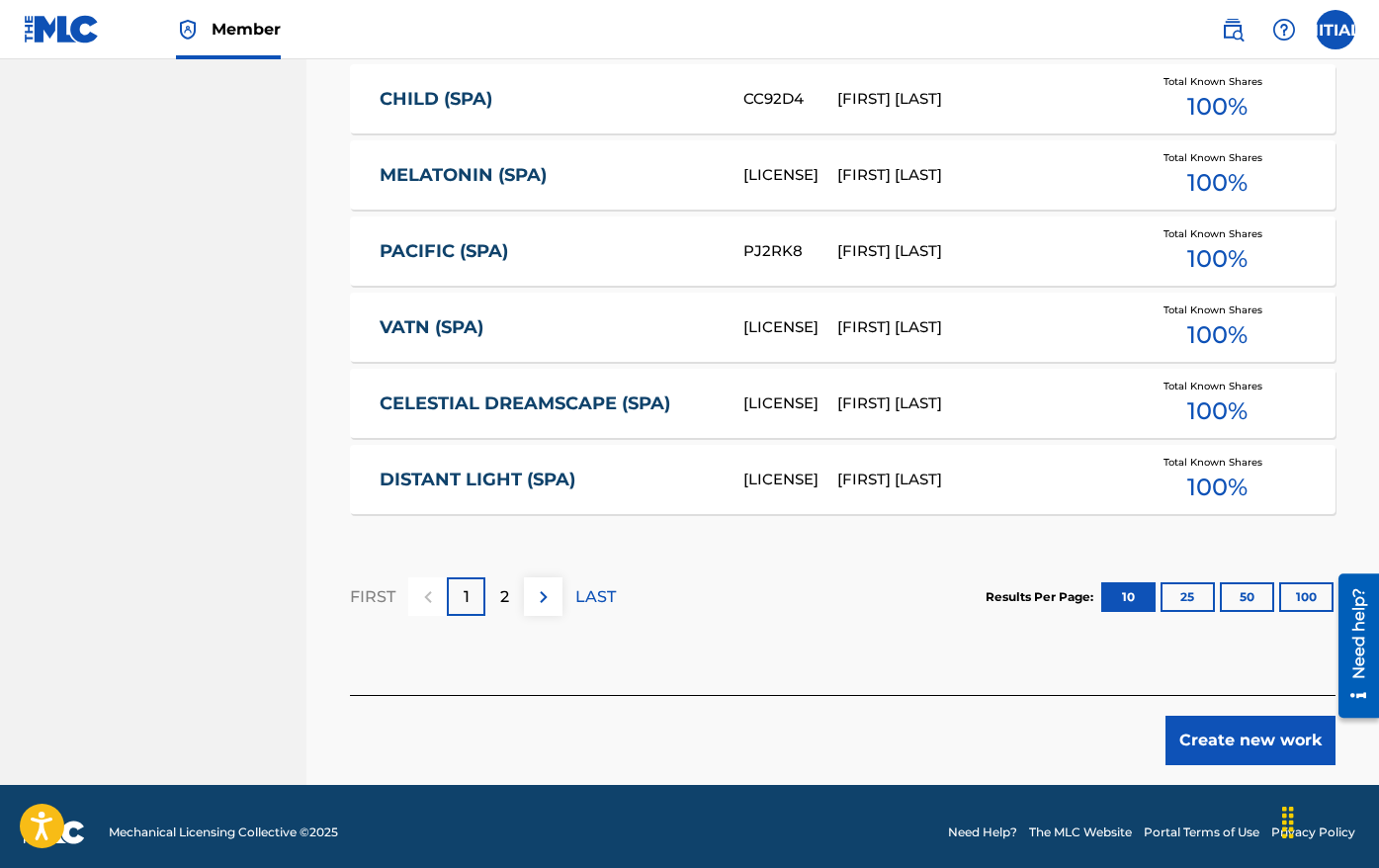 click on "Create new work" at bounding box center (1250, 740) 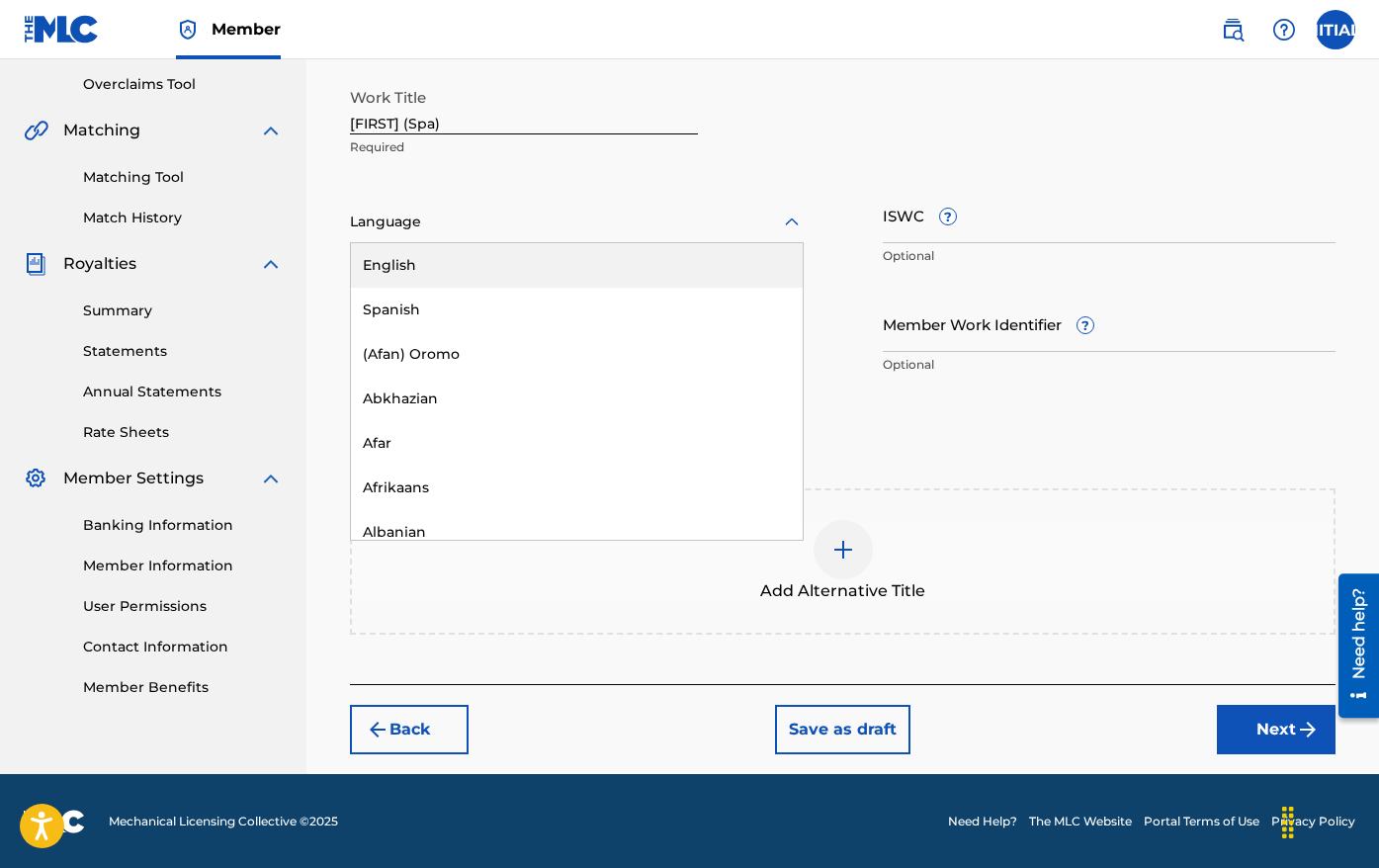 click at bounding box center [576, 221] 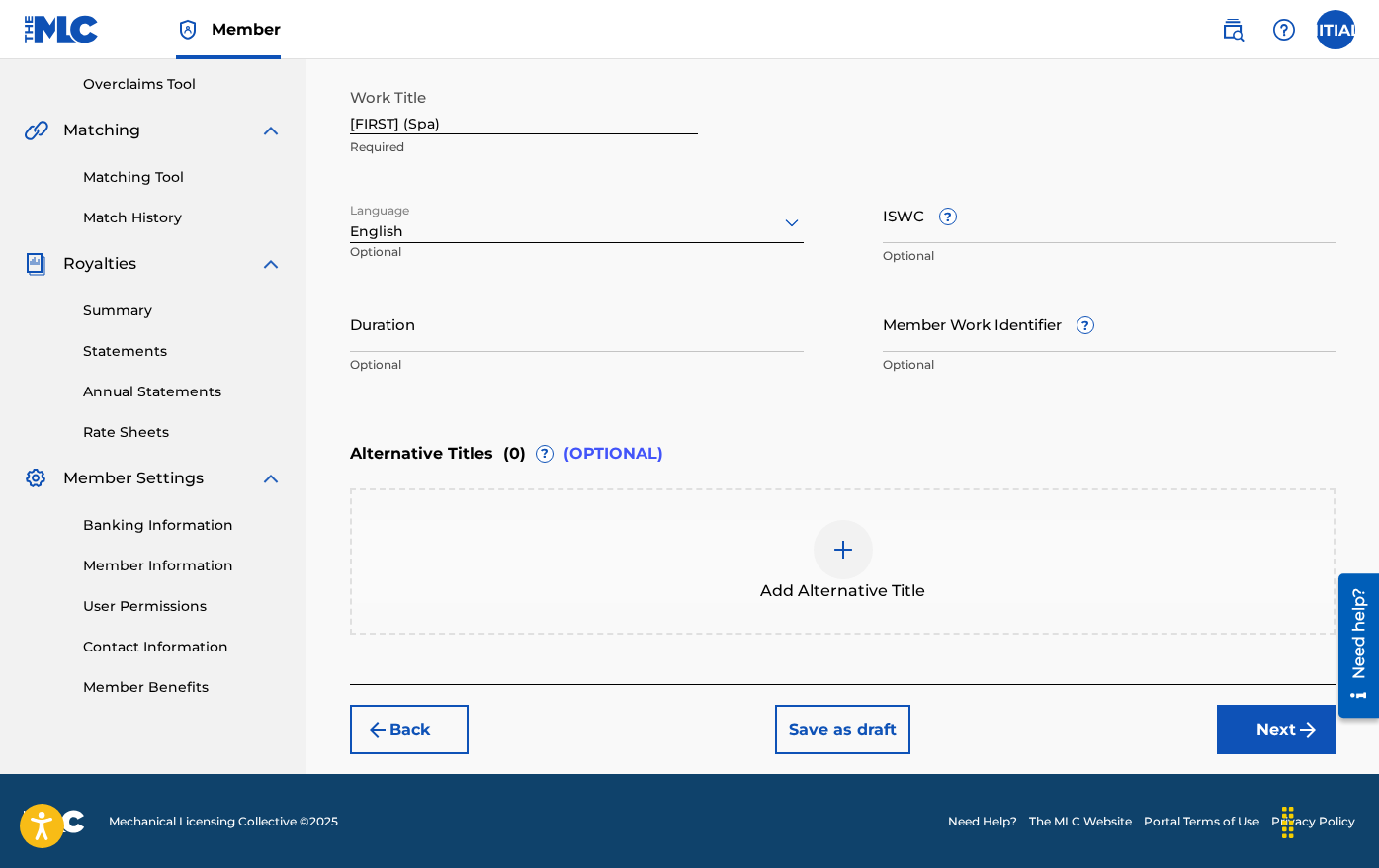 click on "Next" at bounding box center [1276, 730] 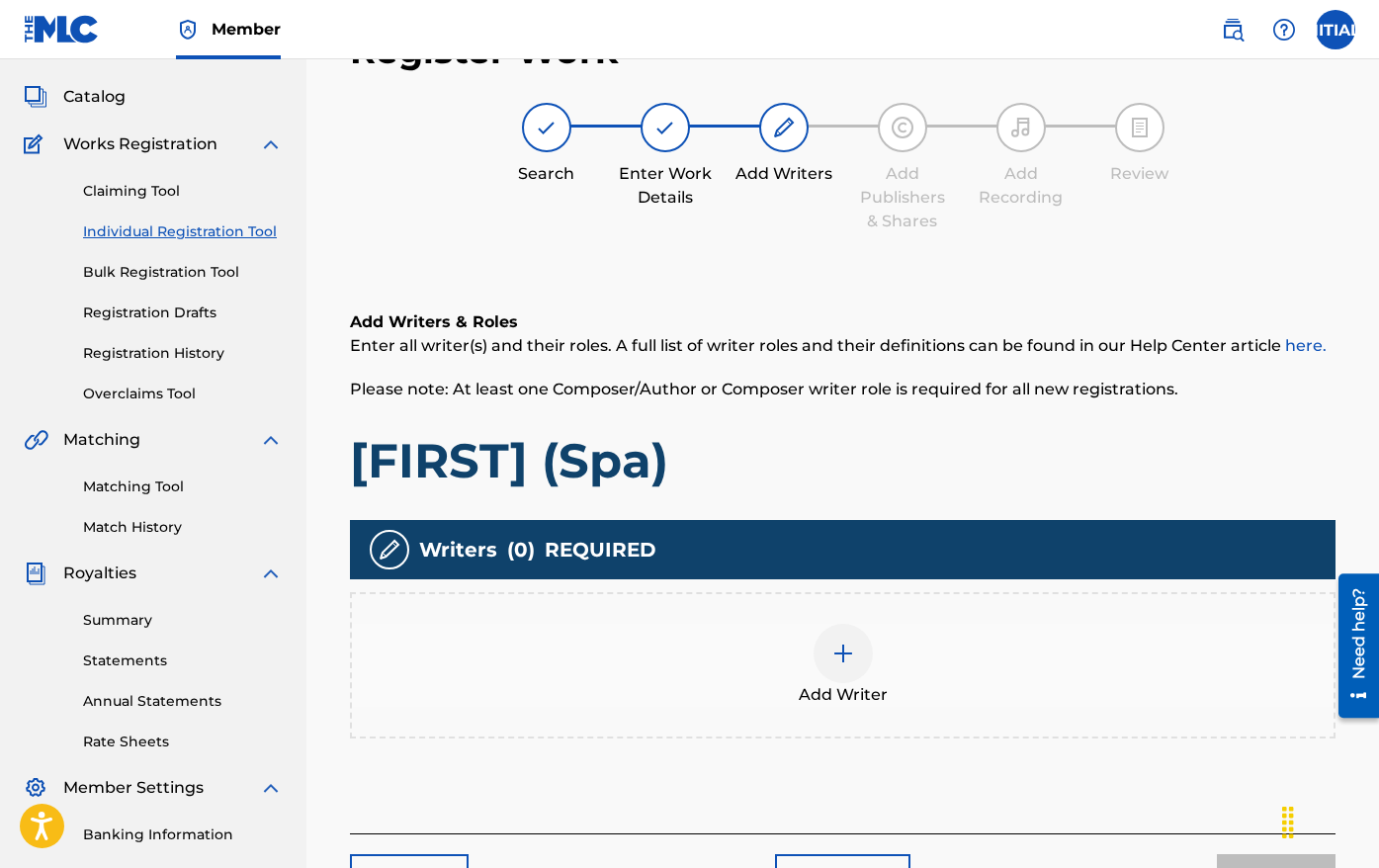 scroll, scrollTop: 89, scrollLeft: 0, axis: vertical 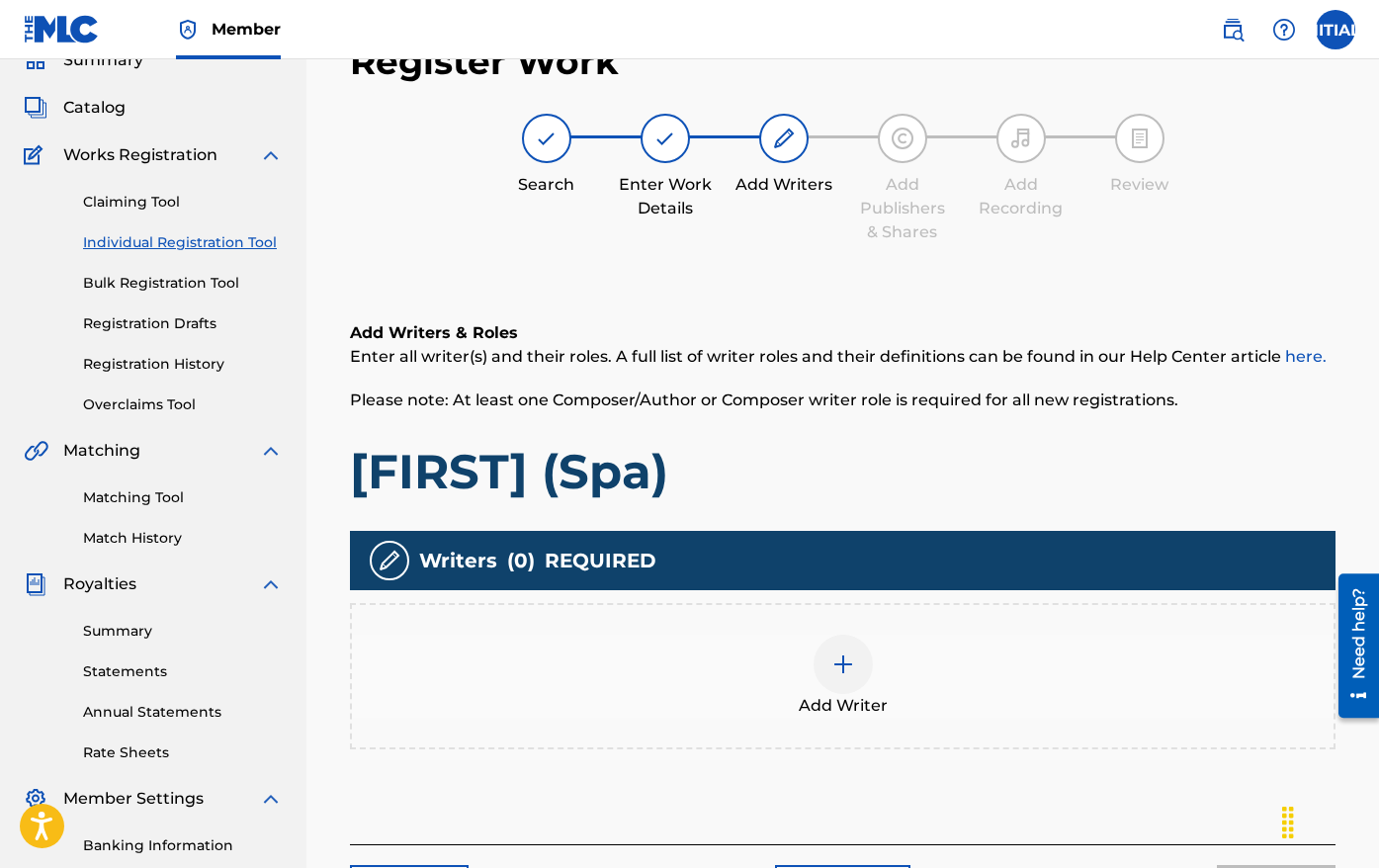 click at bounding box center [843, 664] 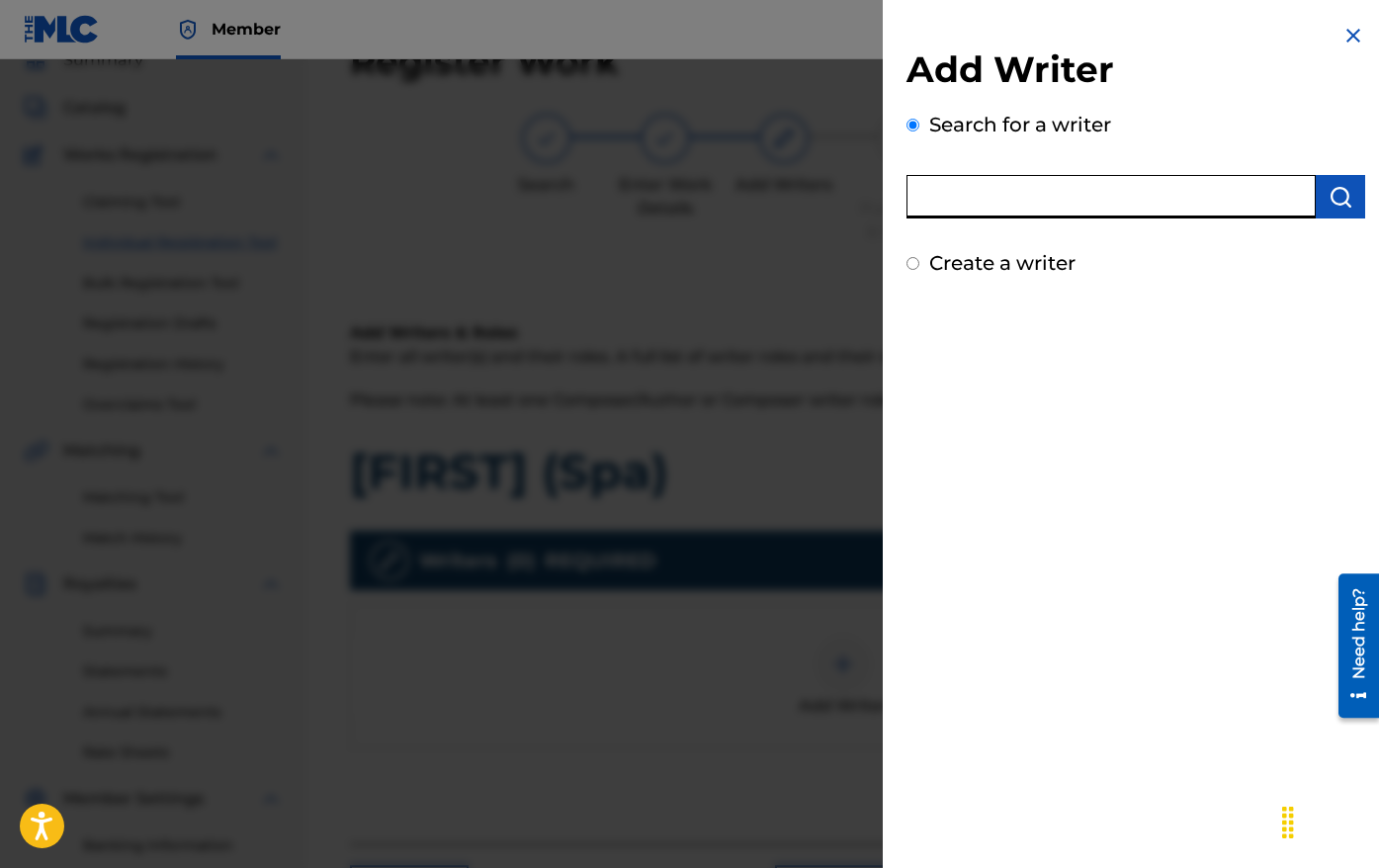 click at bounding box center [1111, 197] 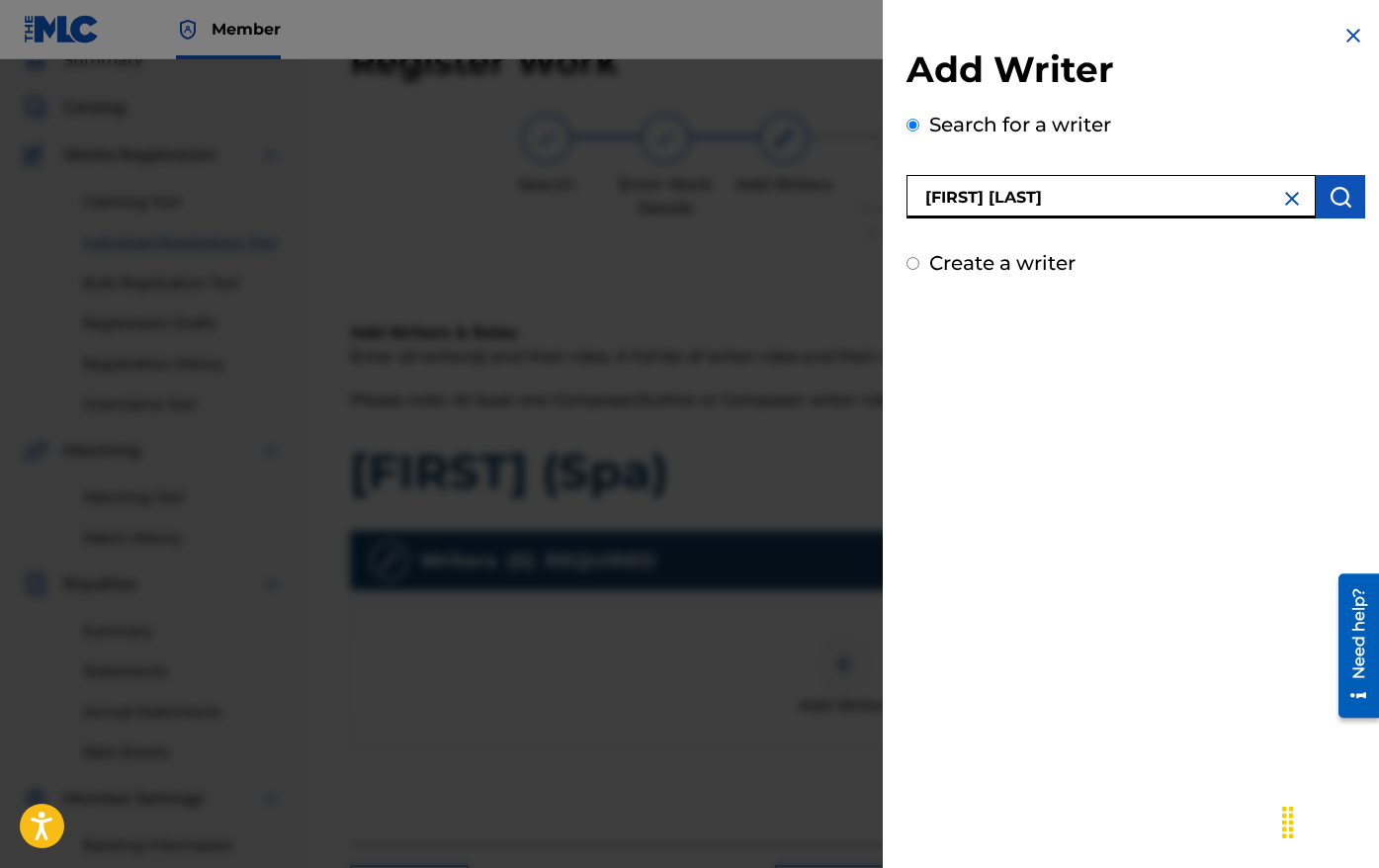 type on "[FIRST] [LAST]" 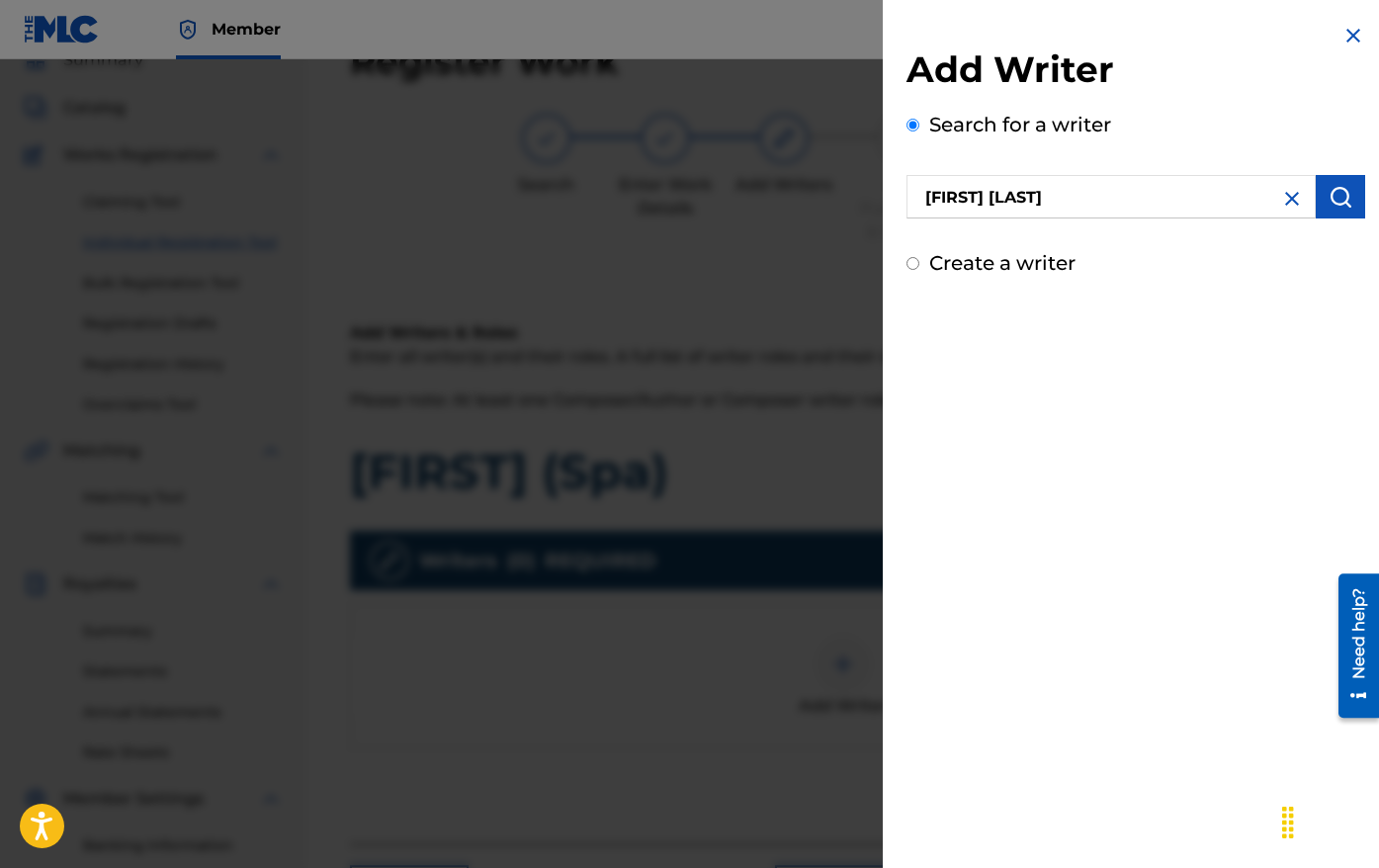 click at bounding box center [1340, 197] 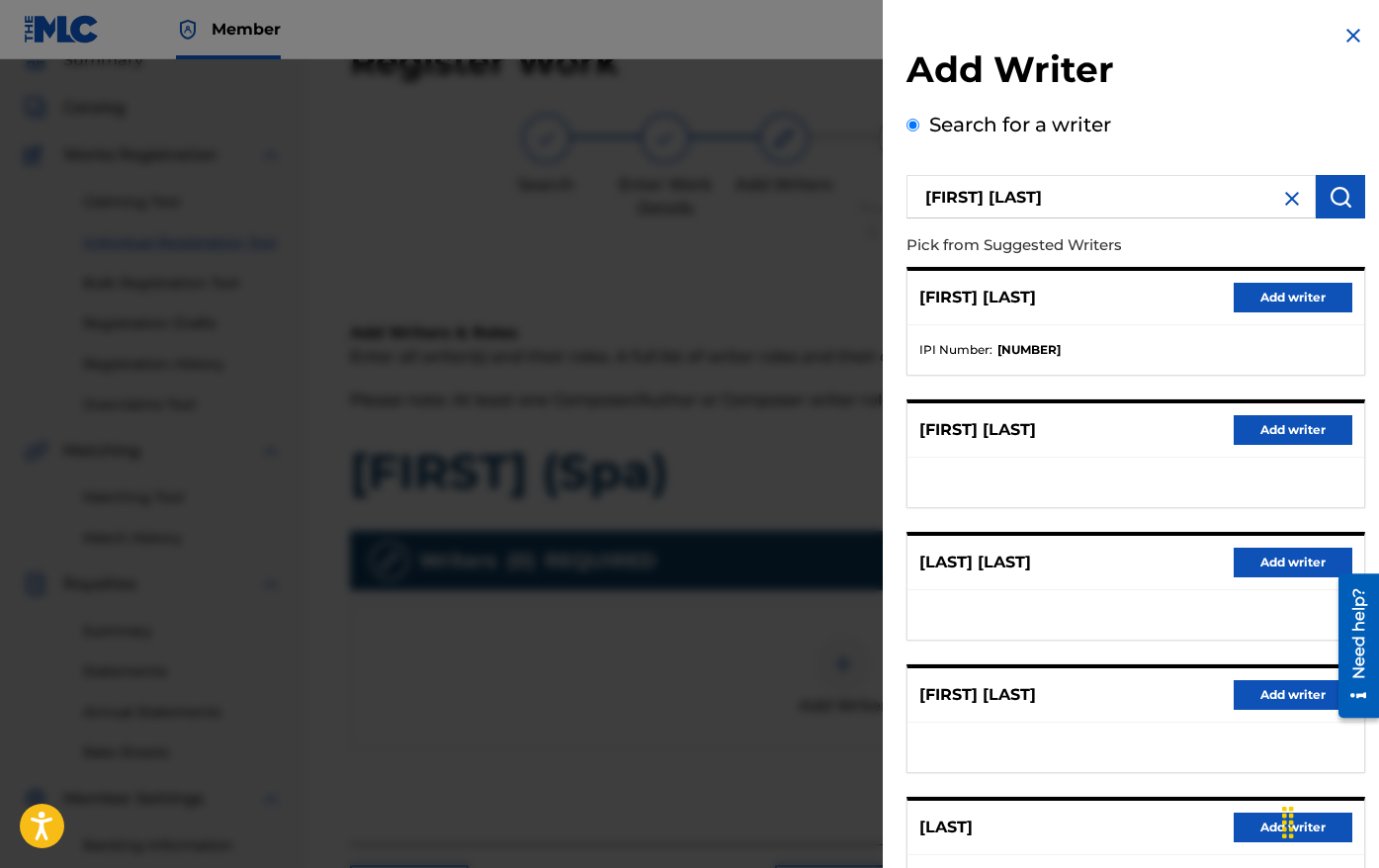 click on "Add writer" at bounding box center (1293, 298) 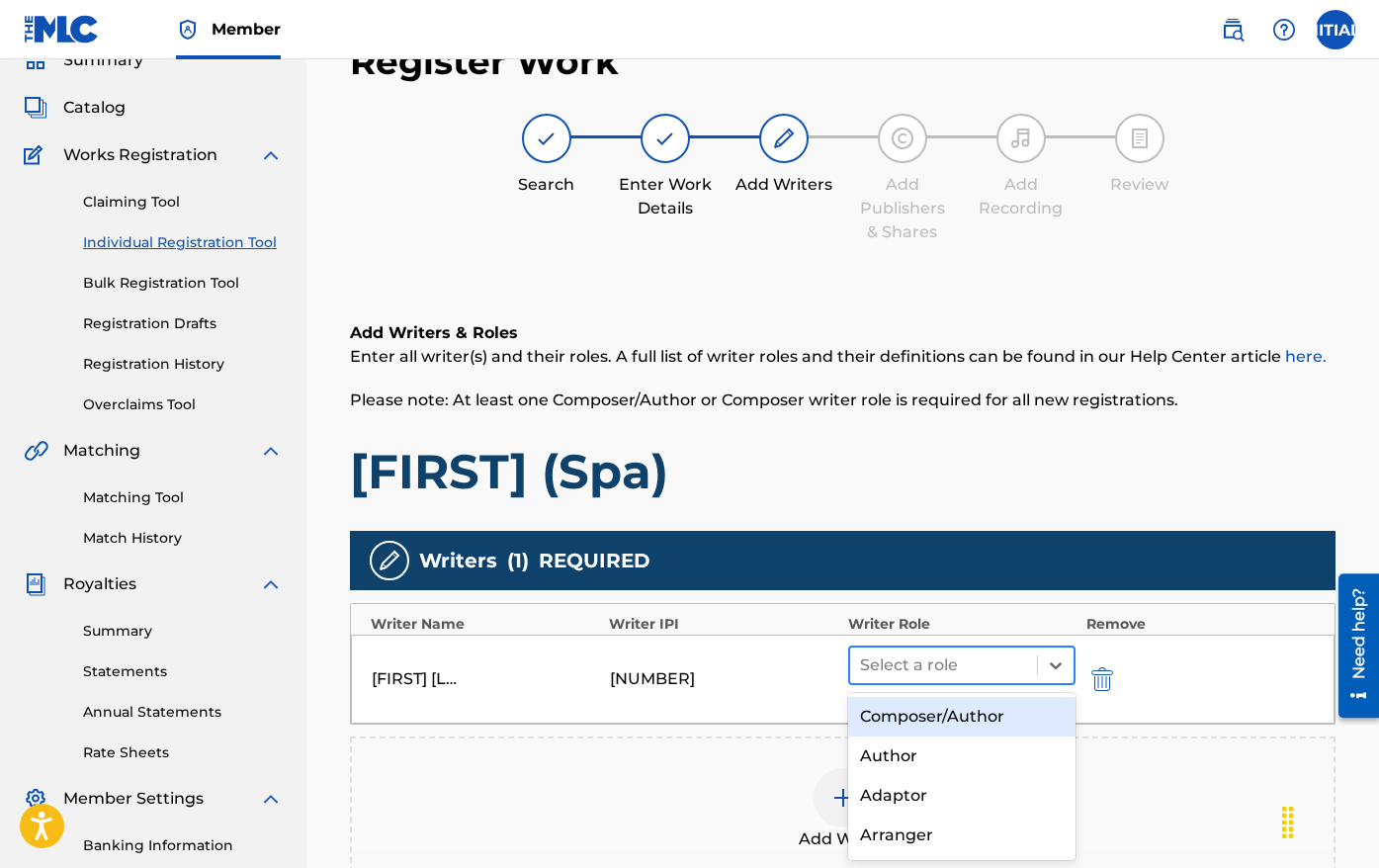 click at bounding box center (944, 665) 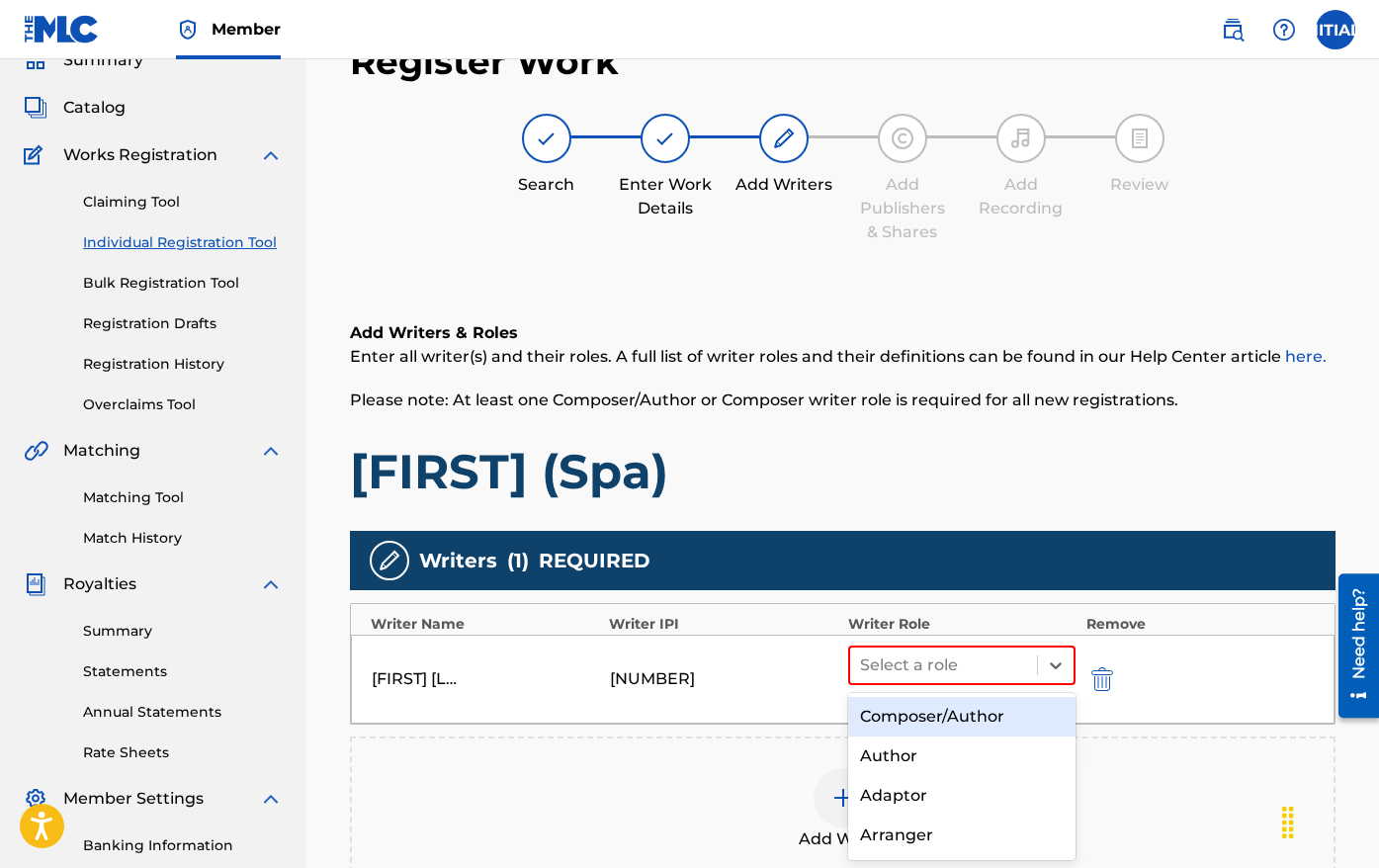 click on "Composer/Author" at bounding box center [962, 717] 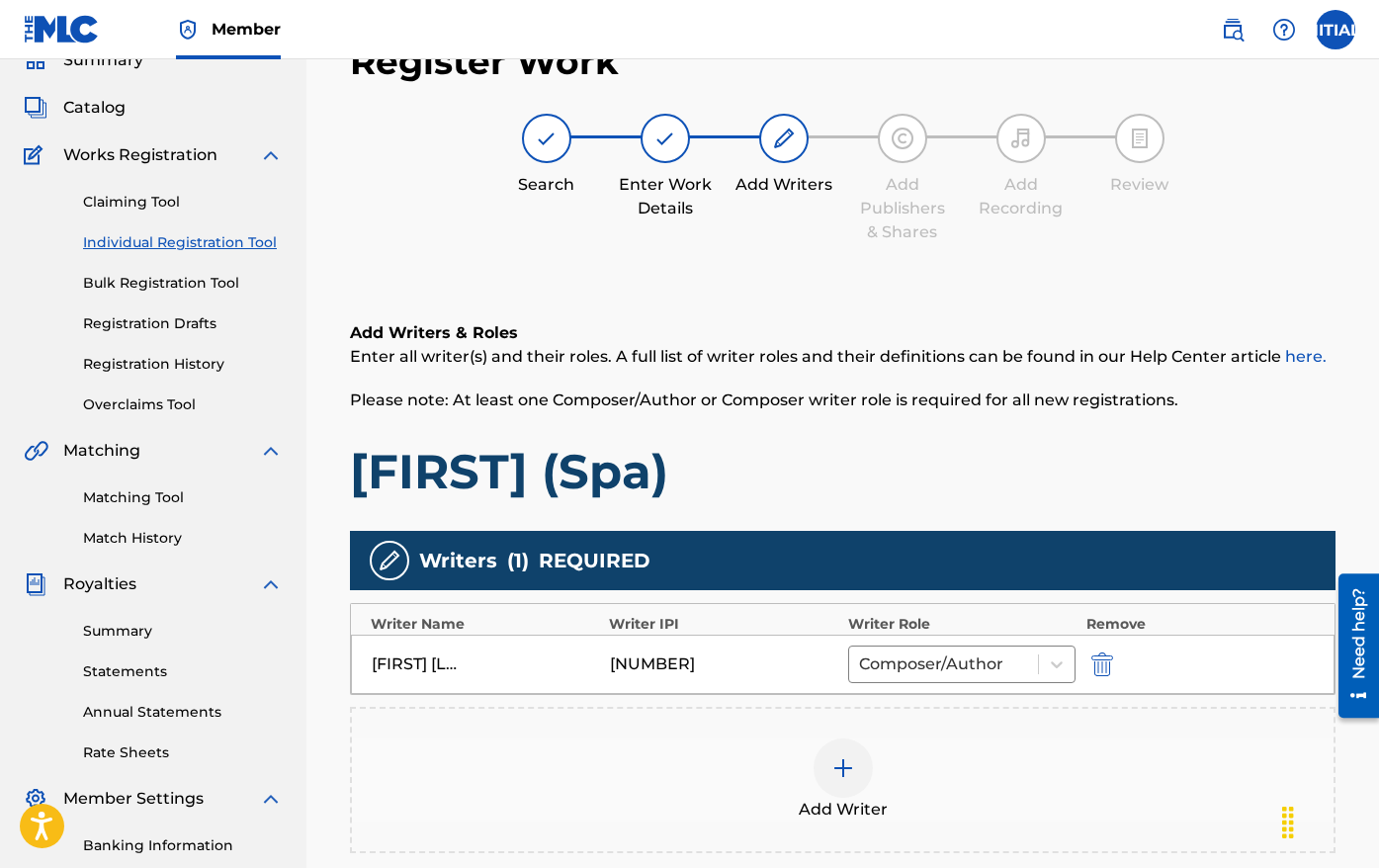 scroll, scrollTop: 330, scrollLeft: 0, axis: vertical 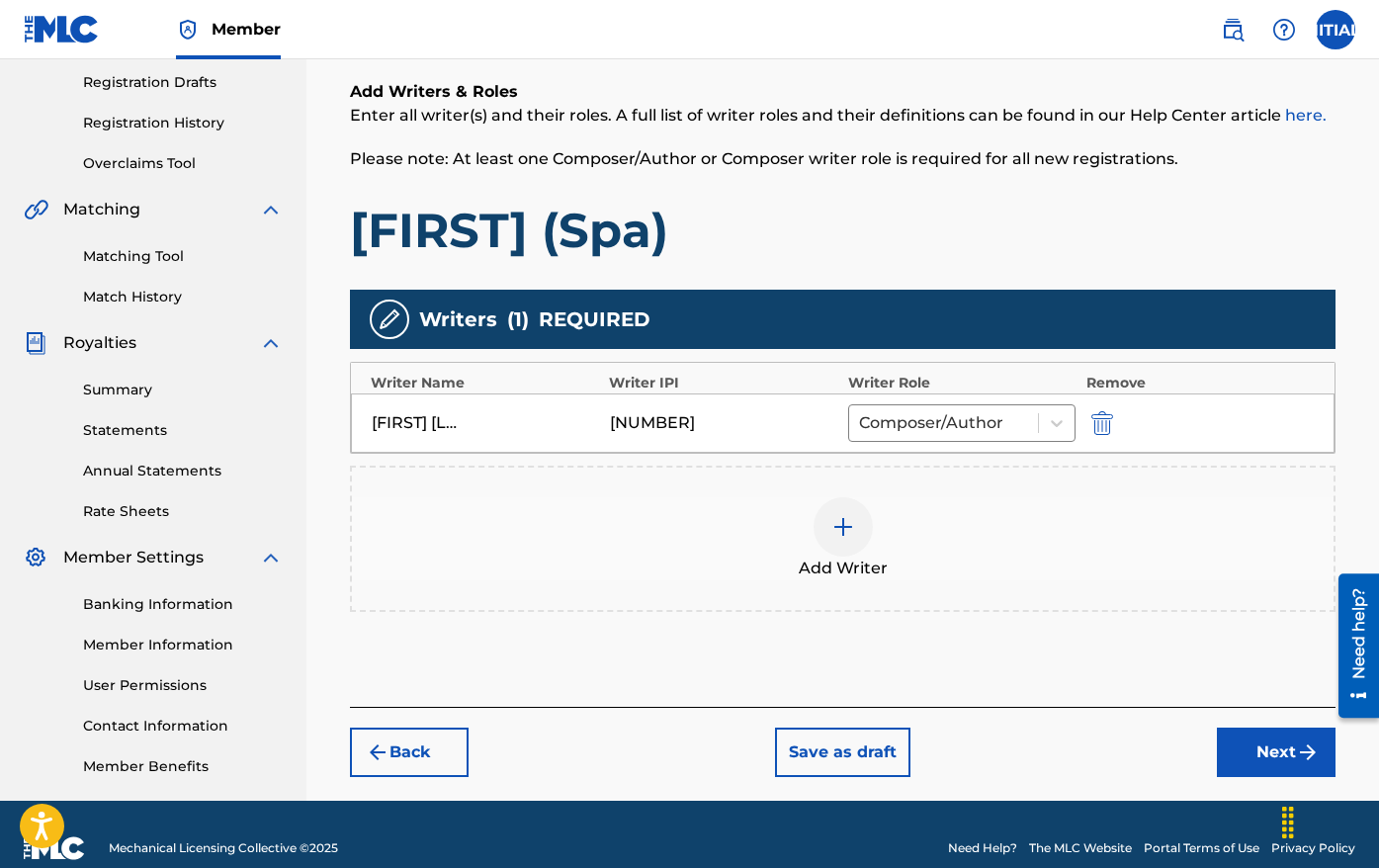 click on "Next" at bounding box center [1276, 752] 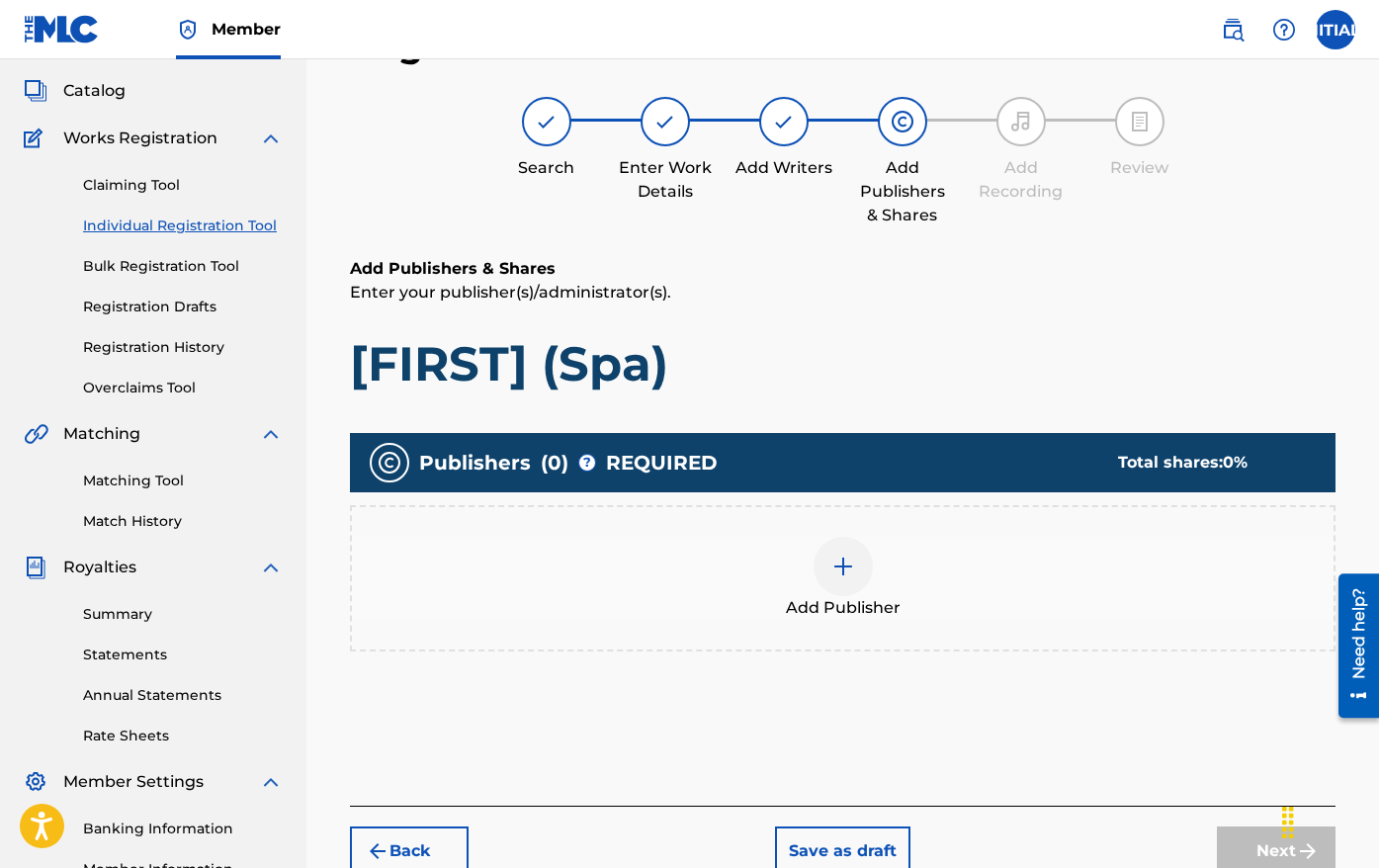 scroll, scrollTop: 89, scrollLeft: 0, axis: vertical 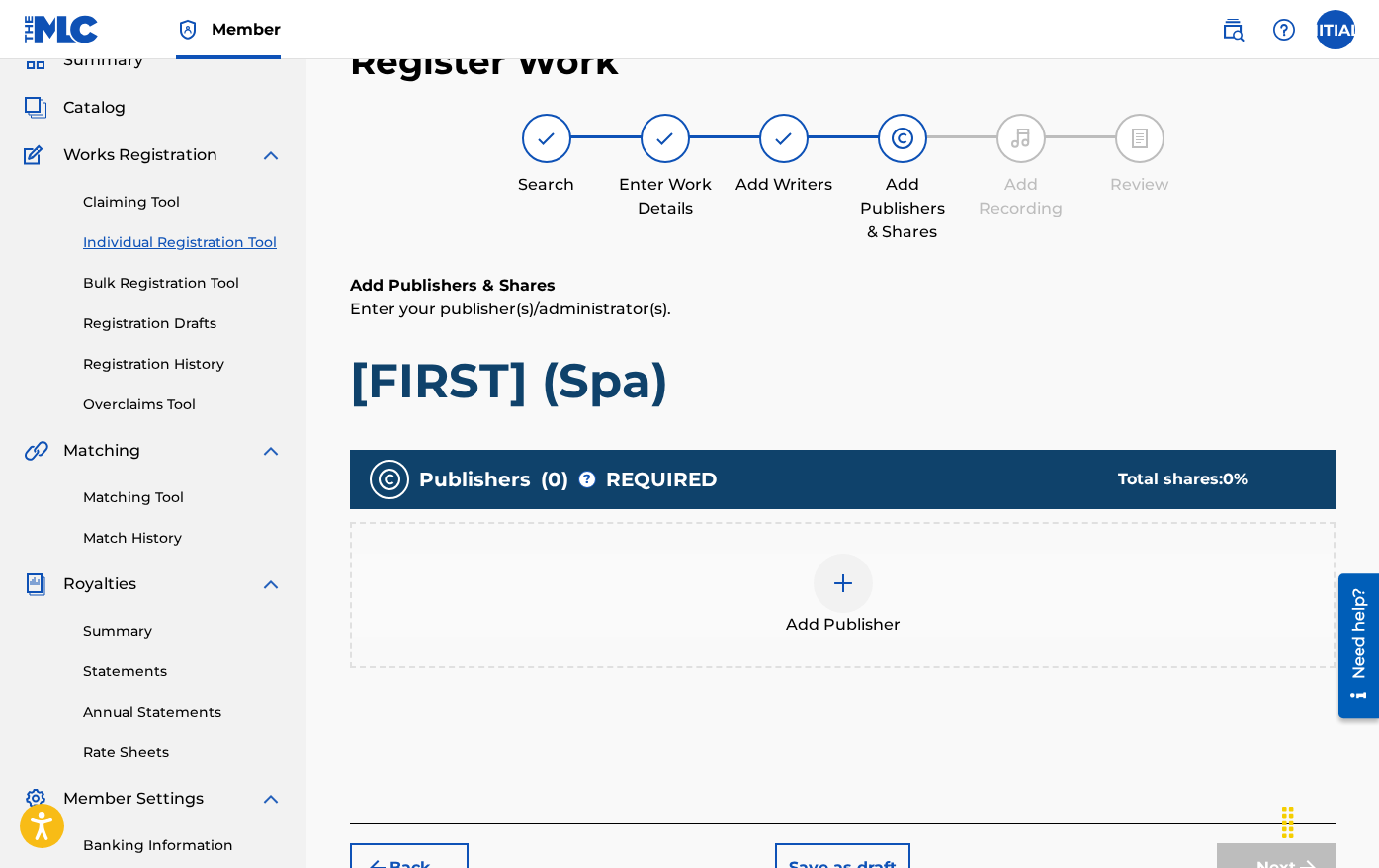 click at bounding box center [843, 583] 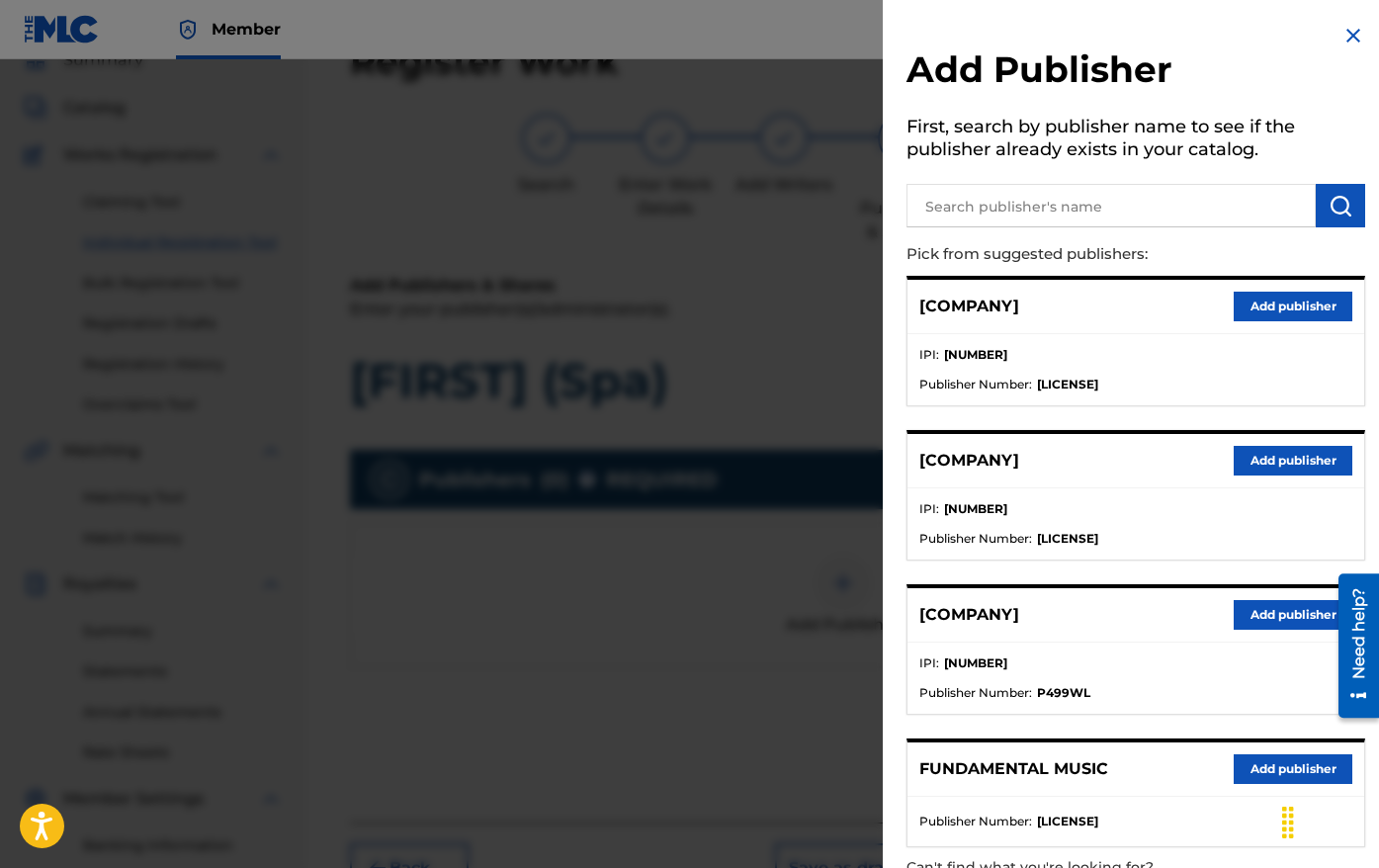 click on "Add publisher" at bounding box center (1293, 306) 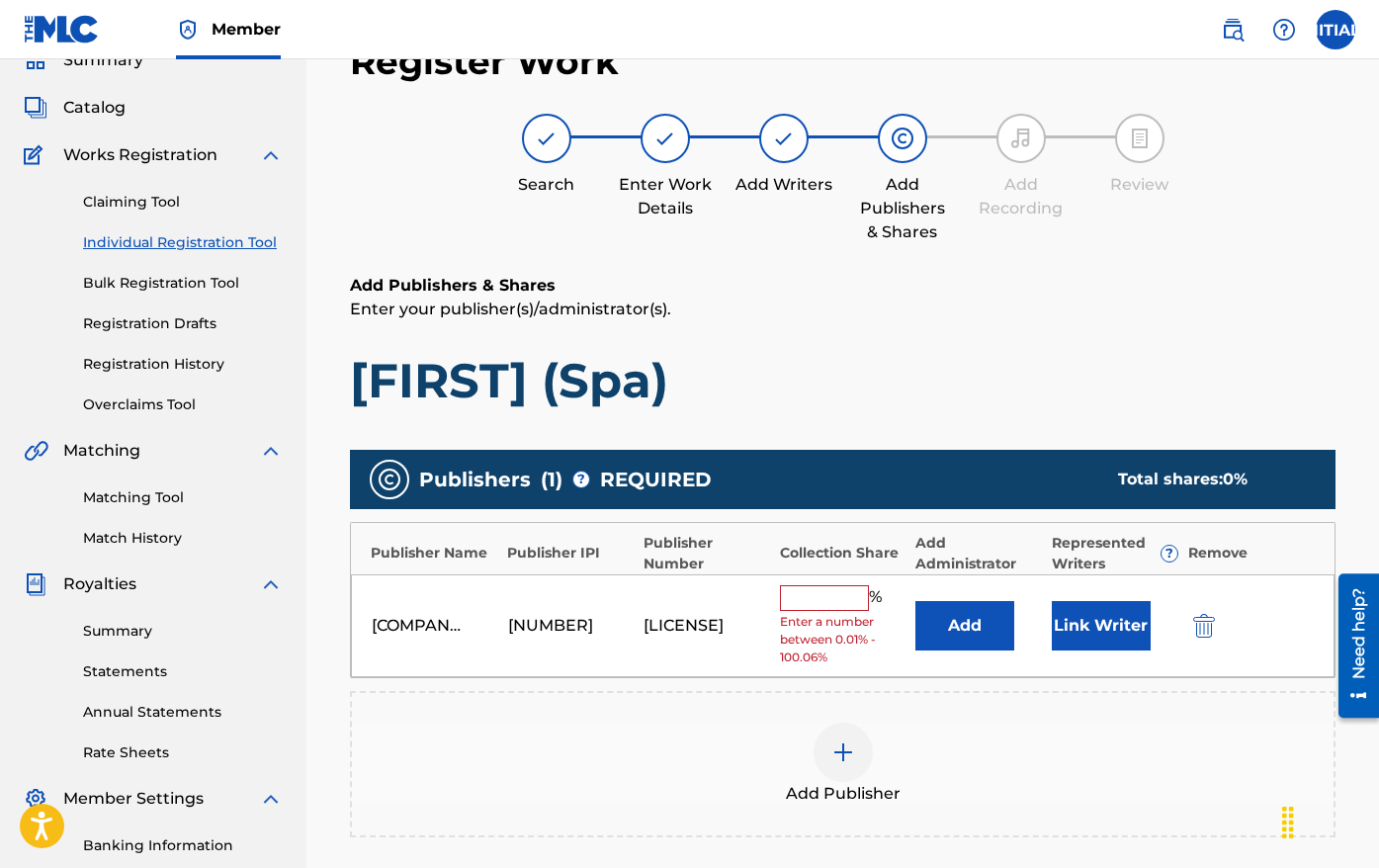 click at bounding box center (824, 598) 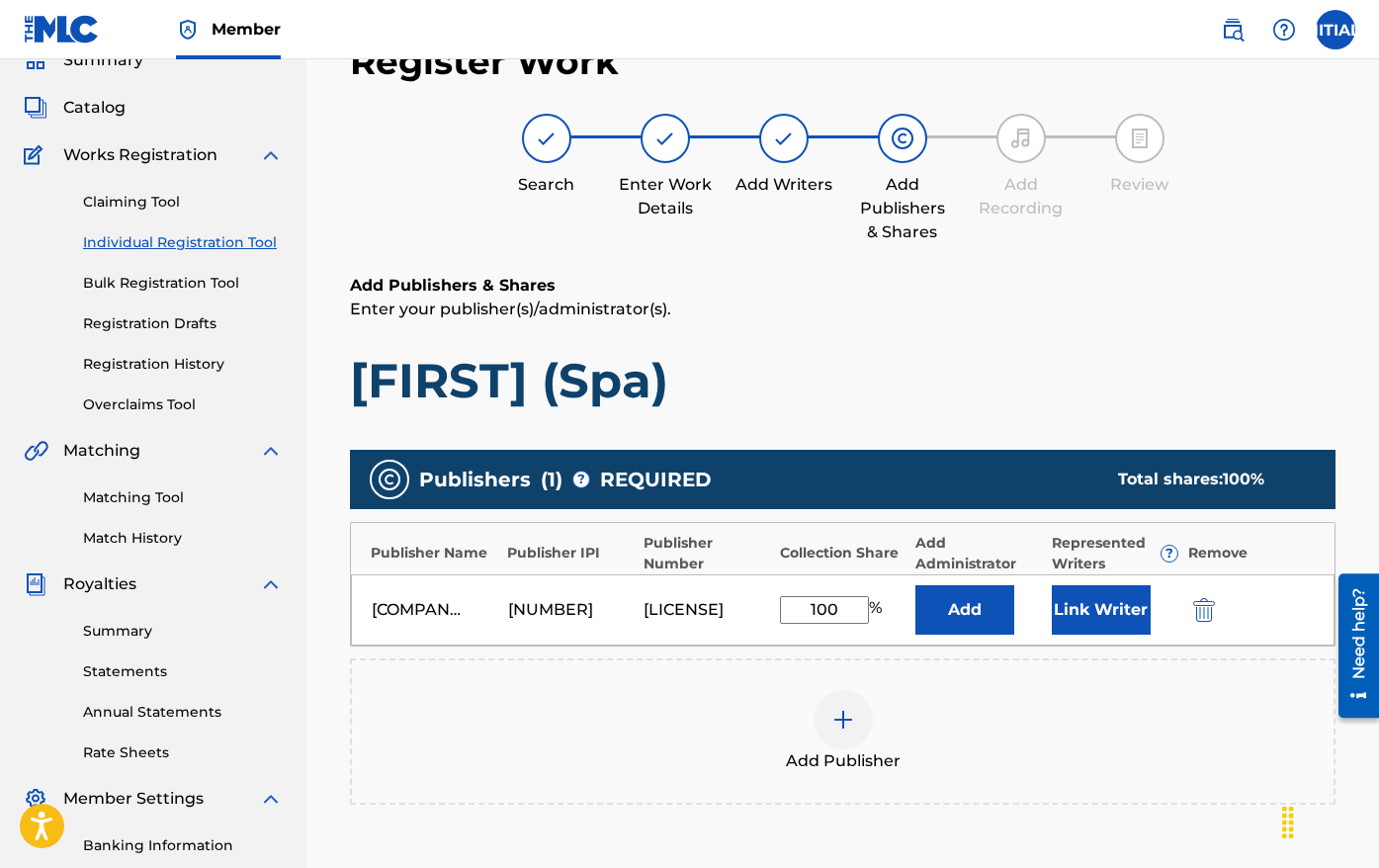 type on "100" 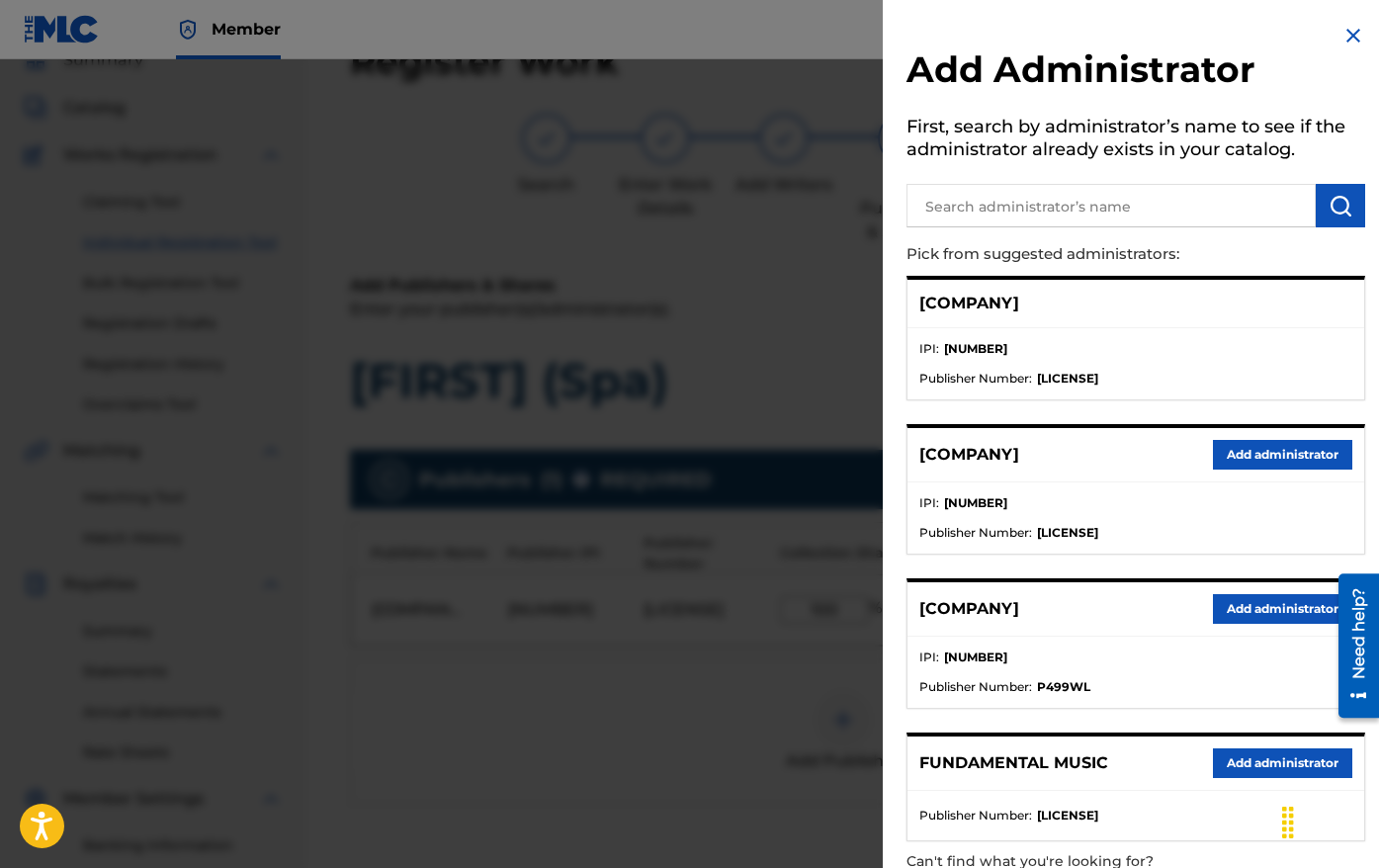 click on "Add administrator" at bounding box center [1282, 763] 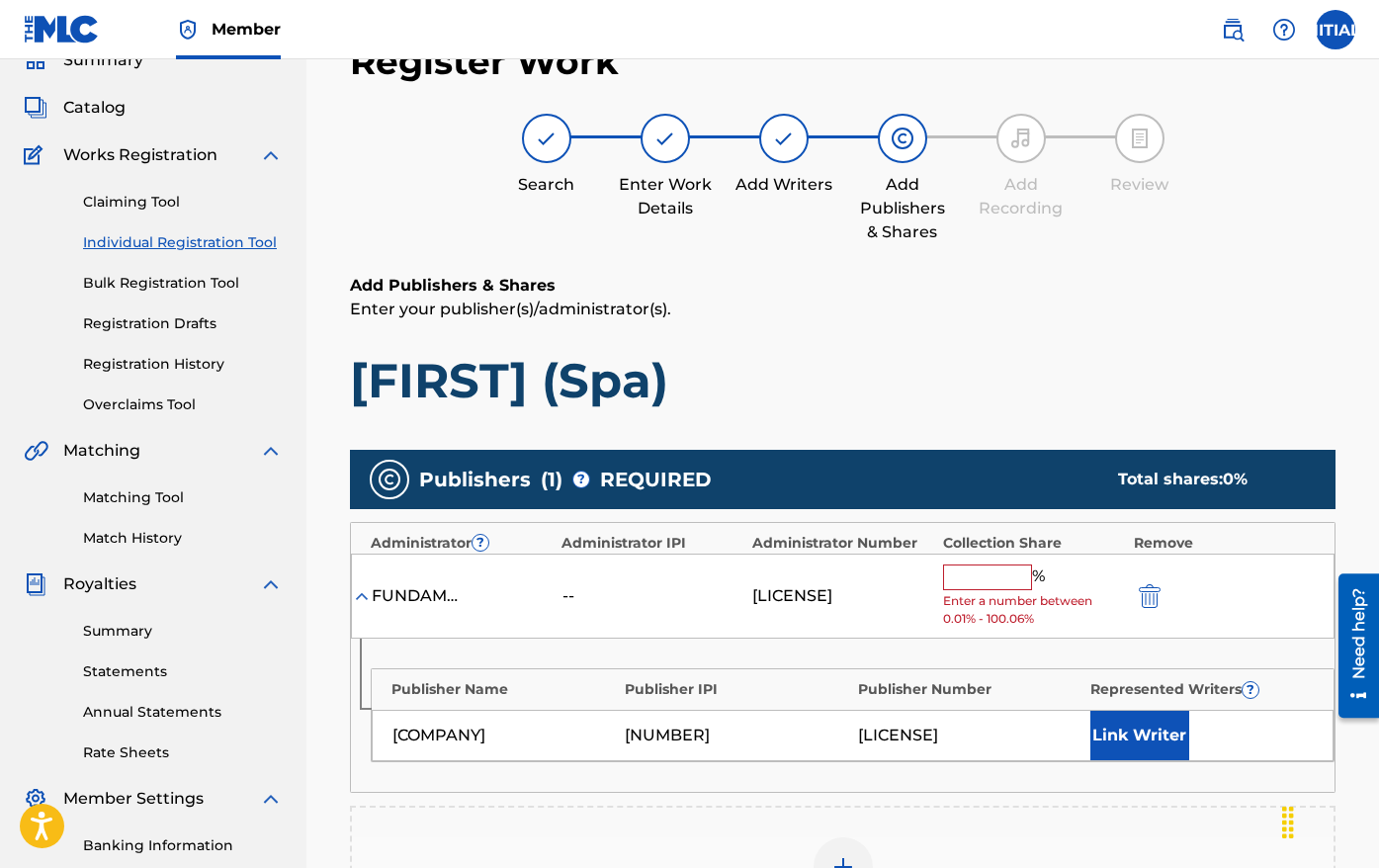 click at bounding box center (988, 577) 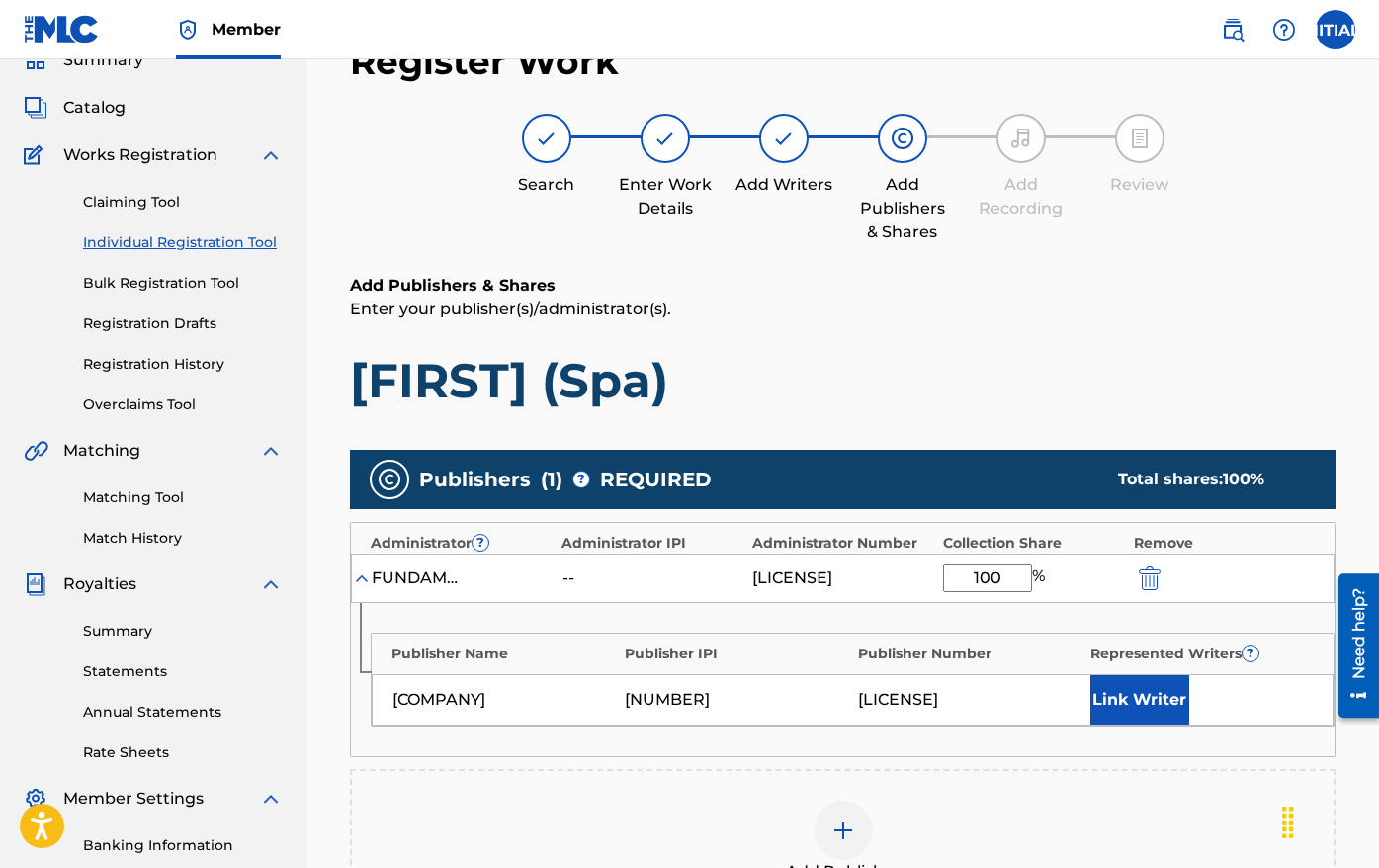 type on "100" 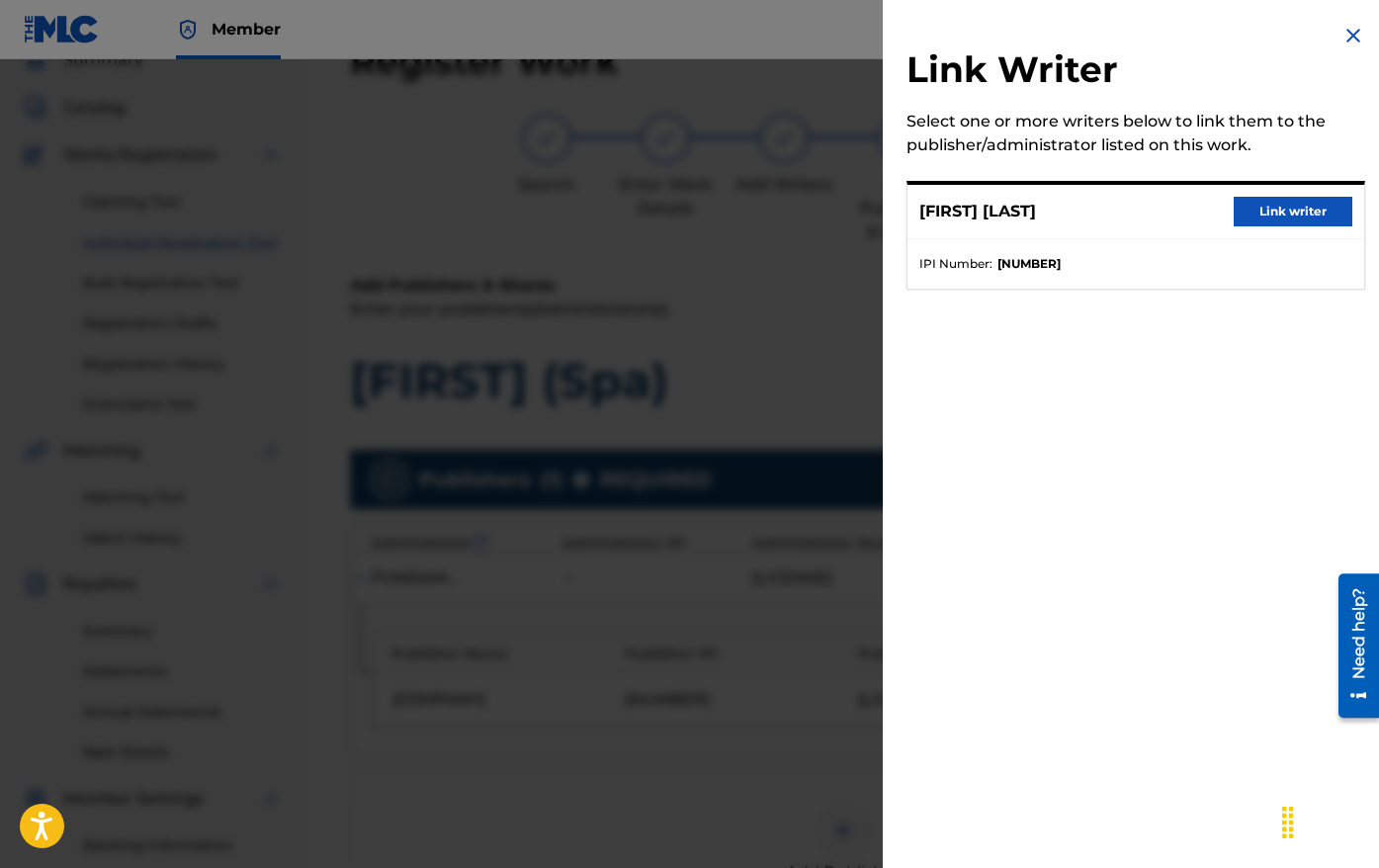 click on "Link writer" at bounding box center (1293, 212) 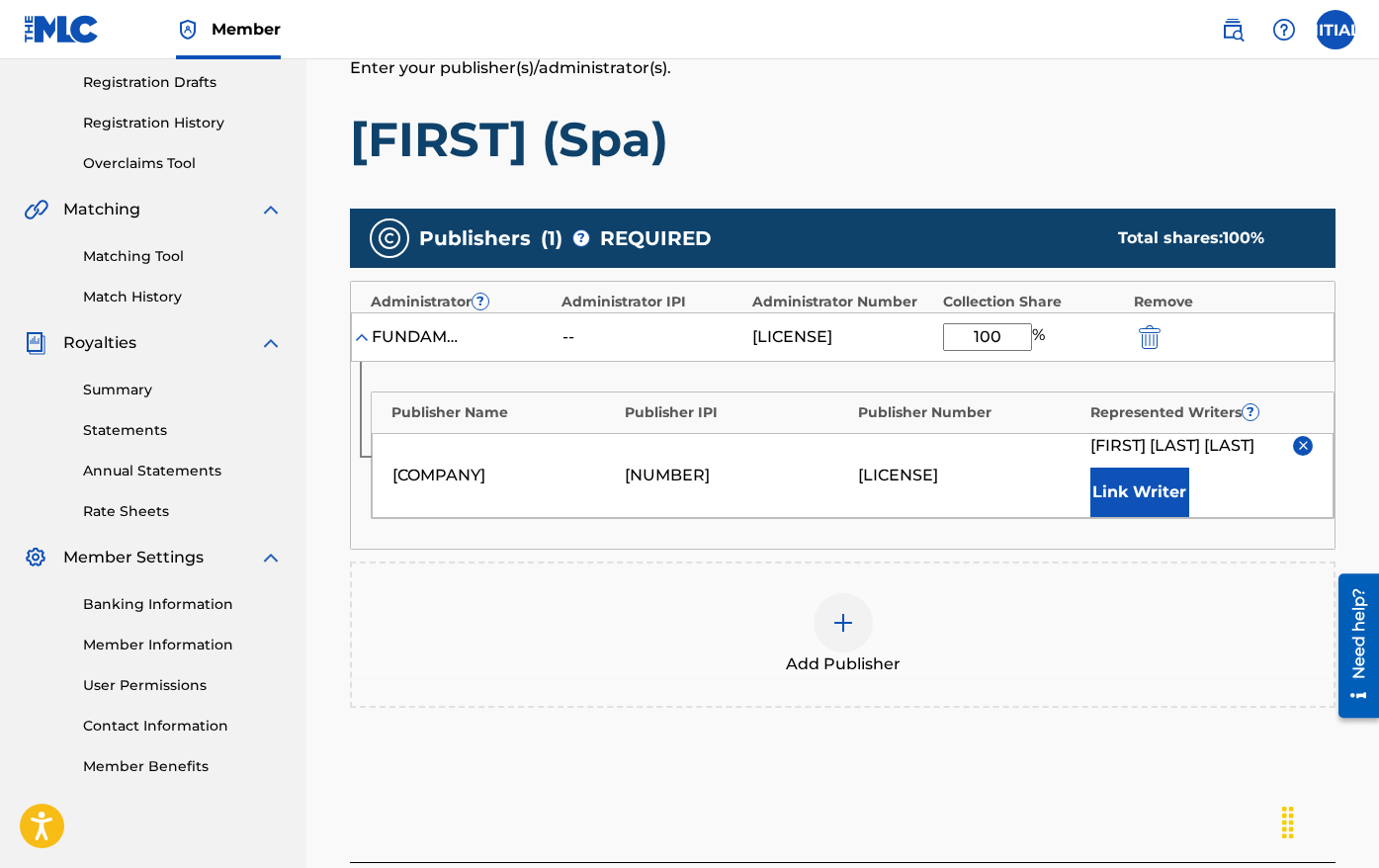 scroll, scrollTop: 533, scrollLeft: 0, axis: vertical 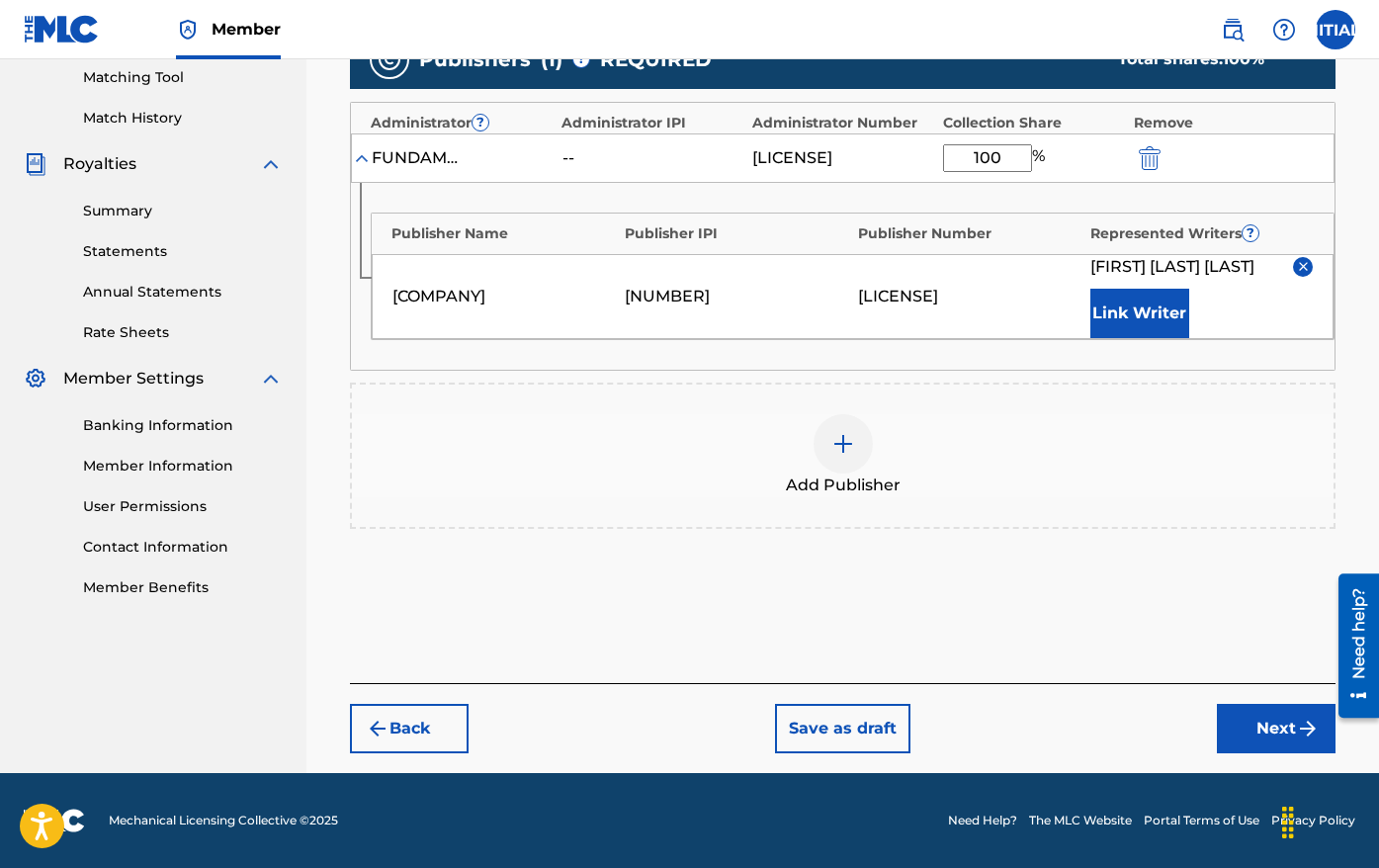 click on "Next" at bounding box center (1276, 729) 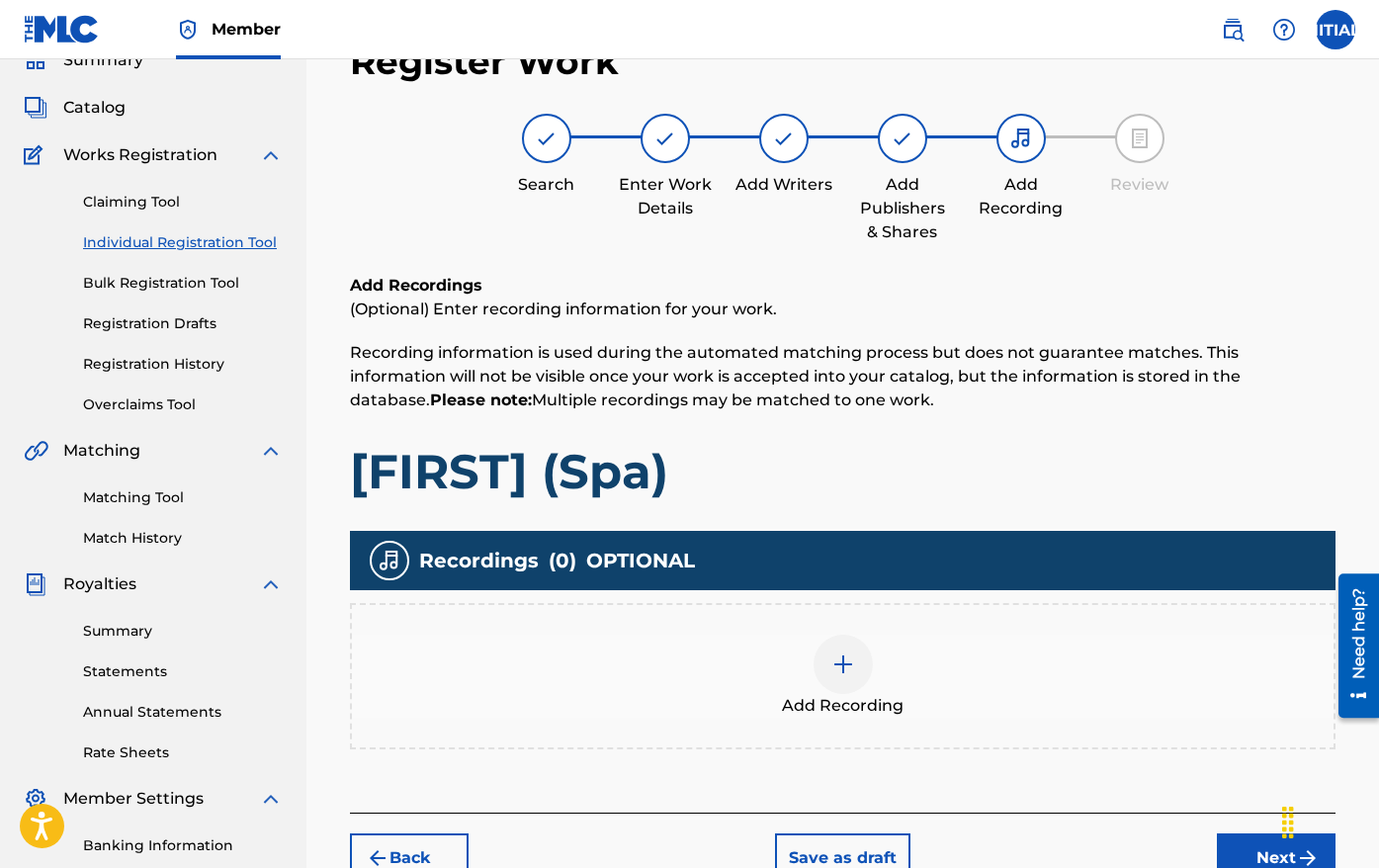 scroll, scrollTop: 330, scrollLeft: 0, axis: vertical 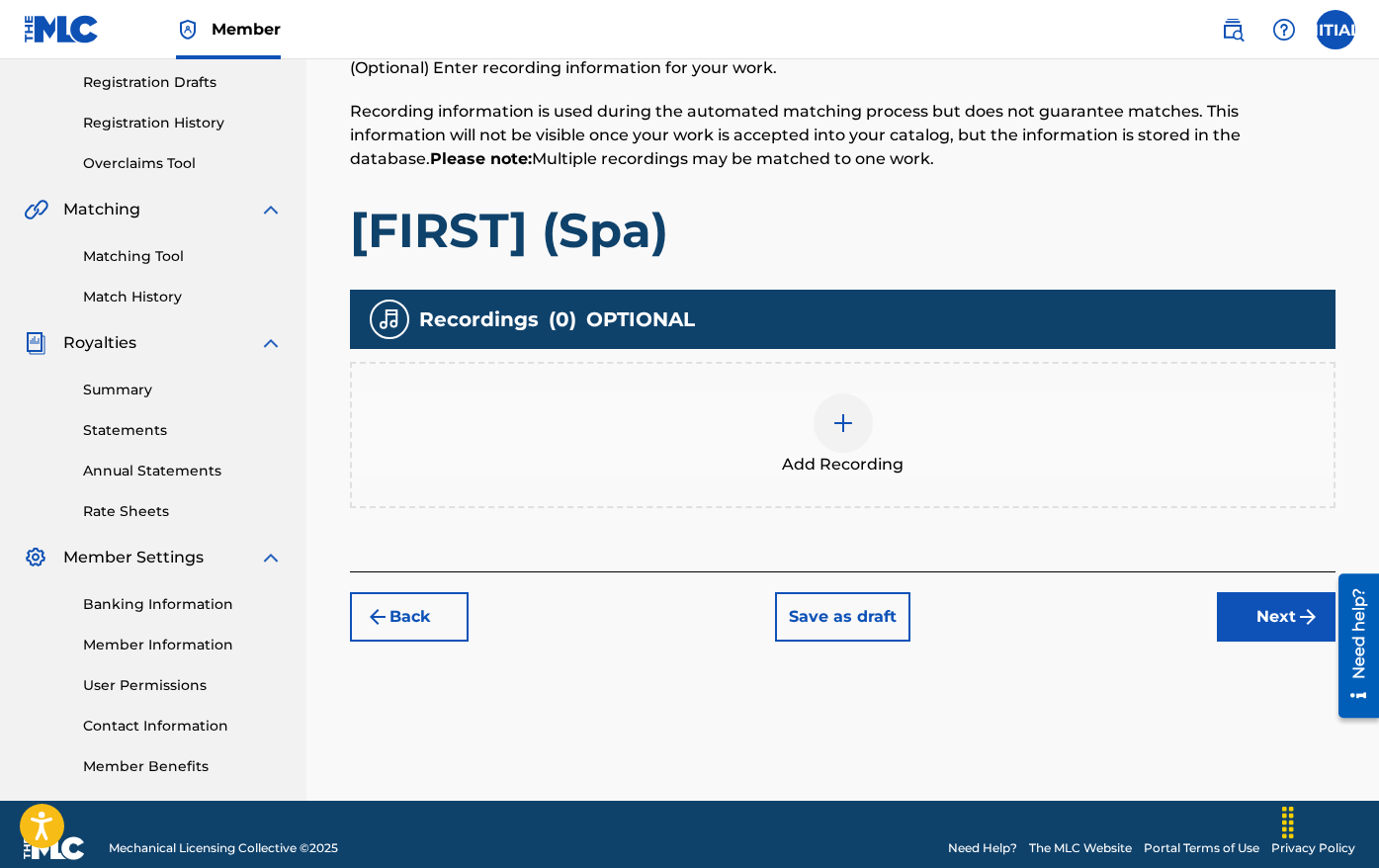click on "Next" at bounding box center (1276, 617) 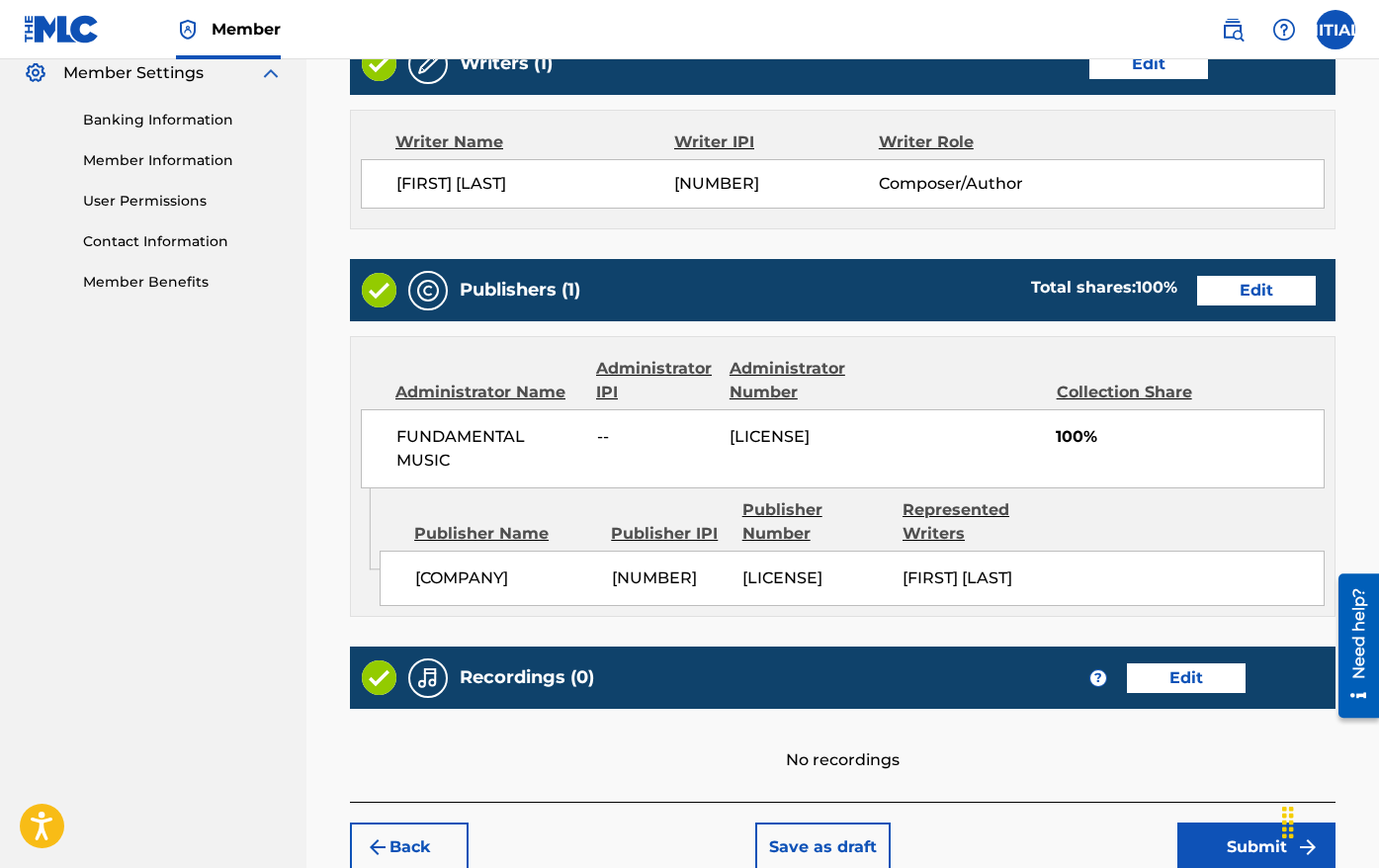 scroll, scrollTop: 955, scrollLeft: 0, axis: vertical 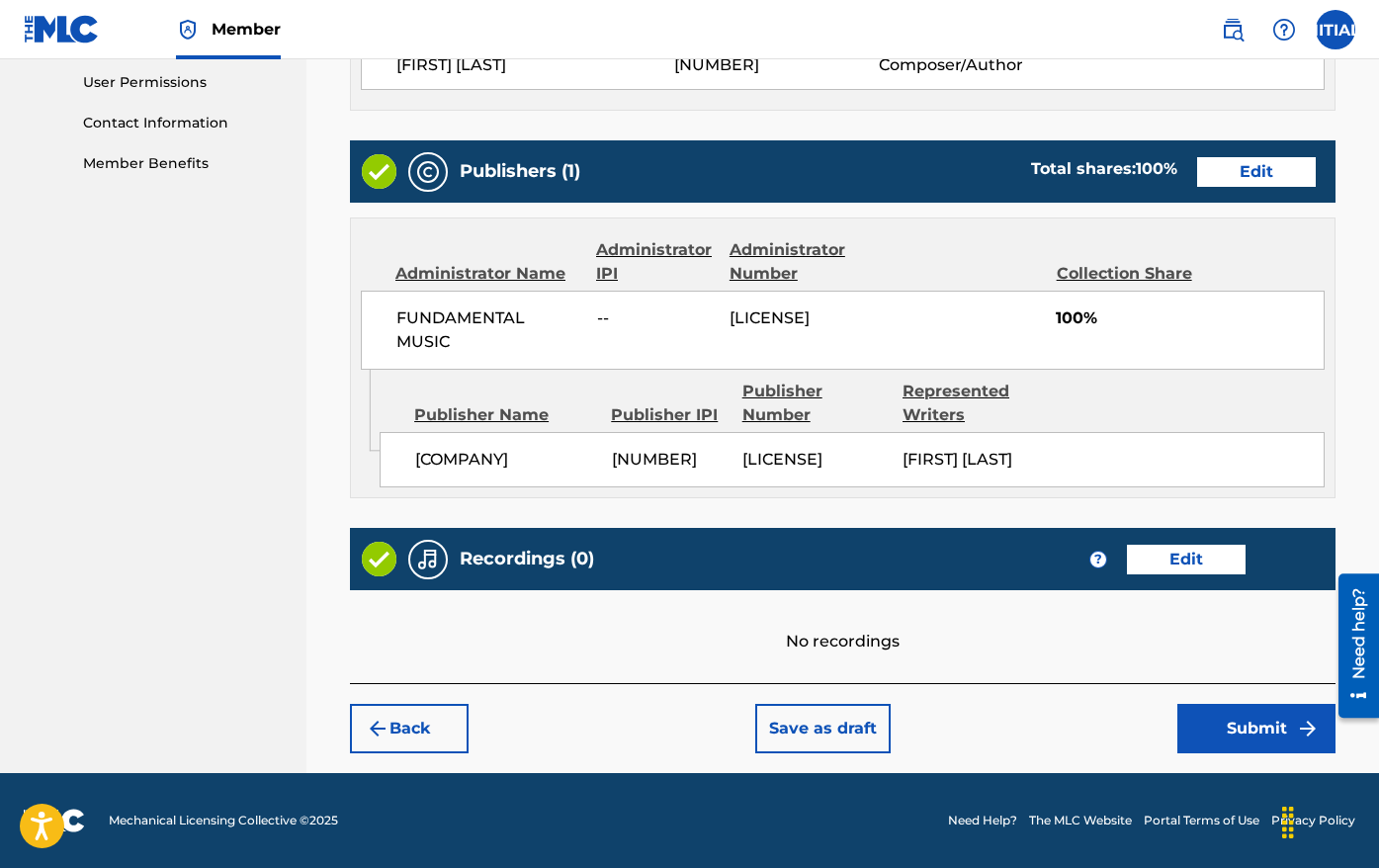 click on "Submit" at bounding box center (1256, 729) 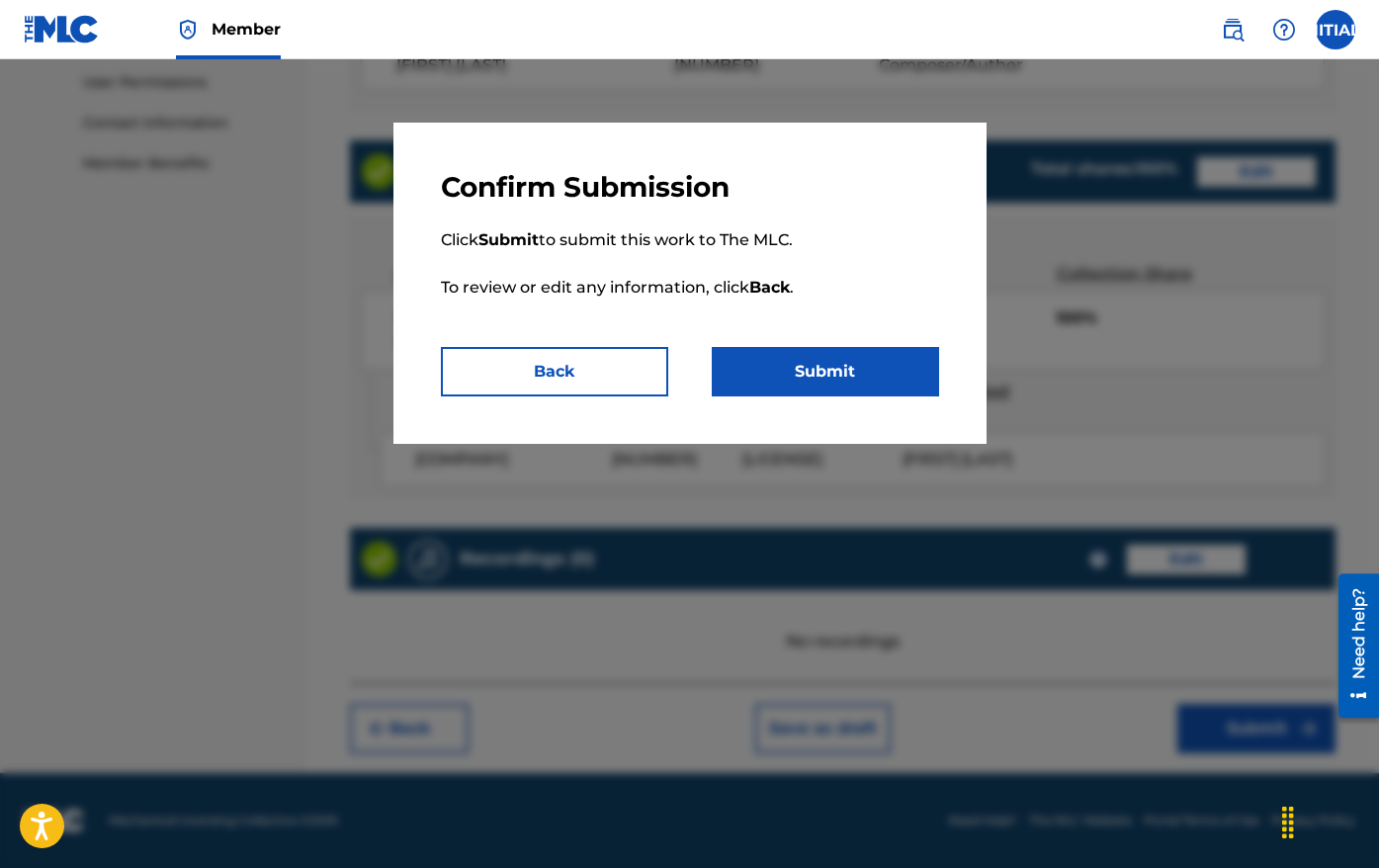click on "Submit" at bounding box center (825, 372) 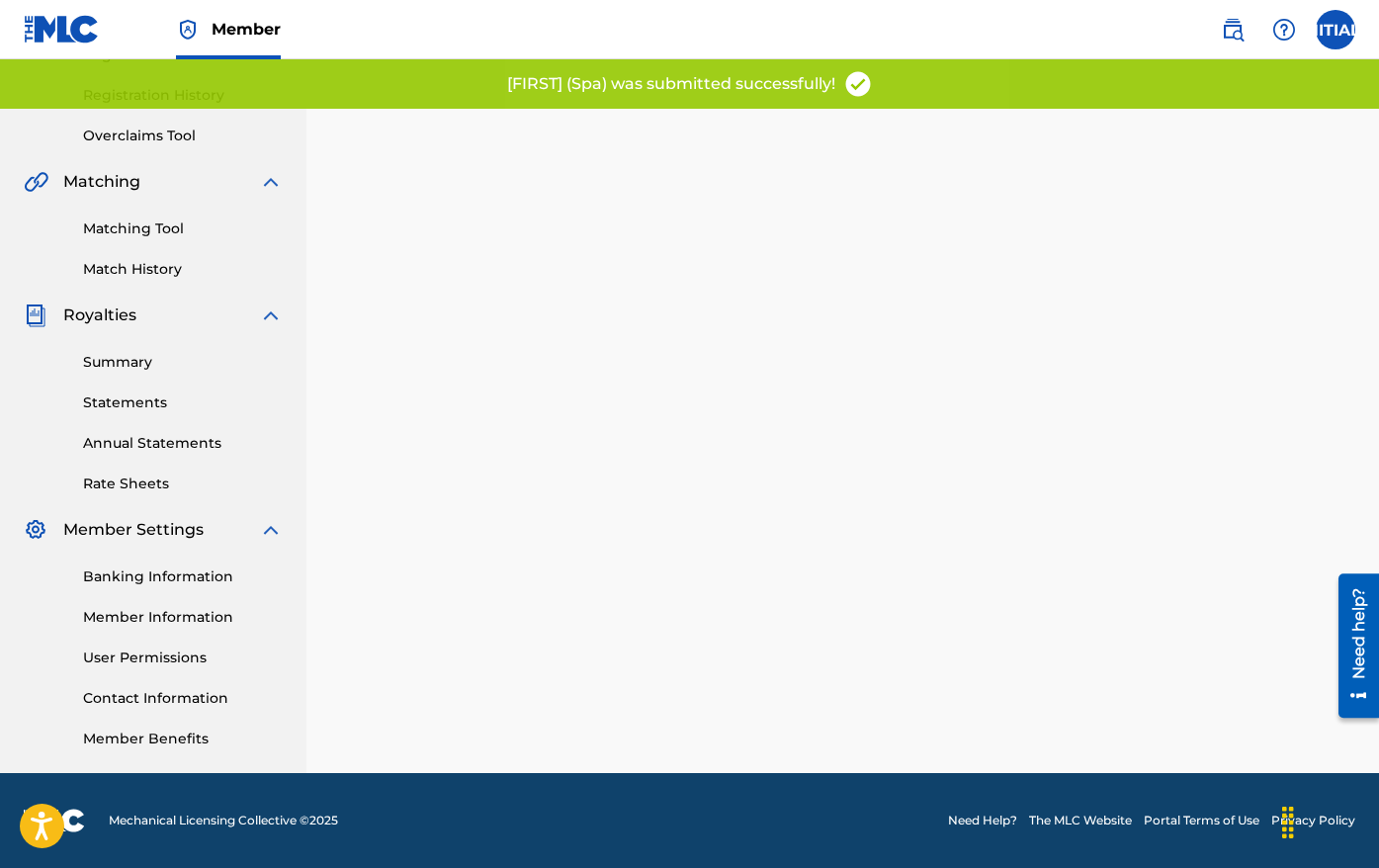 scroll, scrollTop: 0, scrollLeft: 0, axis: both 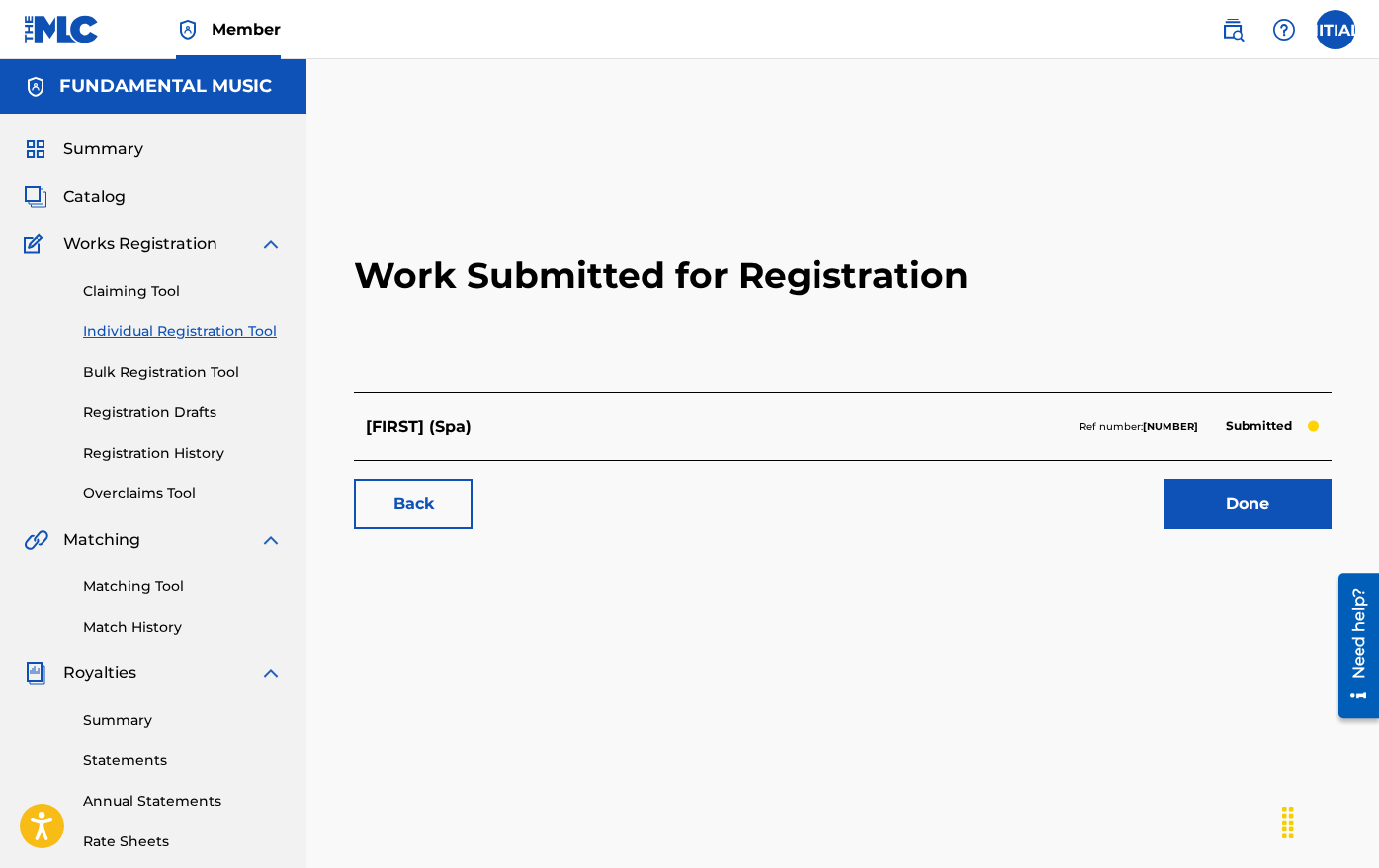 click on "Individual Registration Tool" at bounding box center (183, 331) 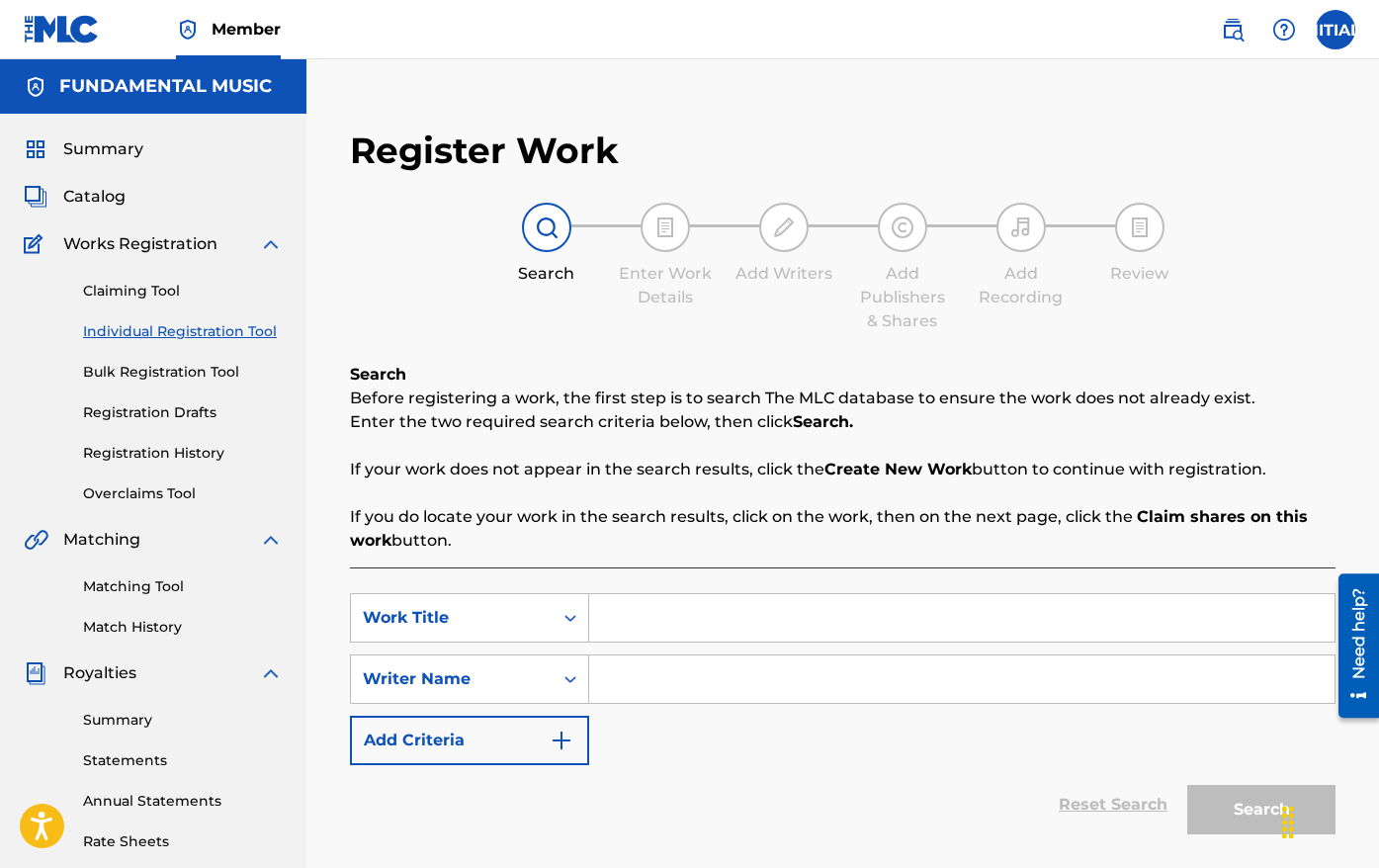click at bounding box center (962, 618) 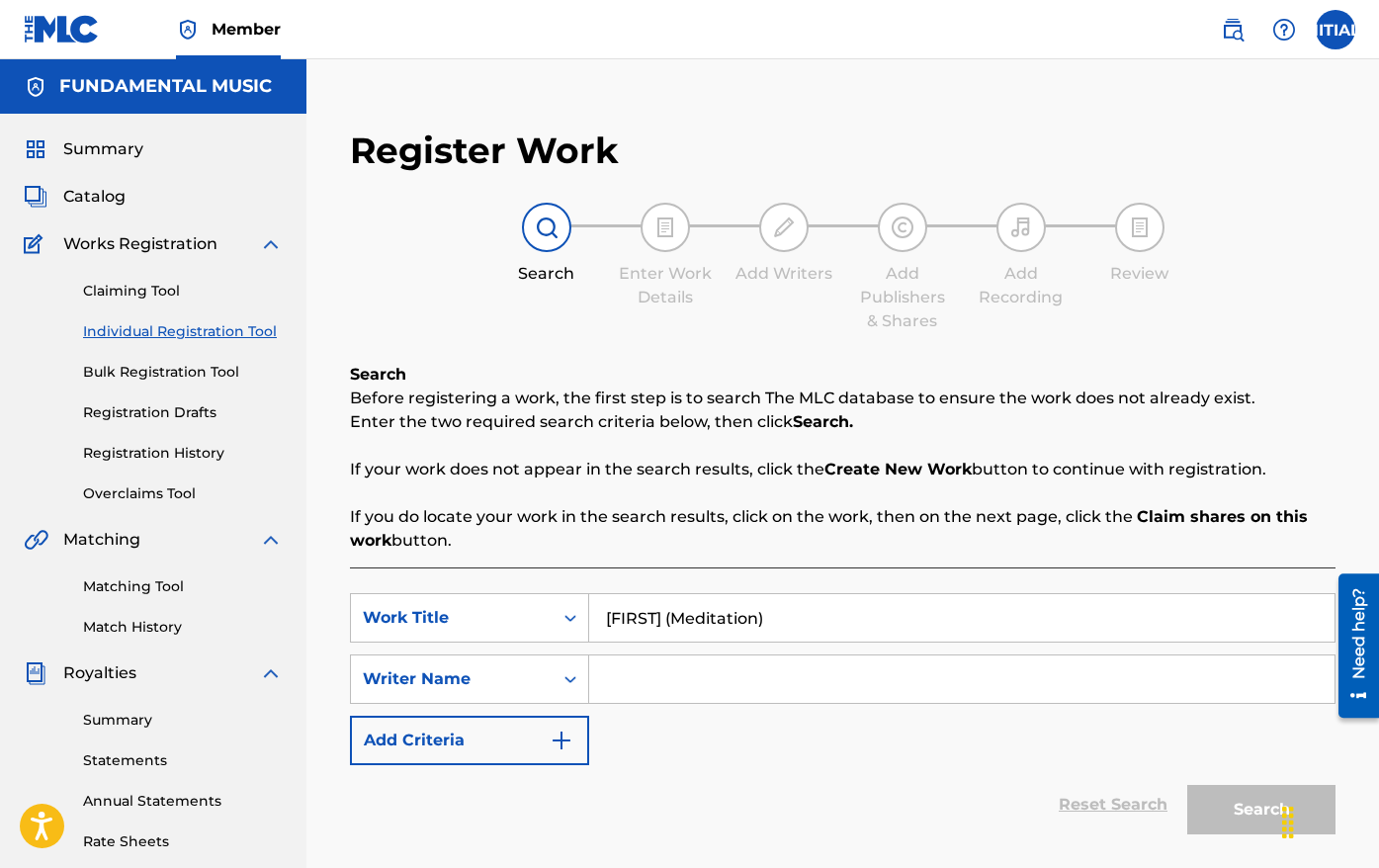 type on "[FIRST] (Meditation)" 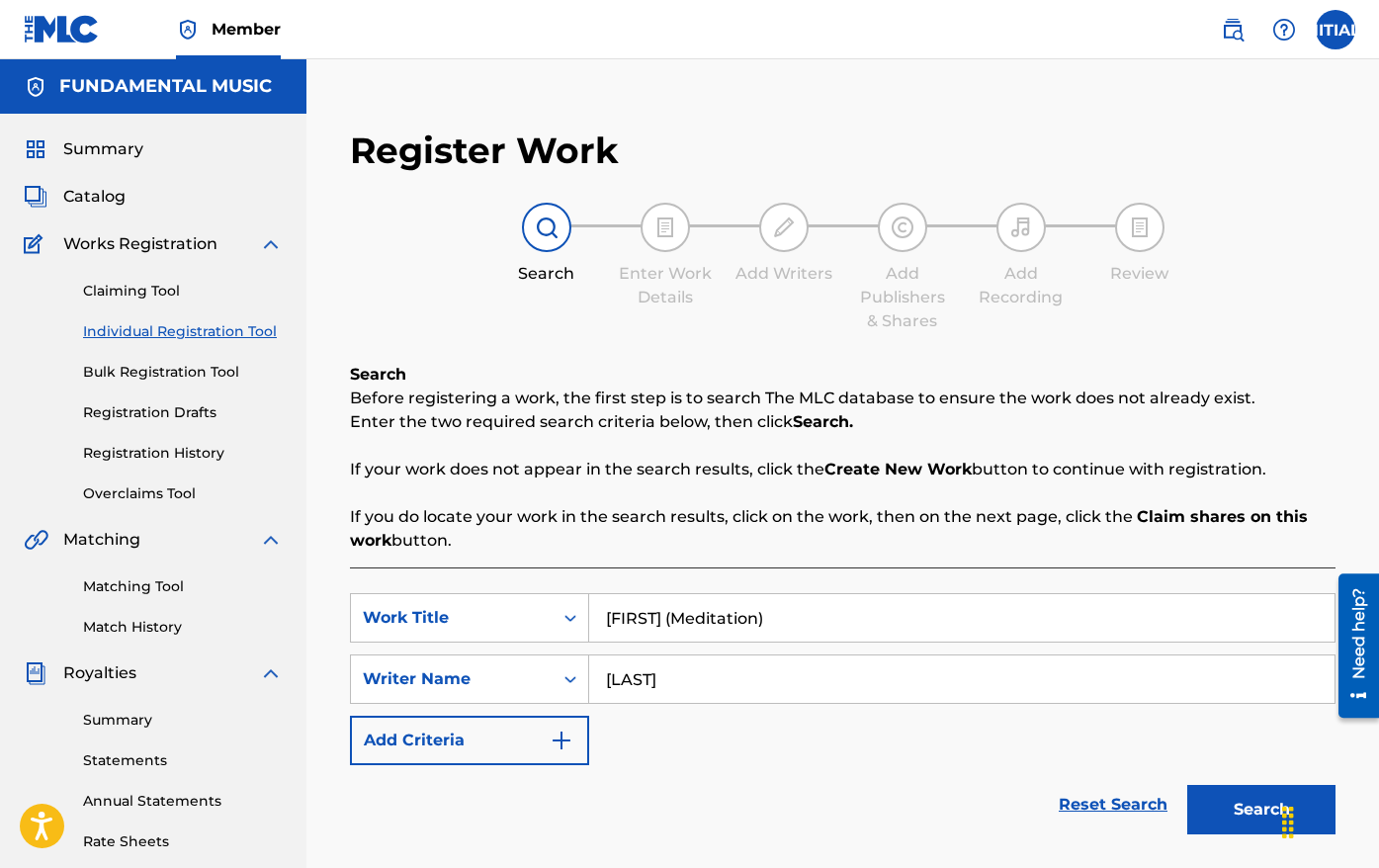 click on "Search" at bounding box center (1261, 810) 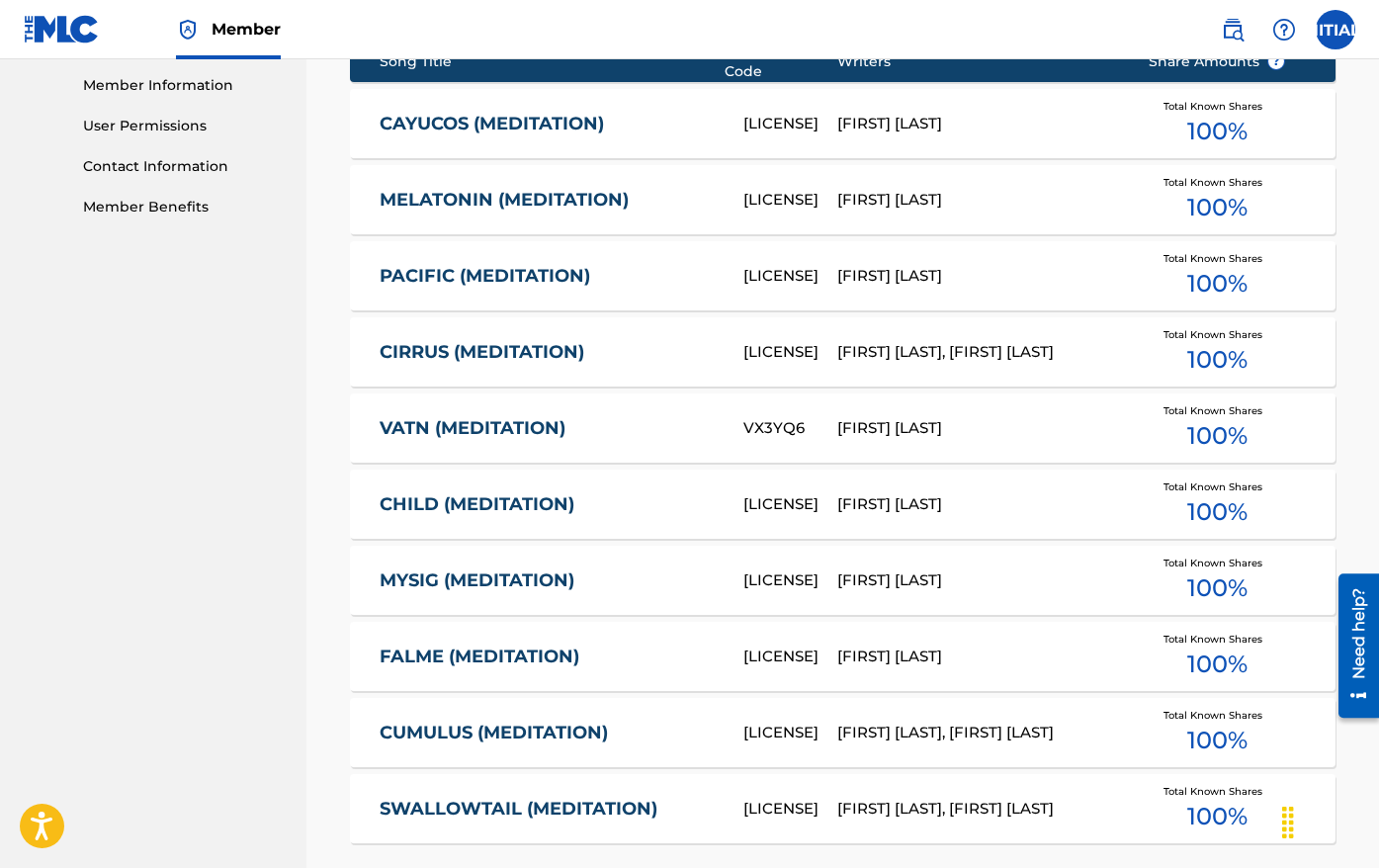 scroll, scrollTop: 1131, scrollLeft: 0, axis: vertical 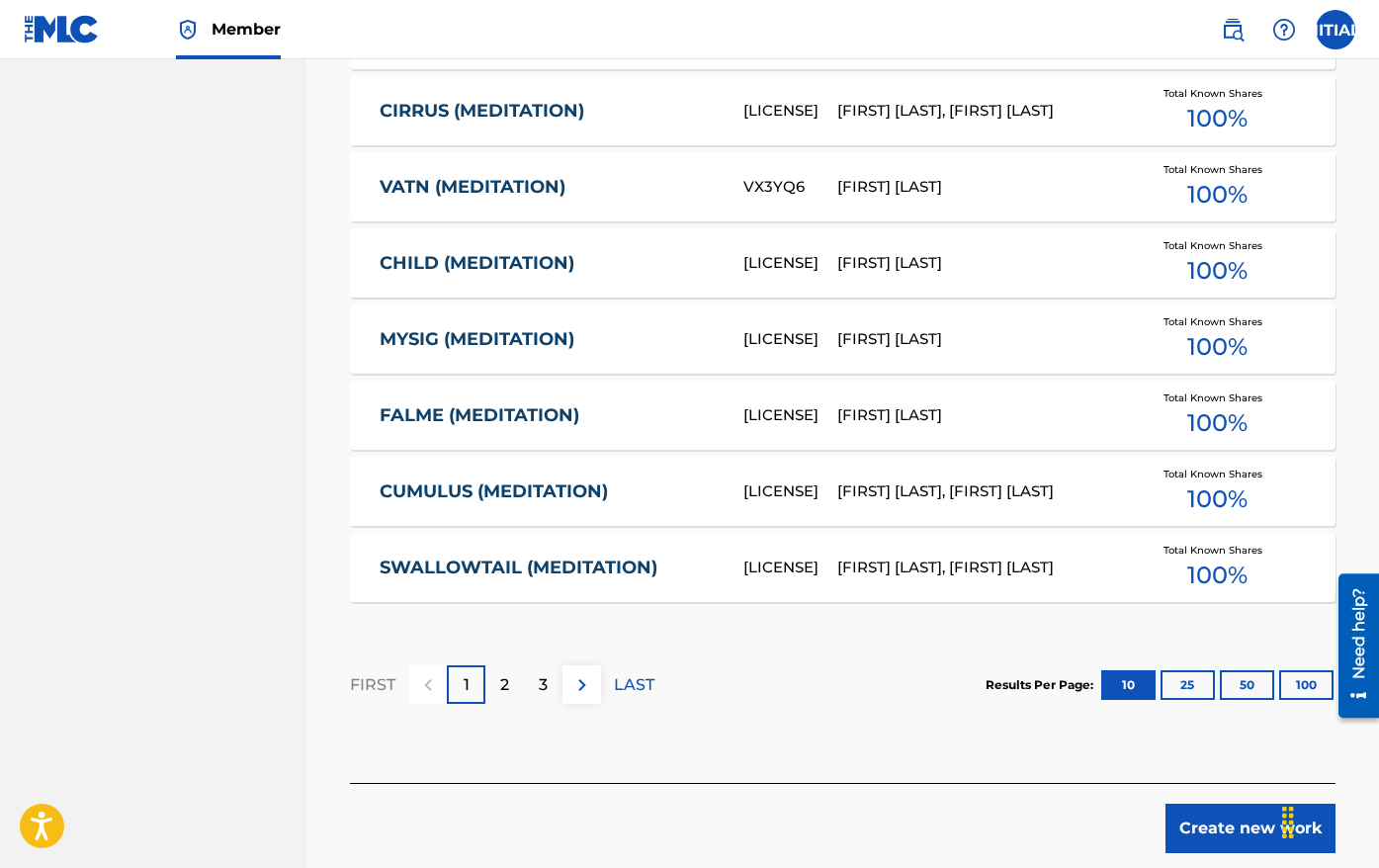 click on "Create new work" at bounding box center [1250, 828] 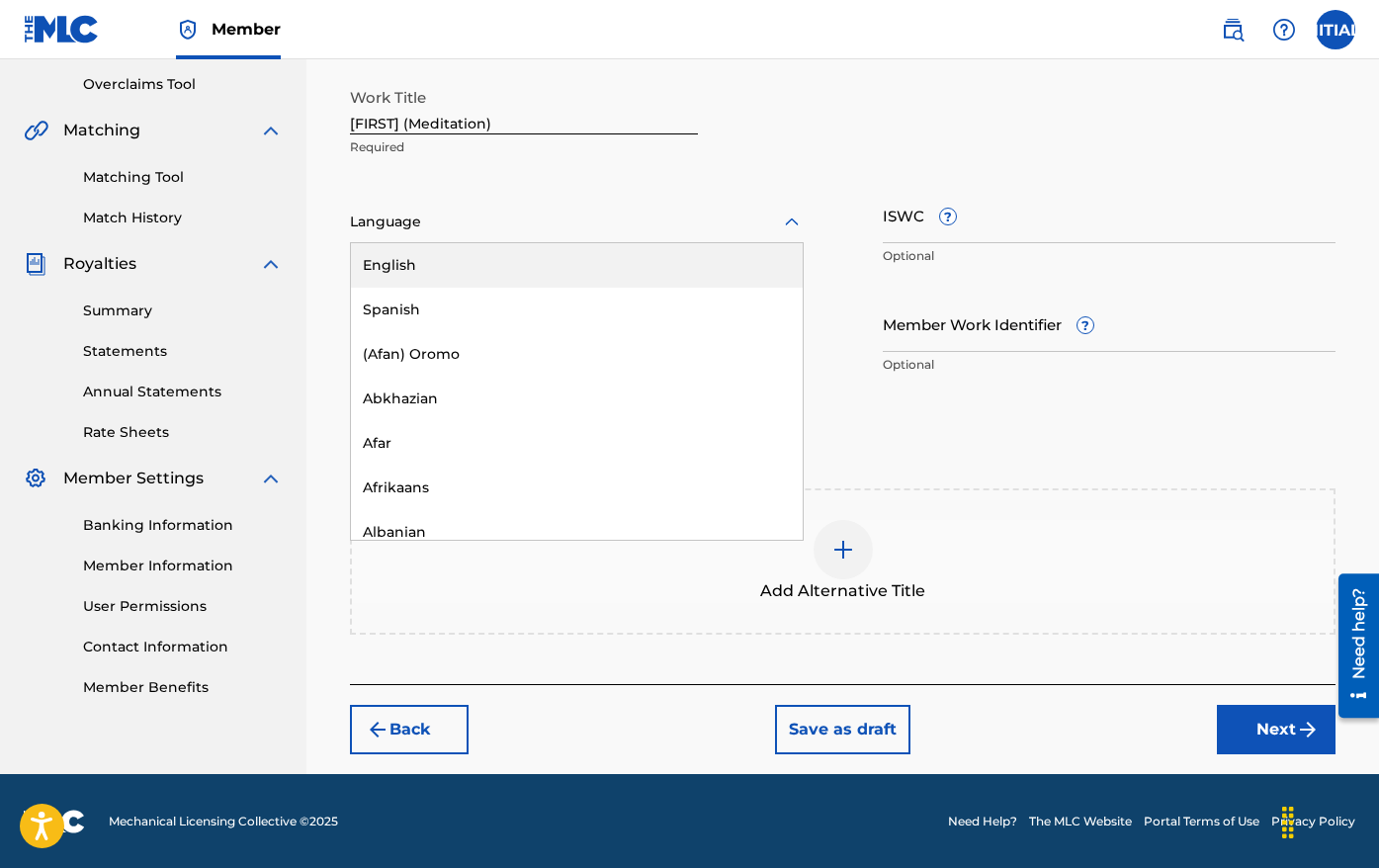 click at bounding box center (576, 221) 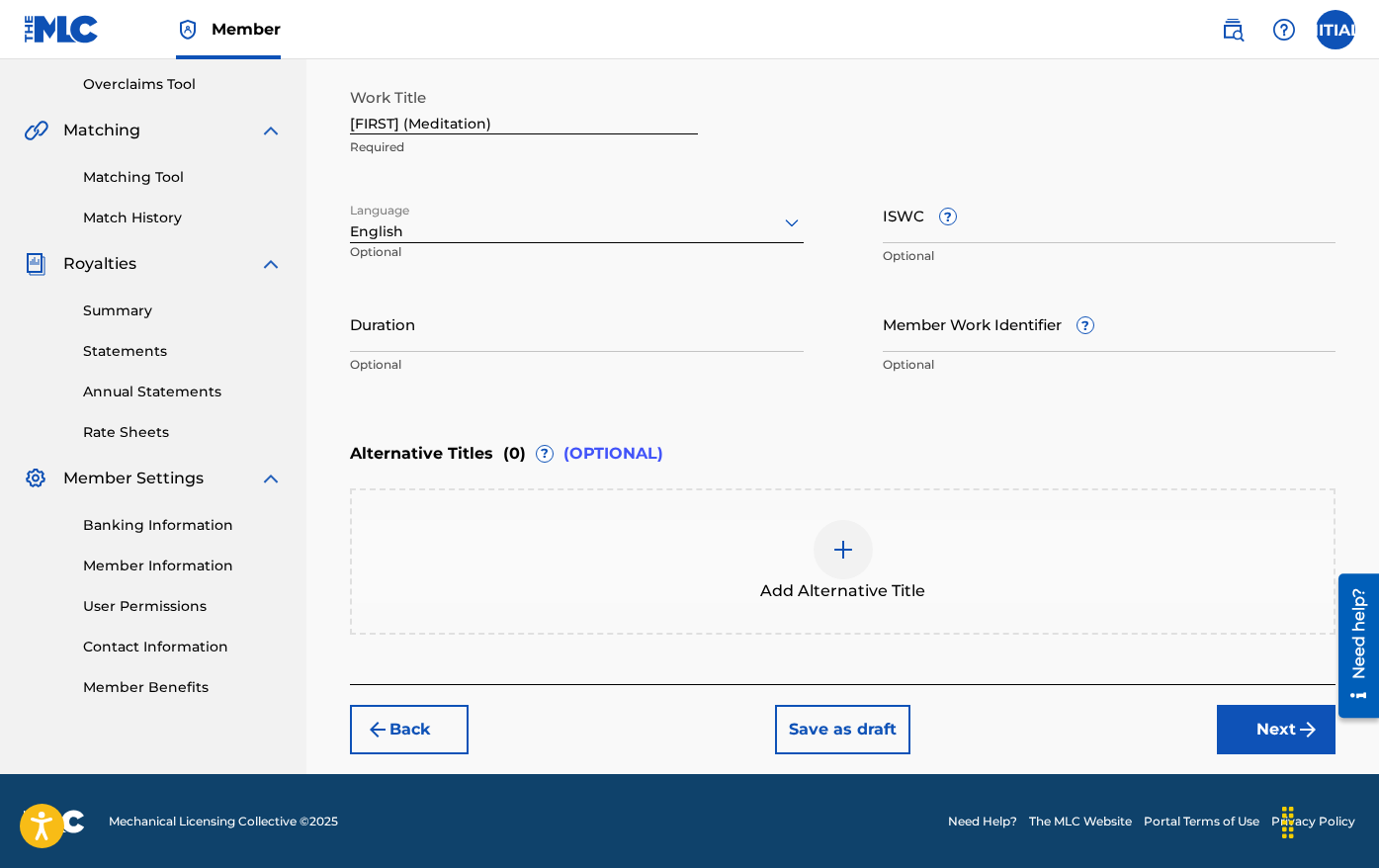 click on "Next" at bounding box center (1276, 730) 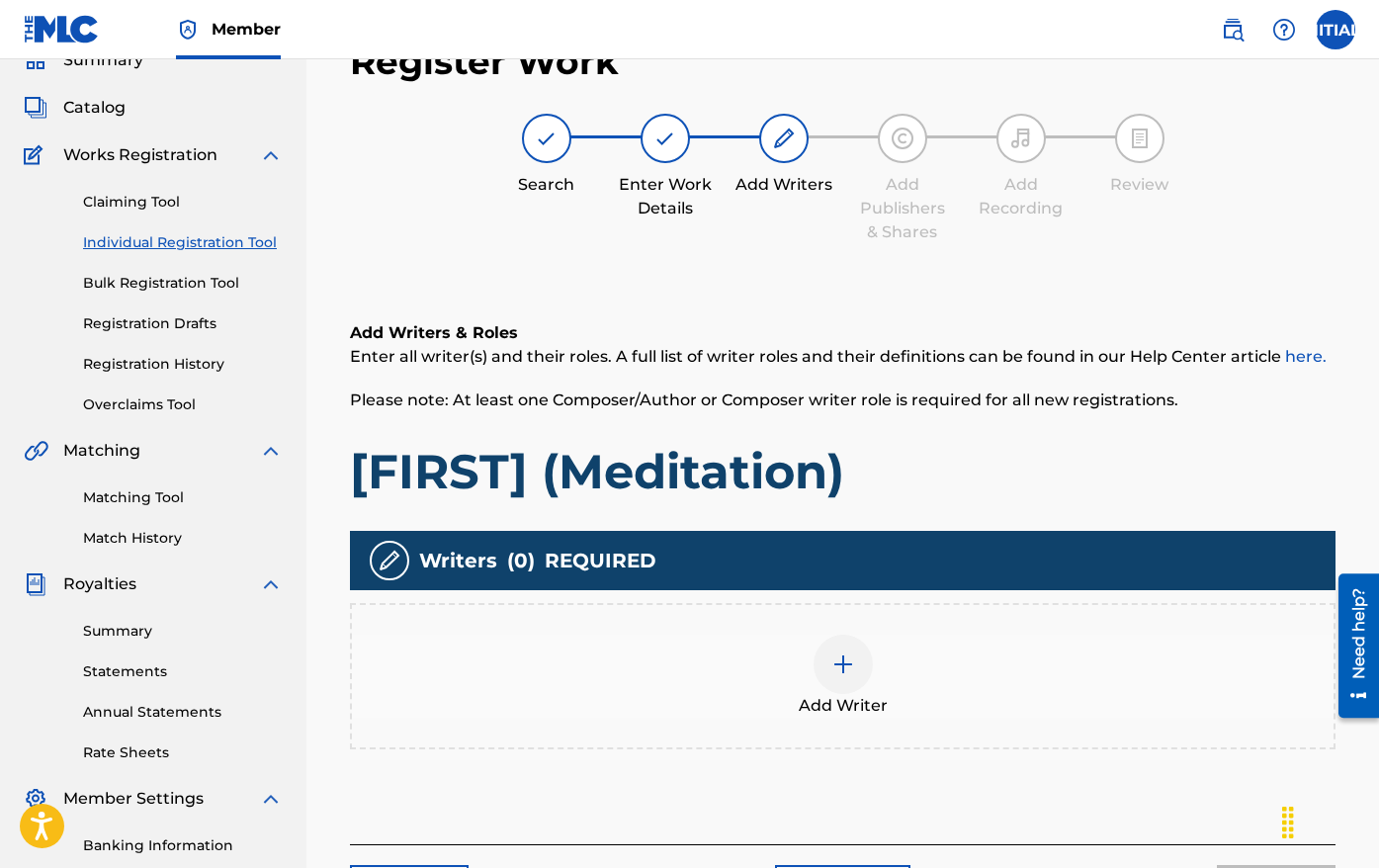 scroll, scrollTop: 330, scrollLeft: 0, axis: vertical 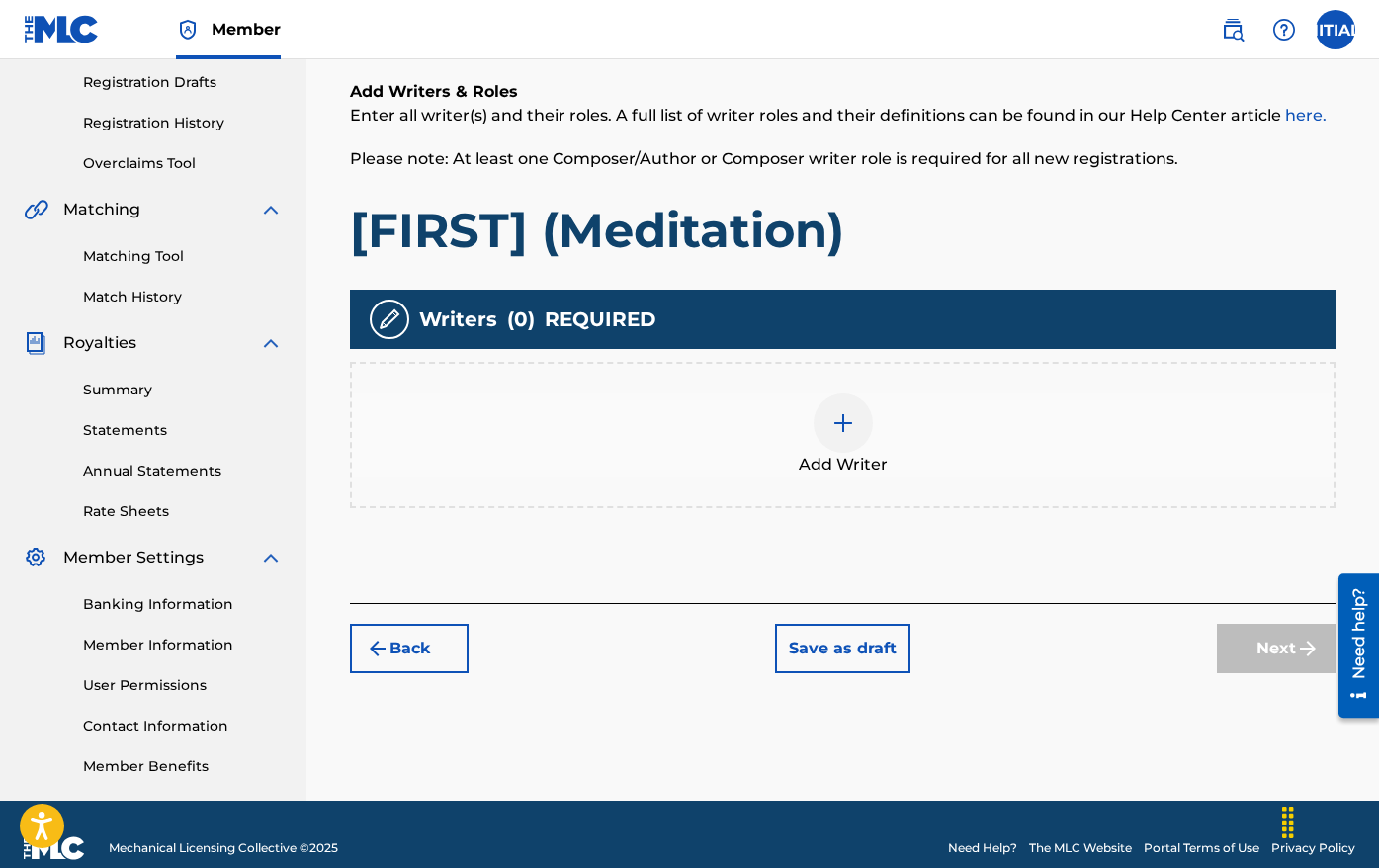 click at bounding box center [843, 423] 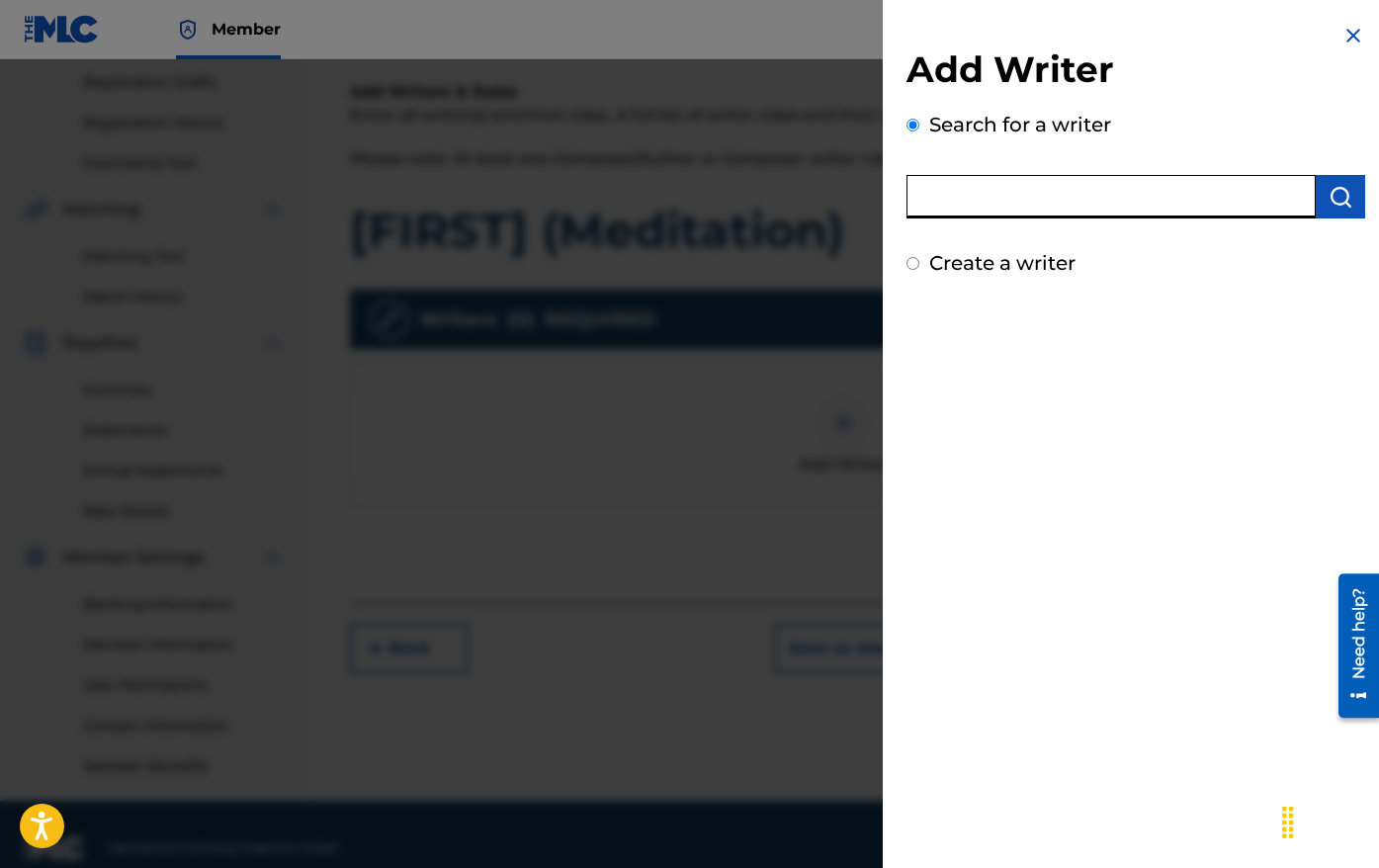 click at bounding box center [1111, 197] 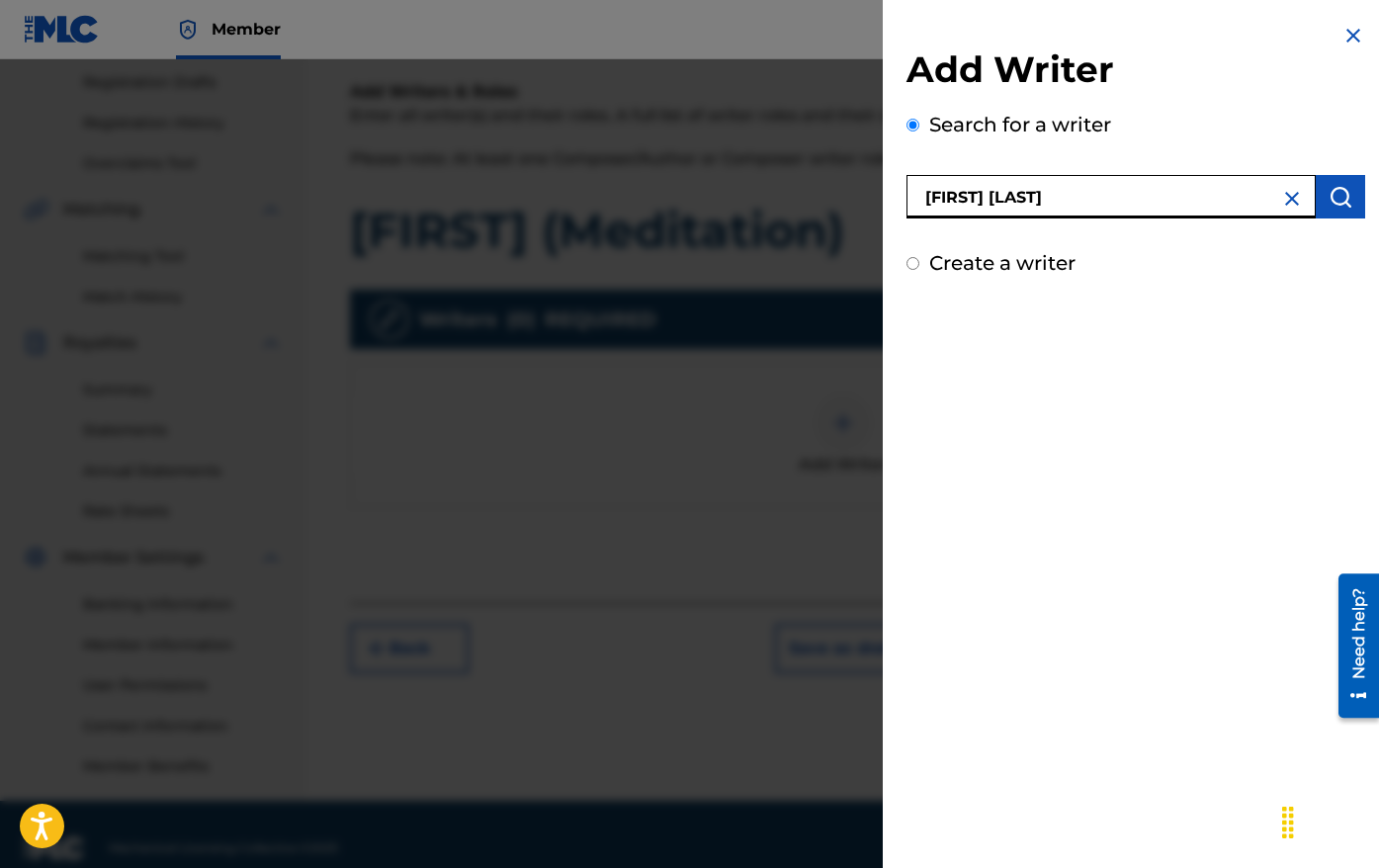 type on "[FIRST] [LAST]" 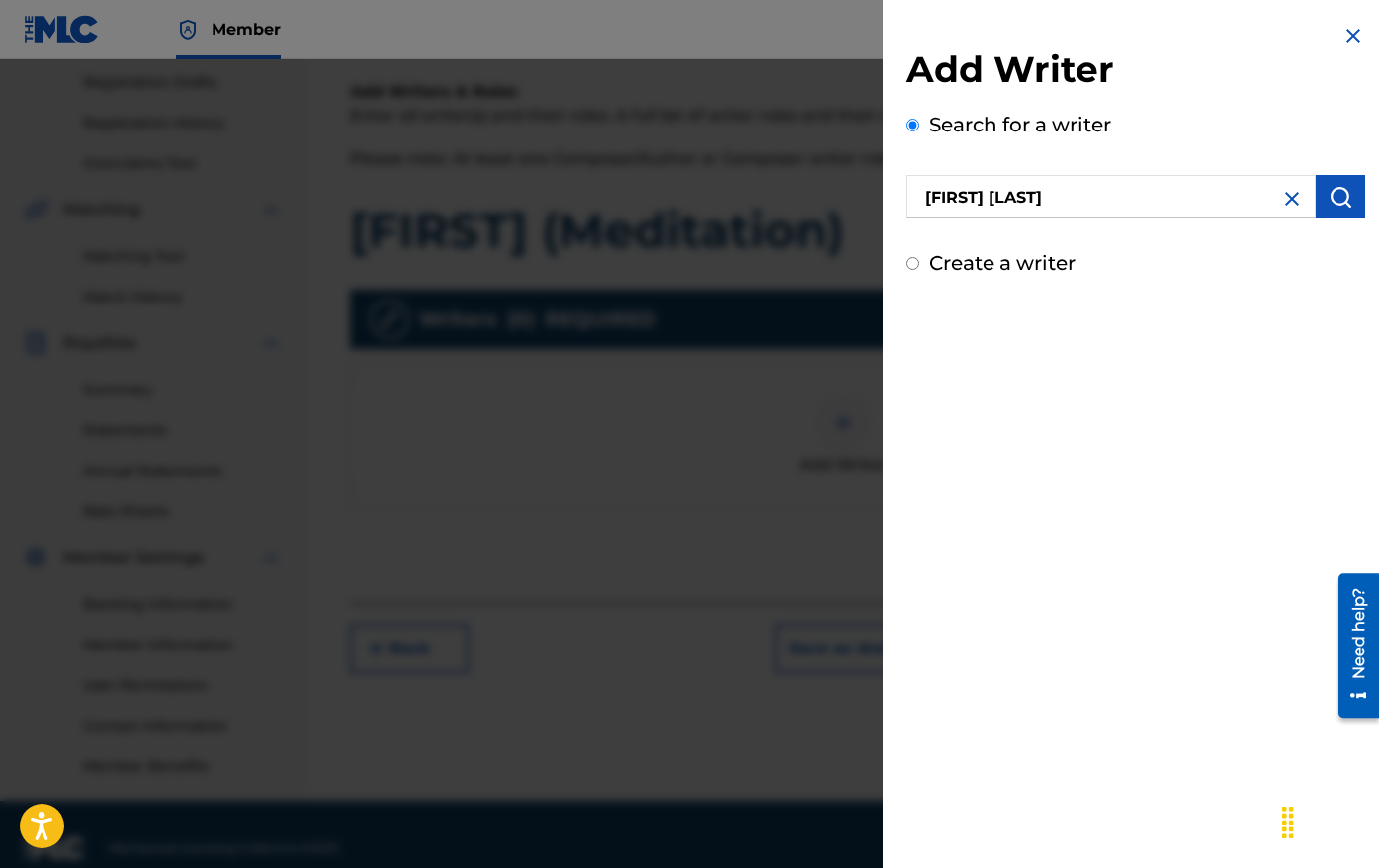 click at bounding box center [1340, 197] 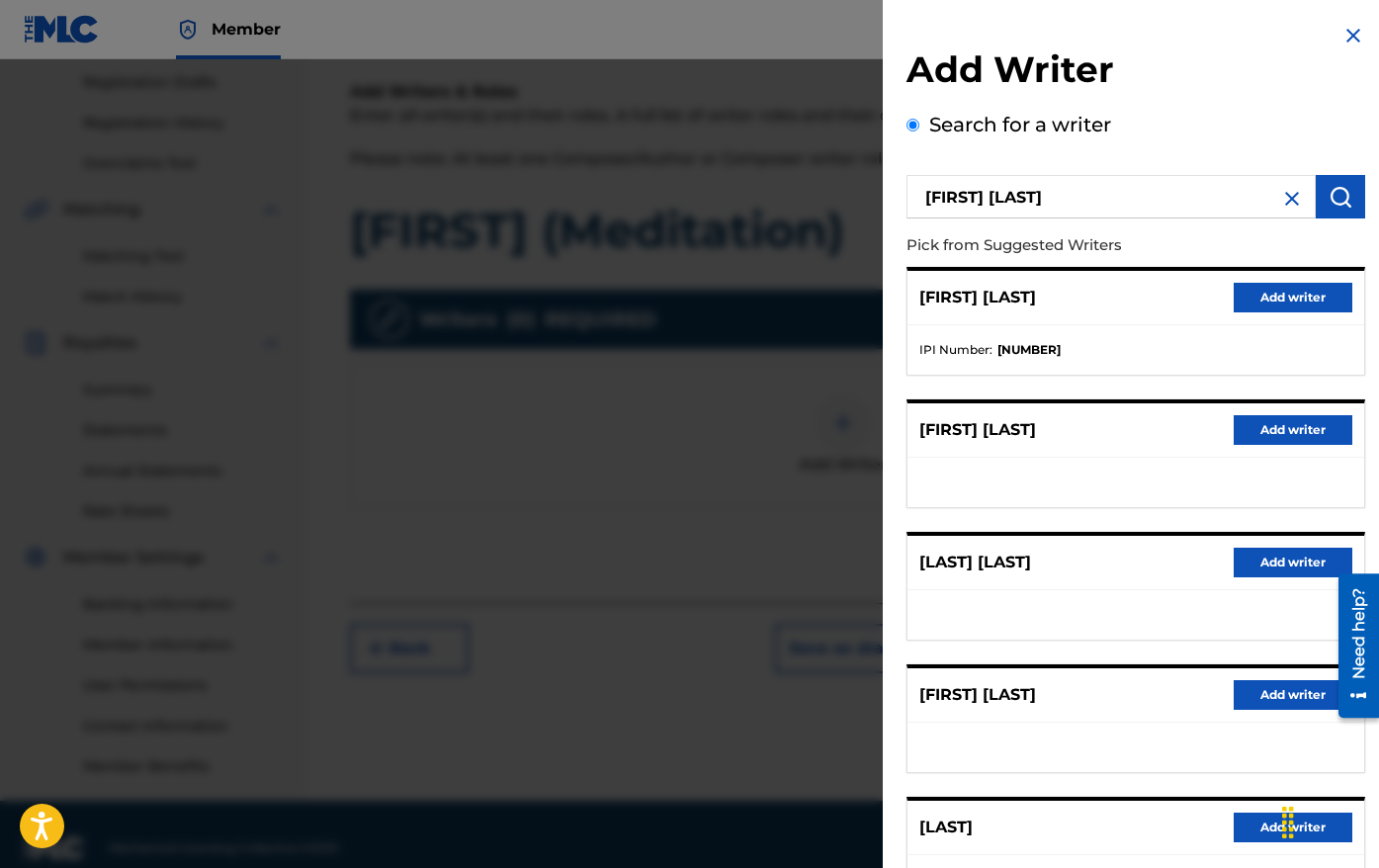 click on "Add writer" at bounding box center (1293, 298) 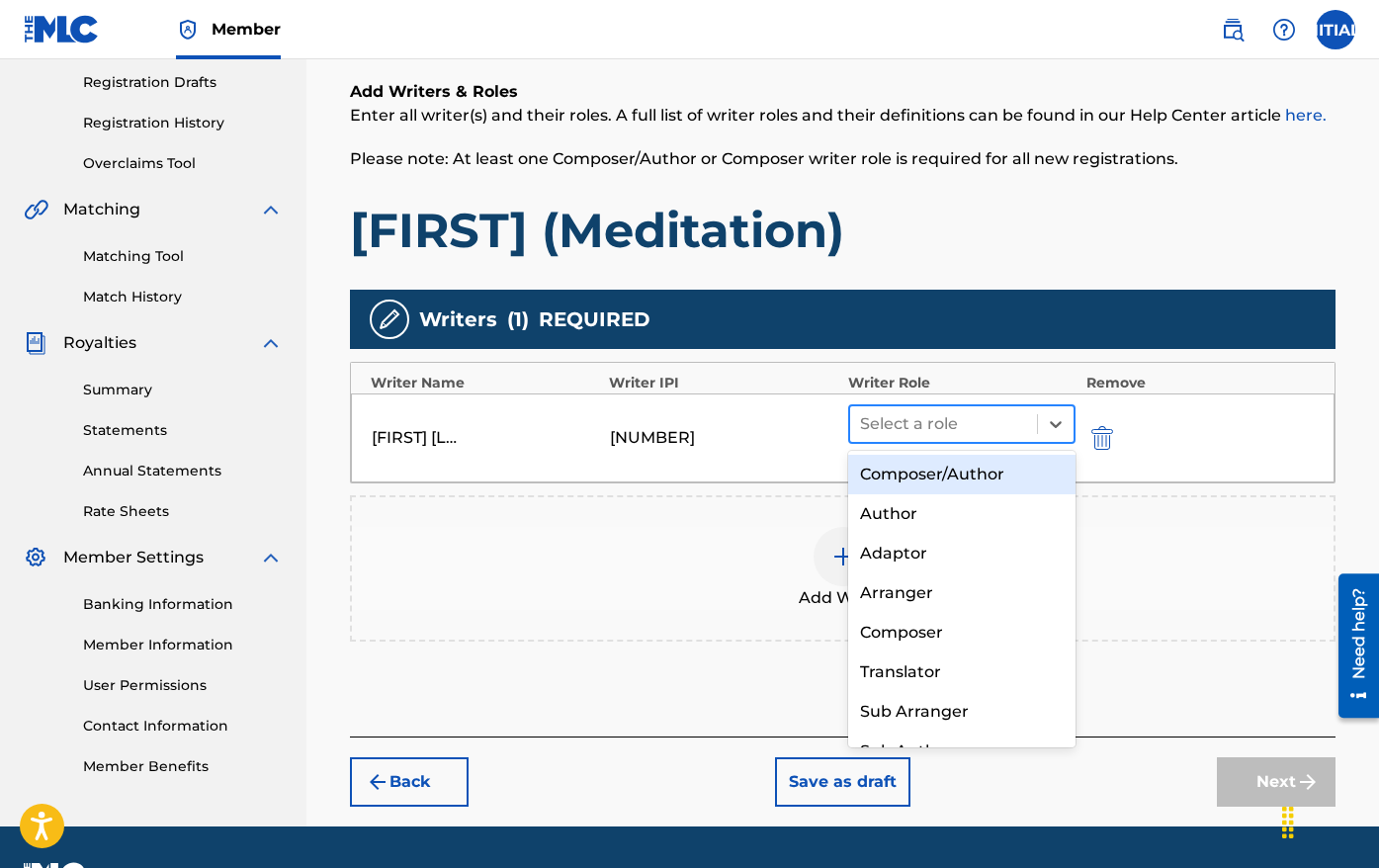 click at bounding box center (944, 424) 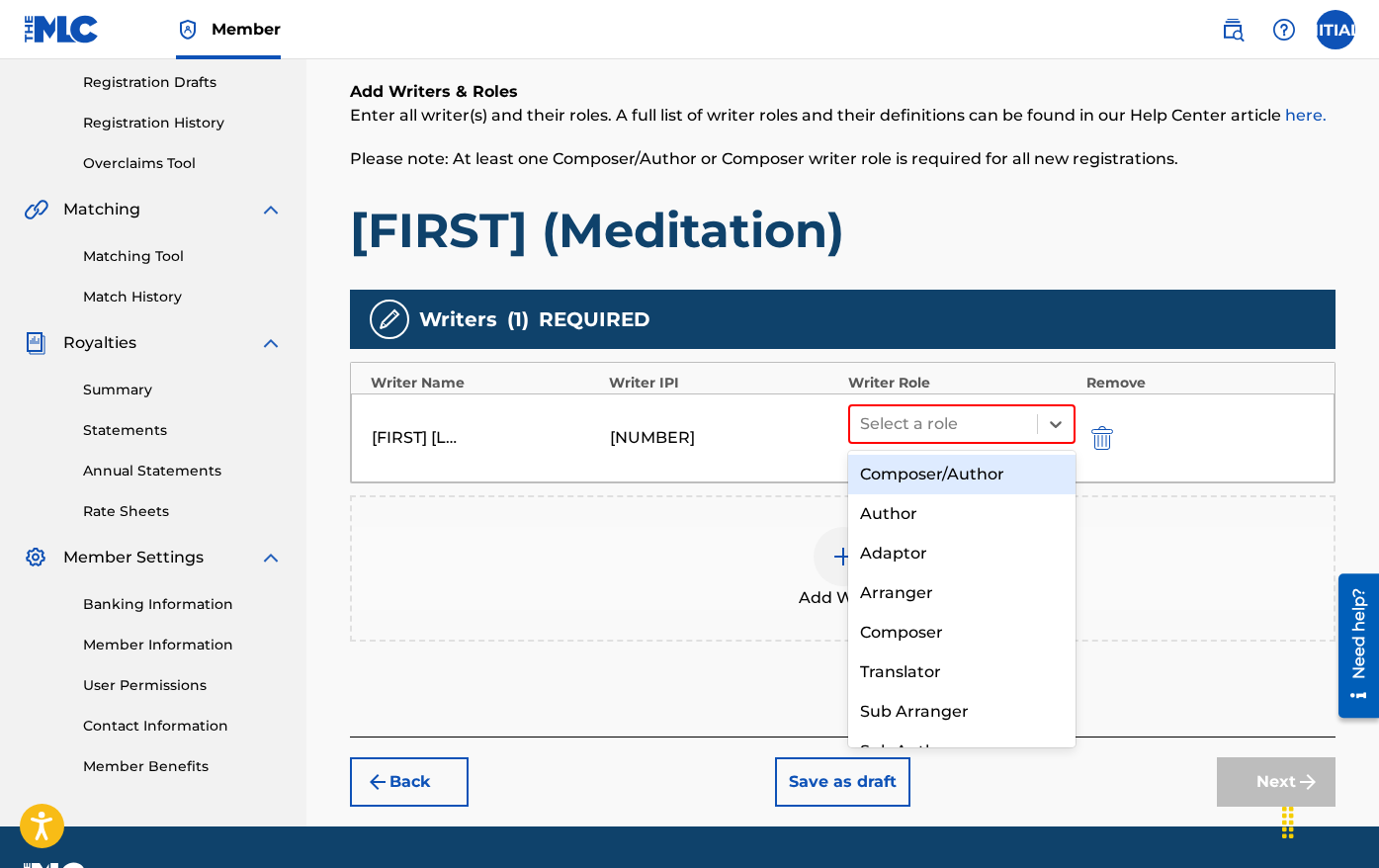 click on "Composer/Author" at bounding box center (962, 475) 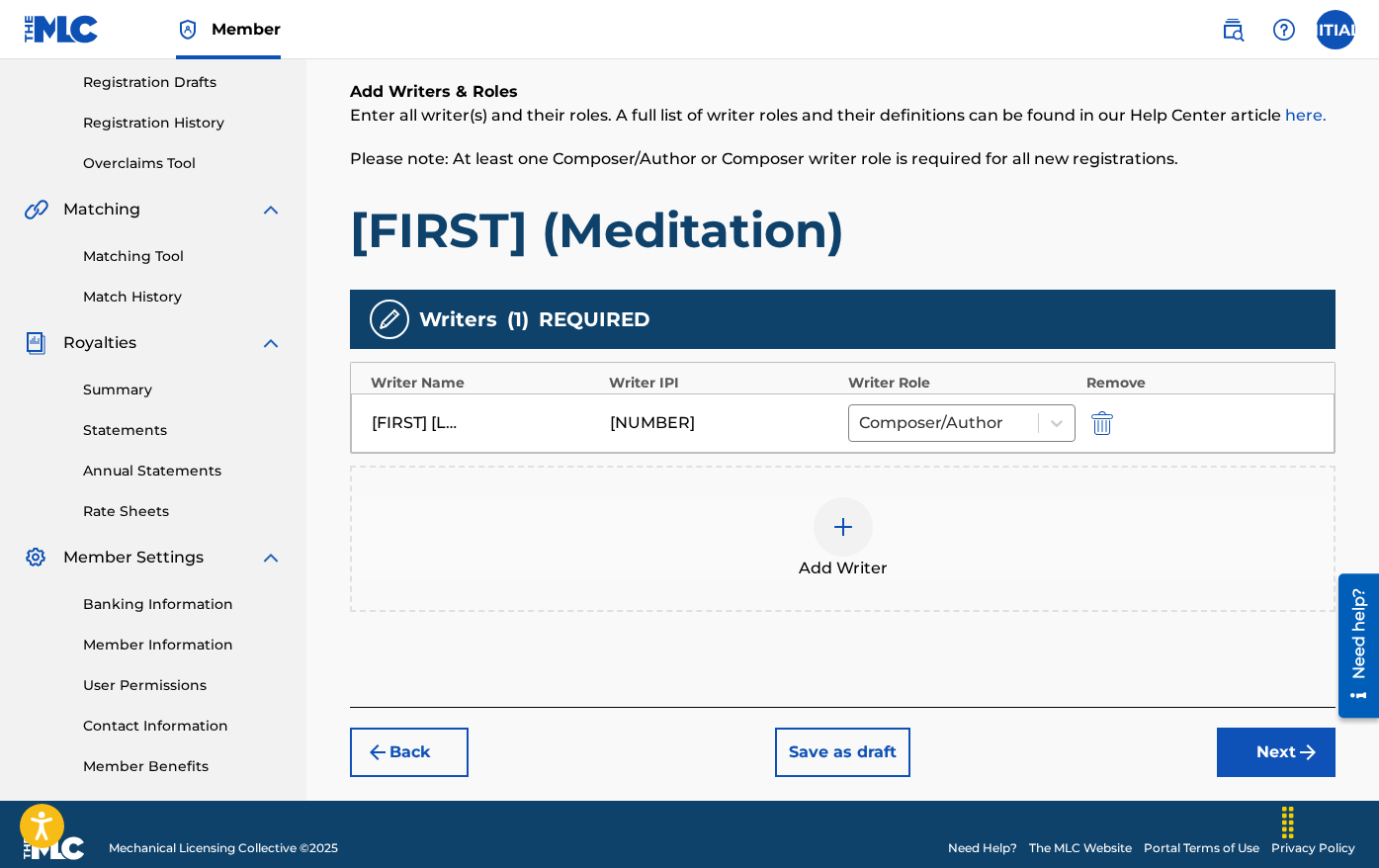 click on "Next" at bounding box center (1276, 752) 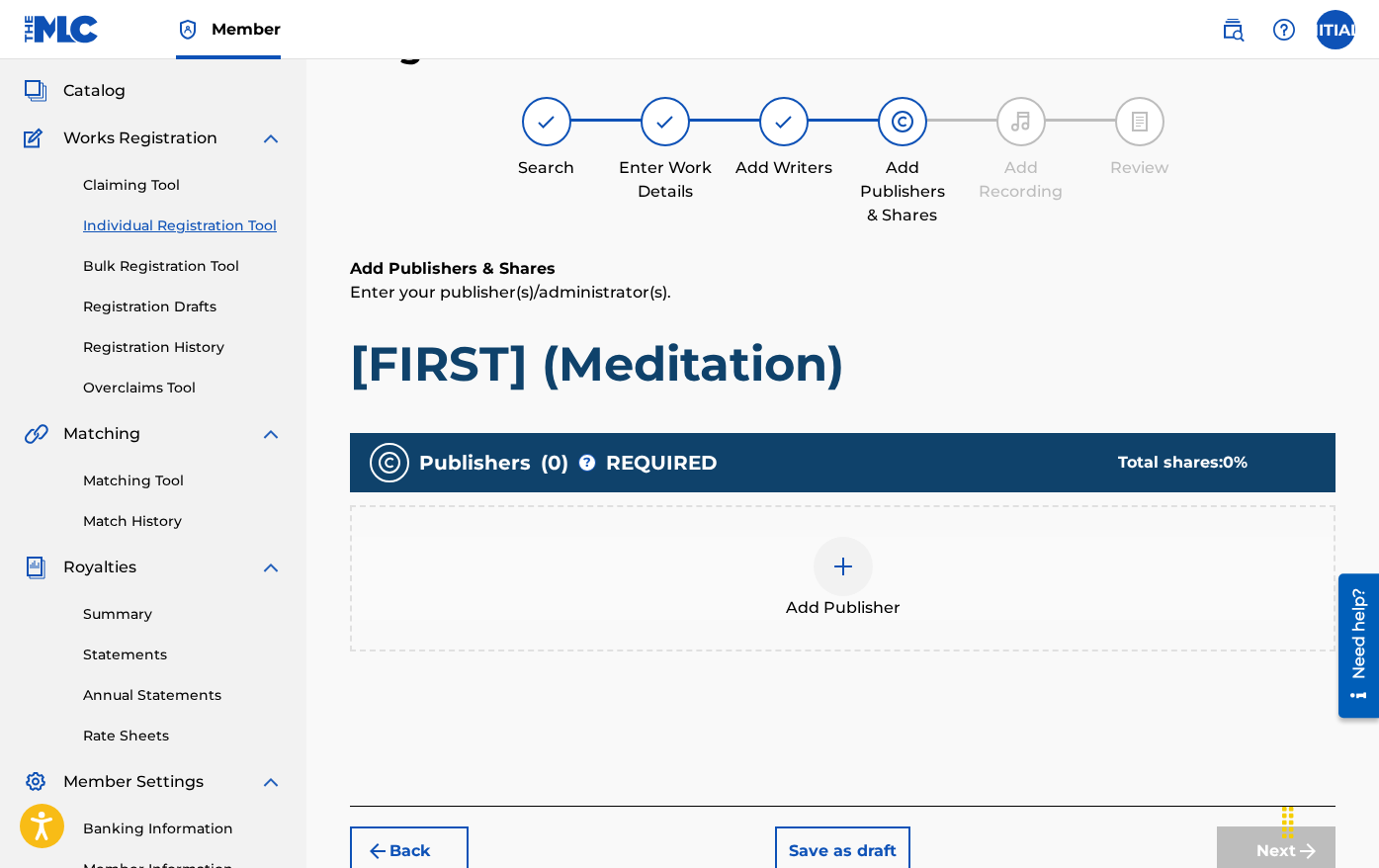 scroll, scrollTop: 89, scrollLeft: 0, axis: vertical 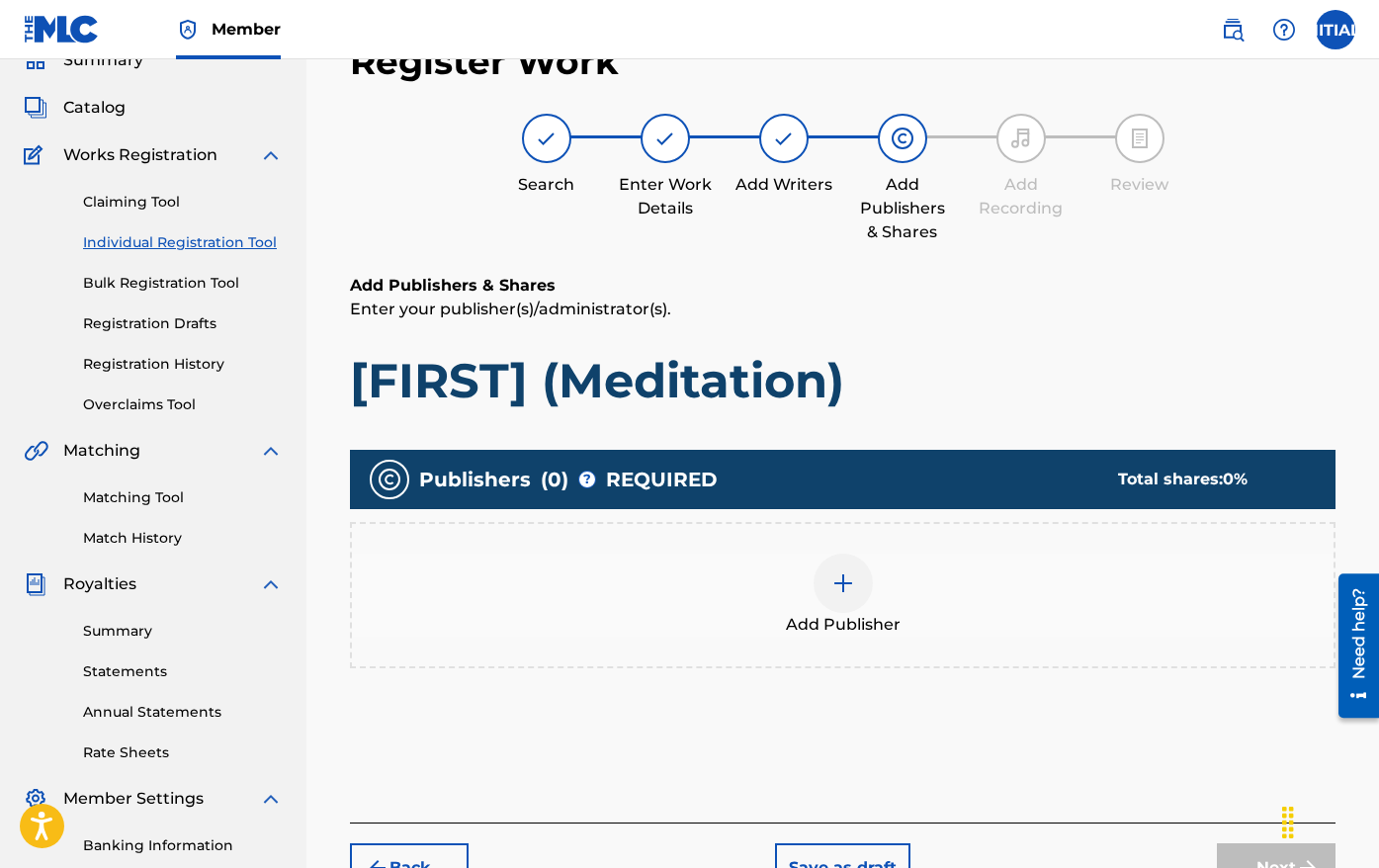 click at bounding box center [843, 583] 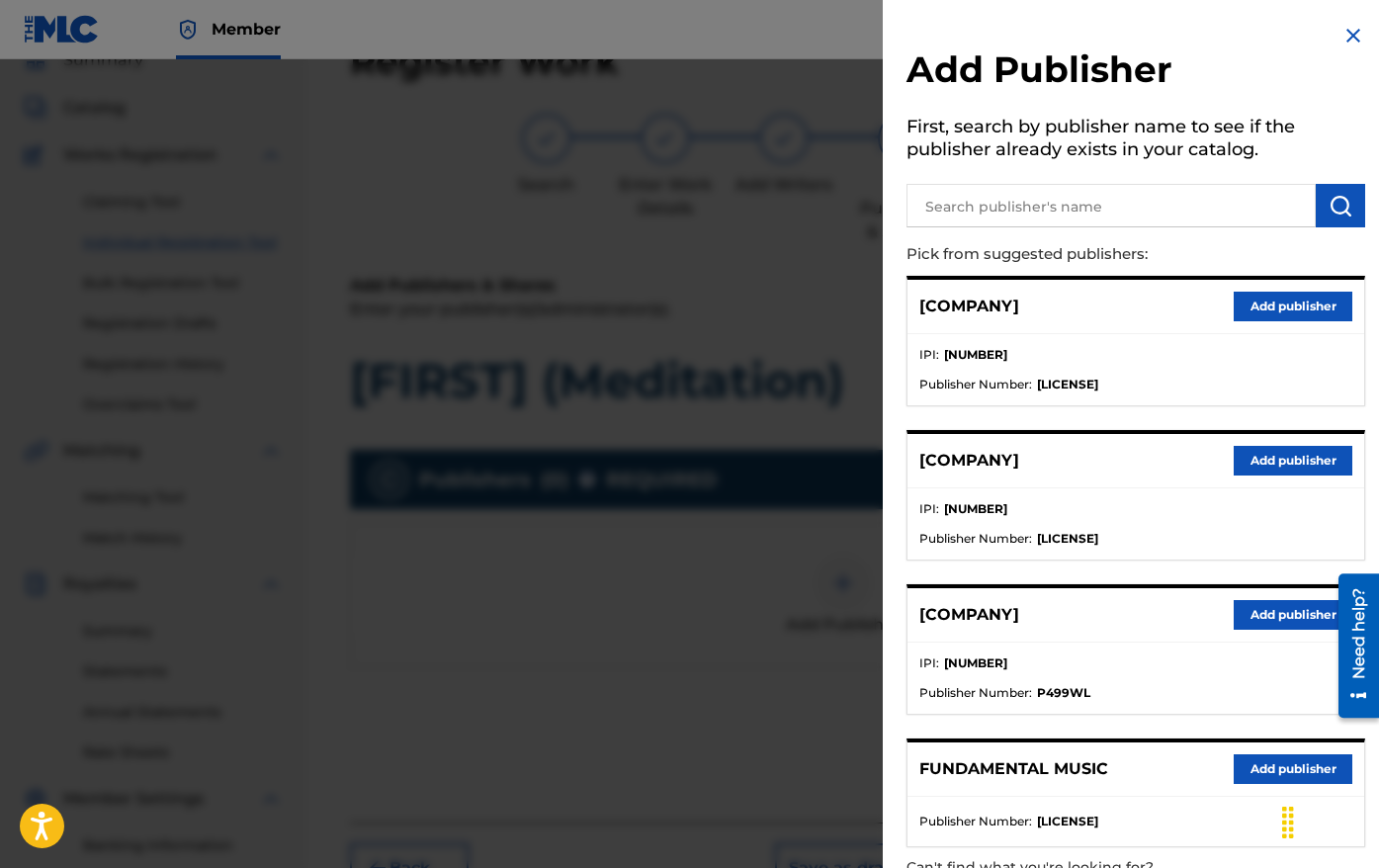 click on "Add publisher" at bounding box center (1293, 306) 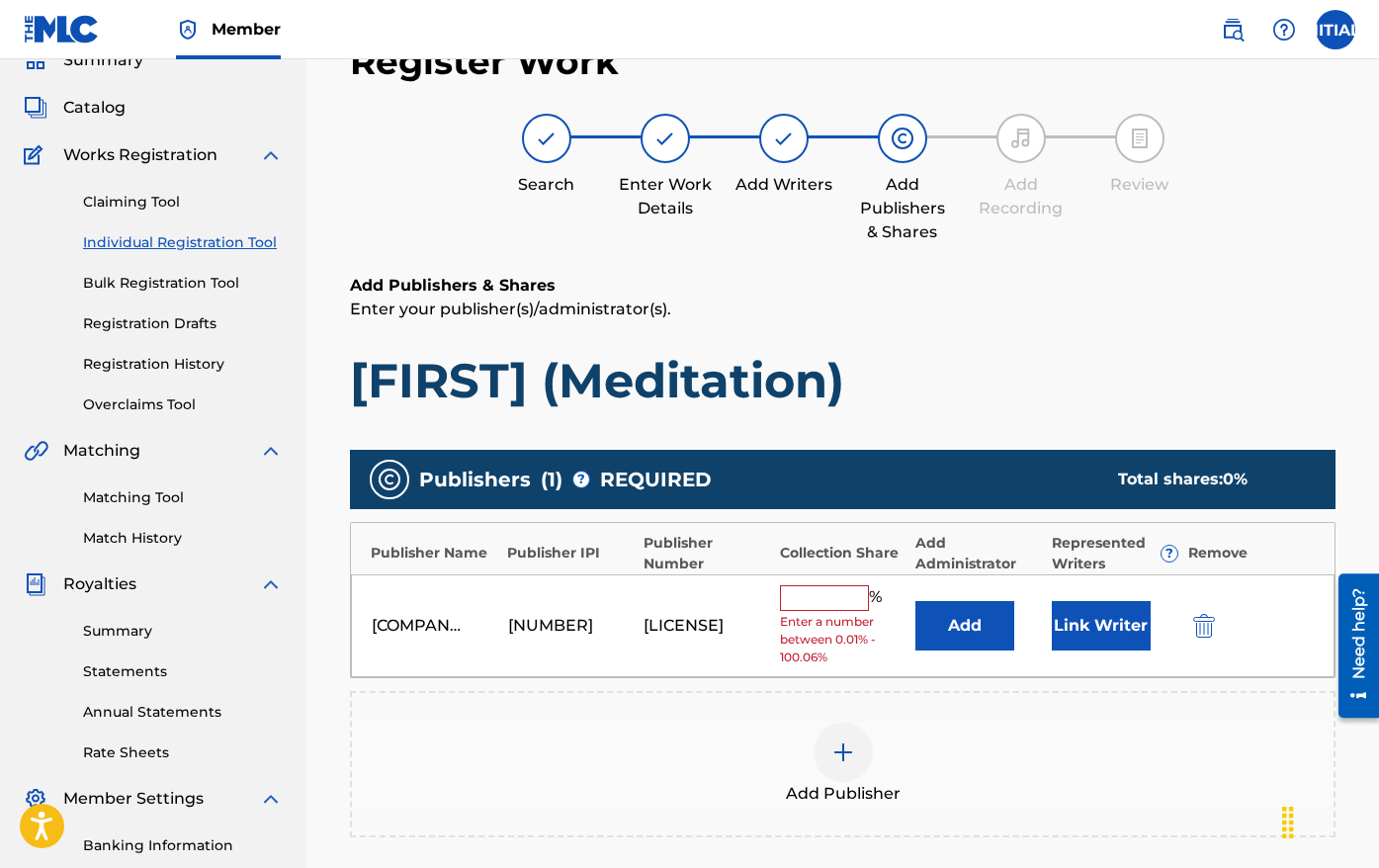 click at bounding box center [824, 598] 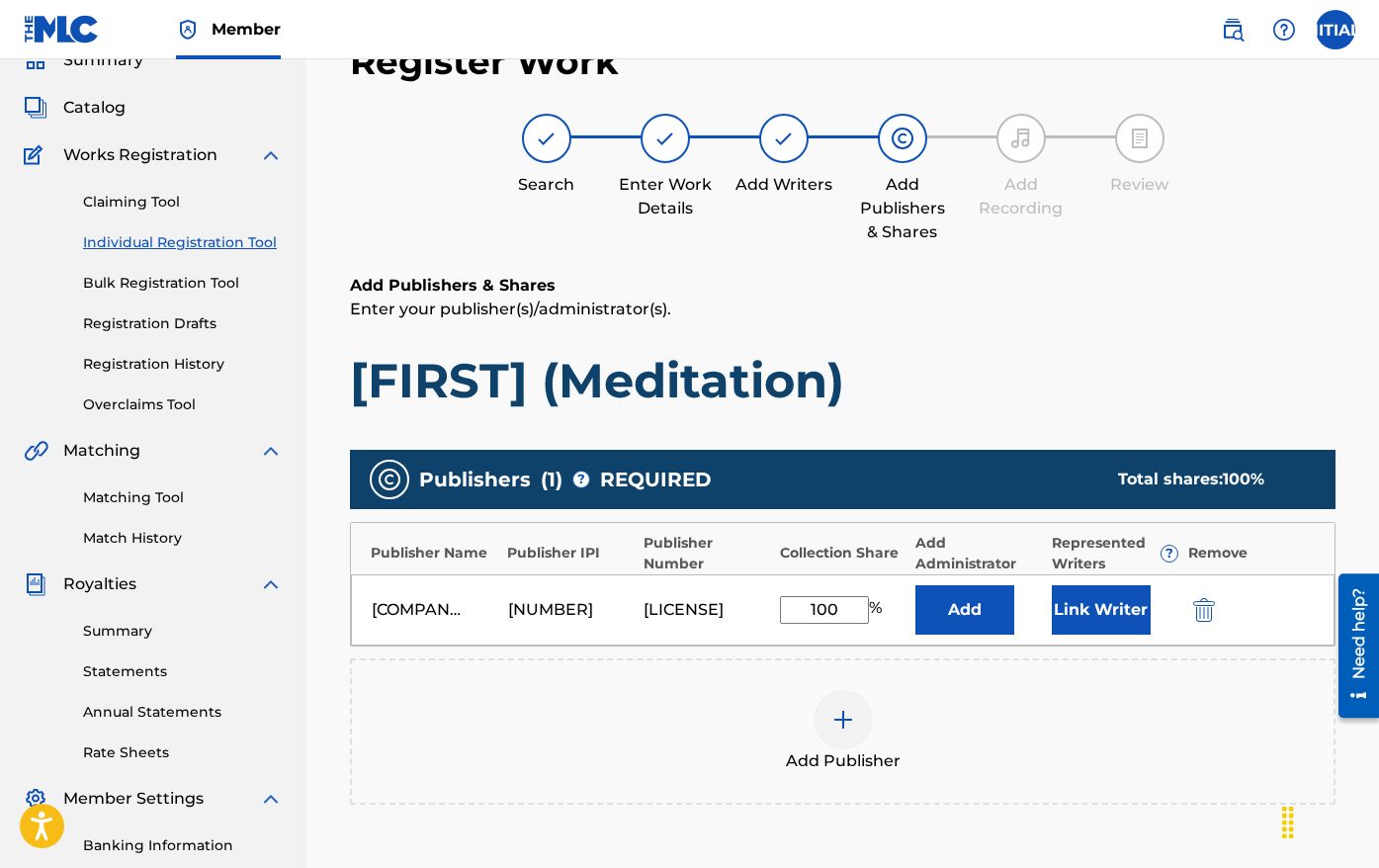 type on "100" 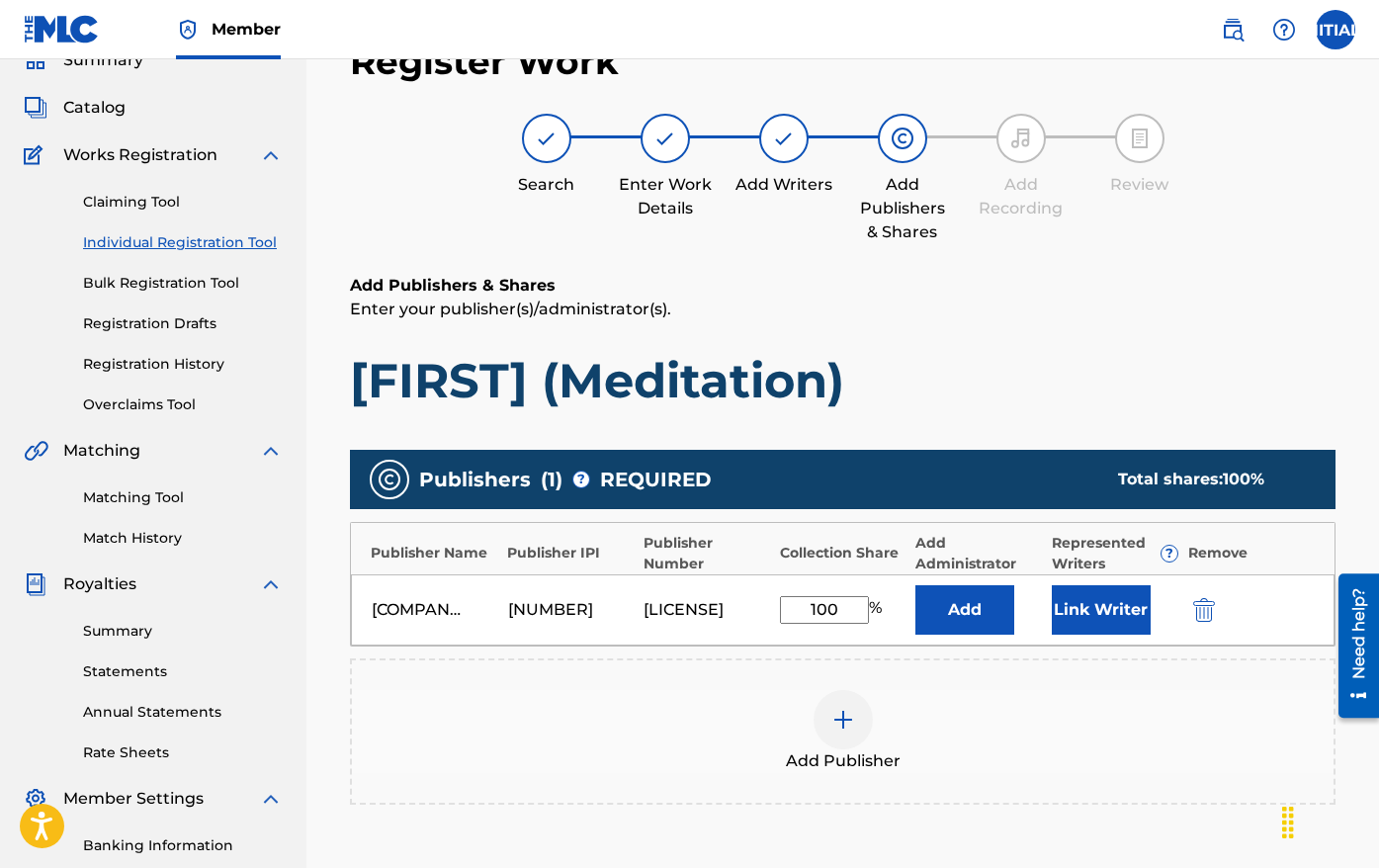 click on "Add" at bounding box center (965, 610) 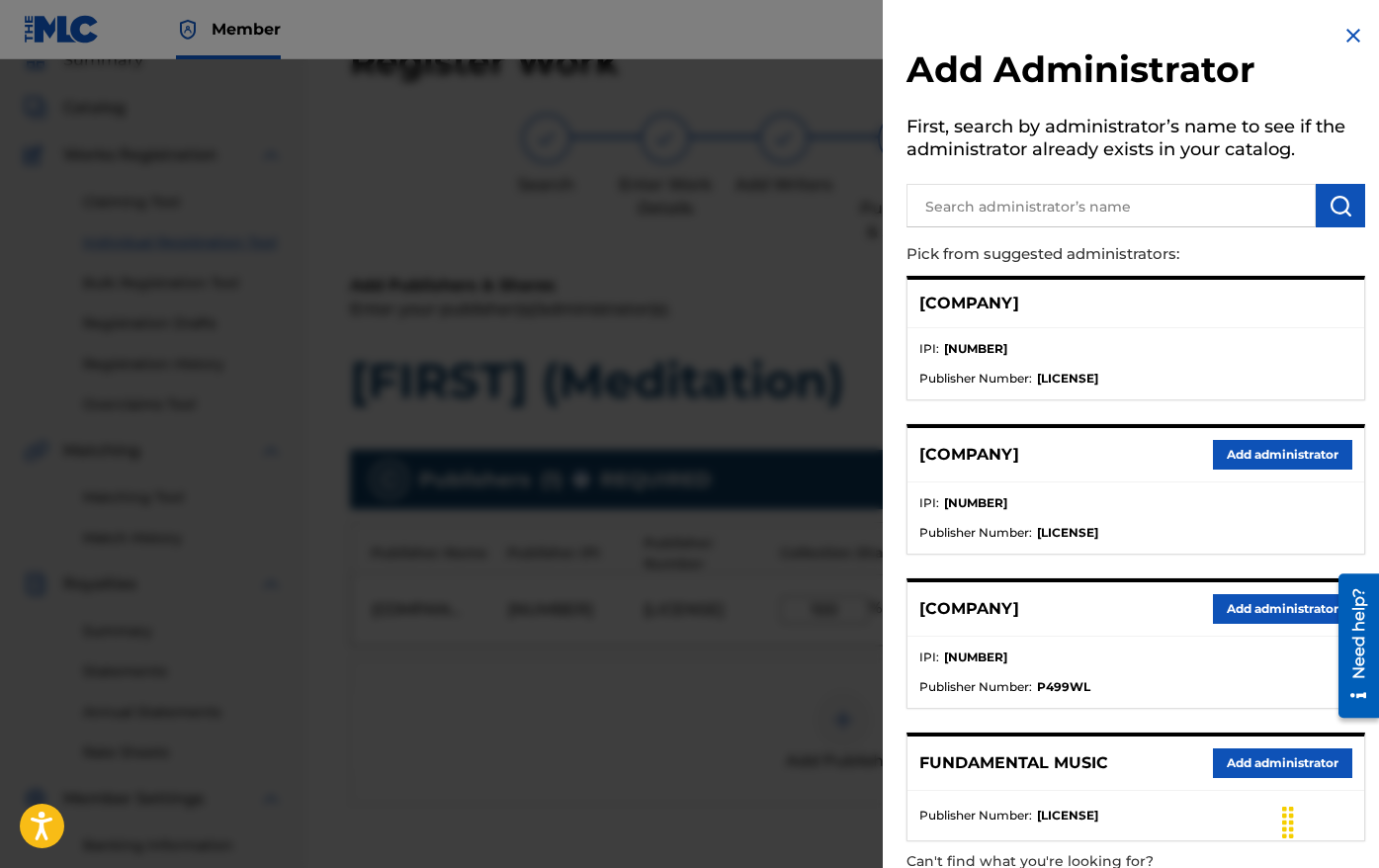 click on "[COMPANY]" at bounding box center (1136, 304) 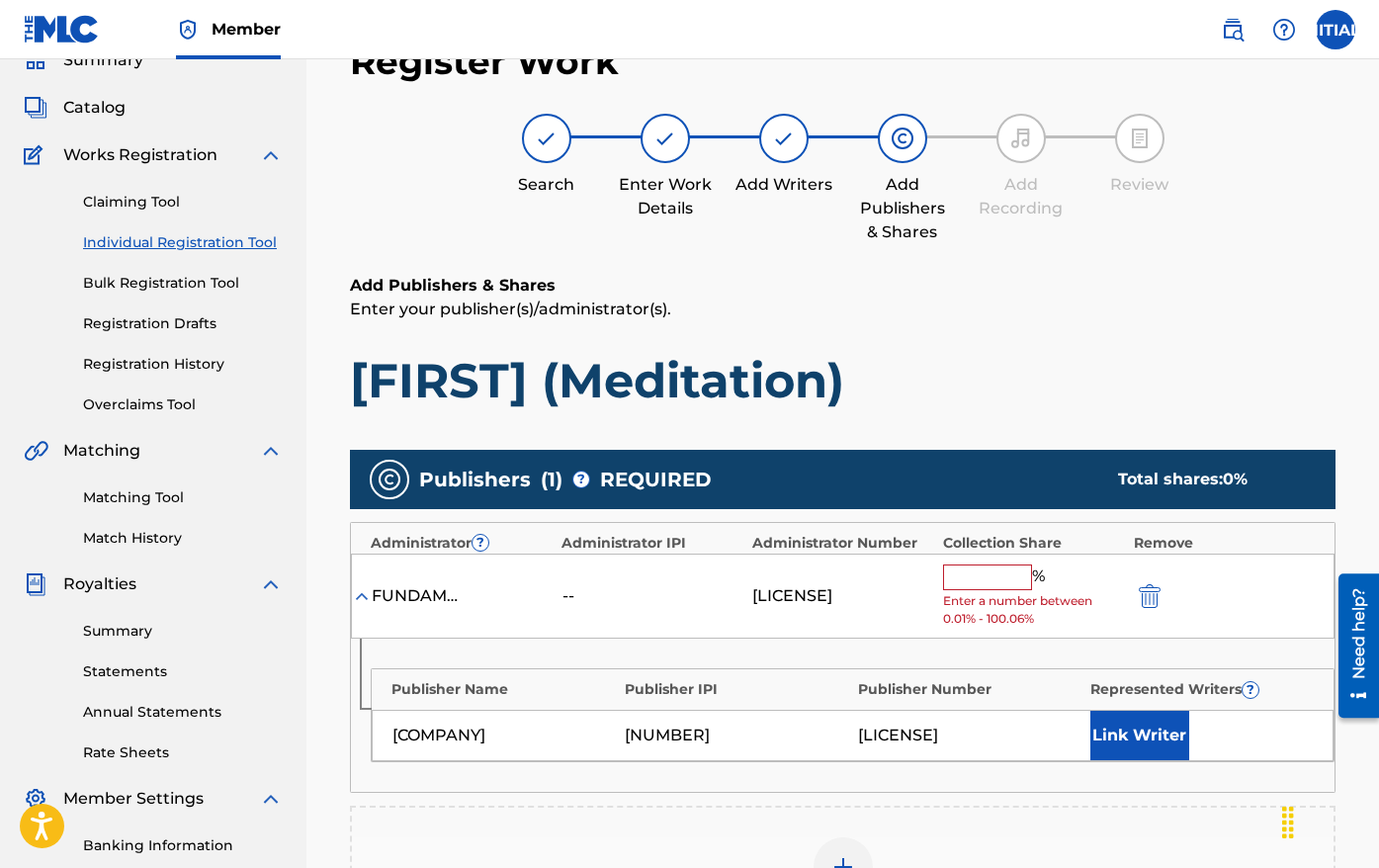 click at bounding box center (988, 577) 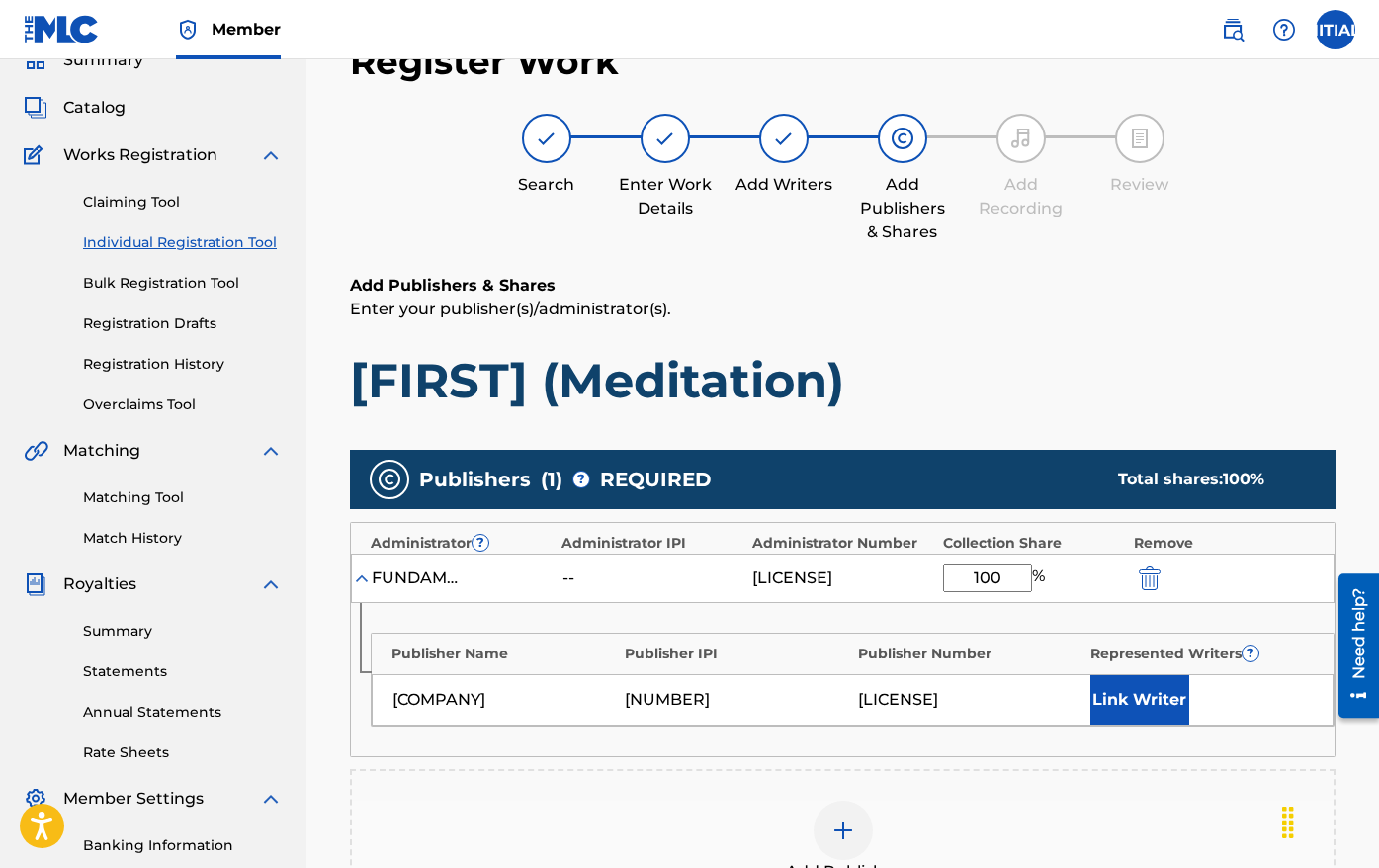 type on "100" 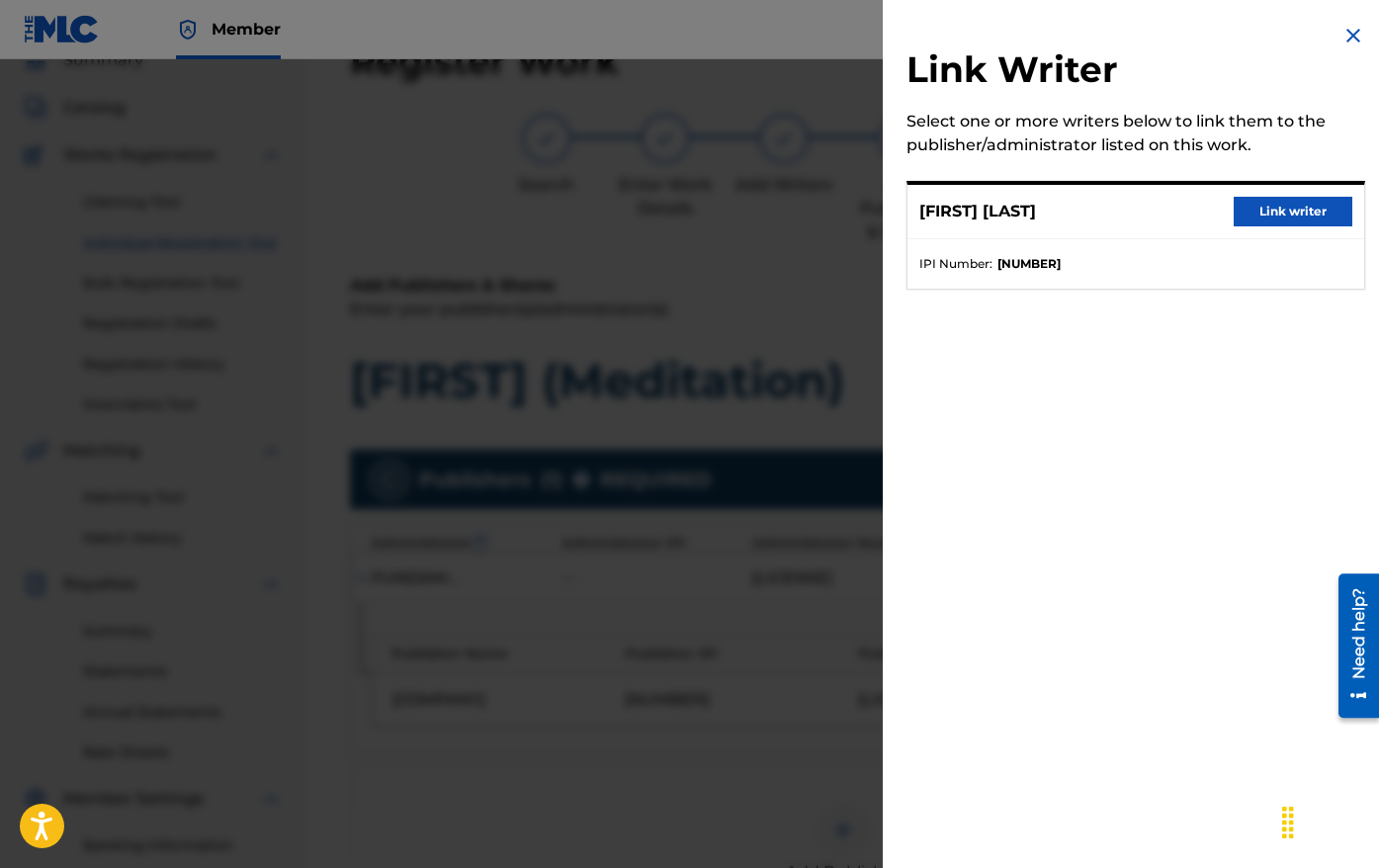 click on "Link writer" at bounding box center (1293, 212) 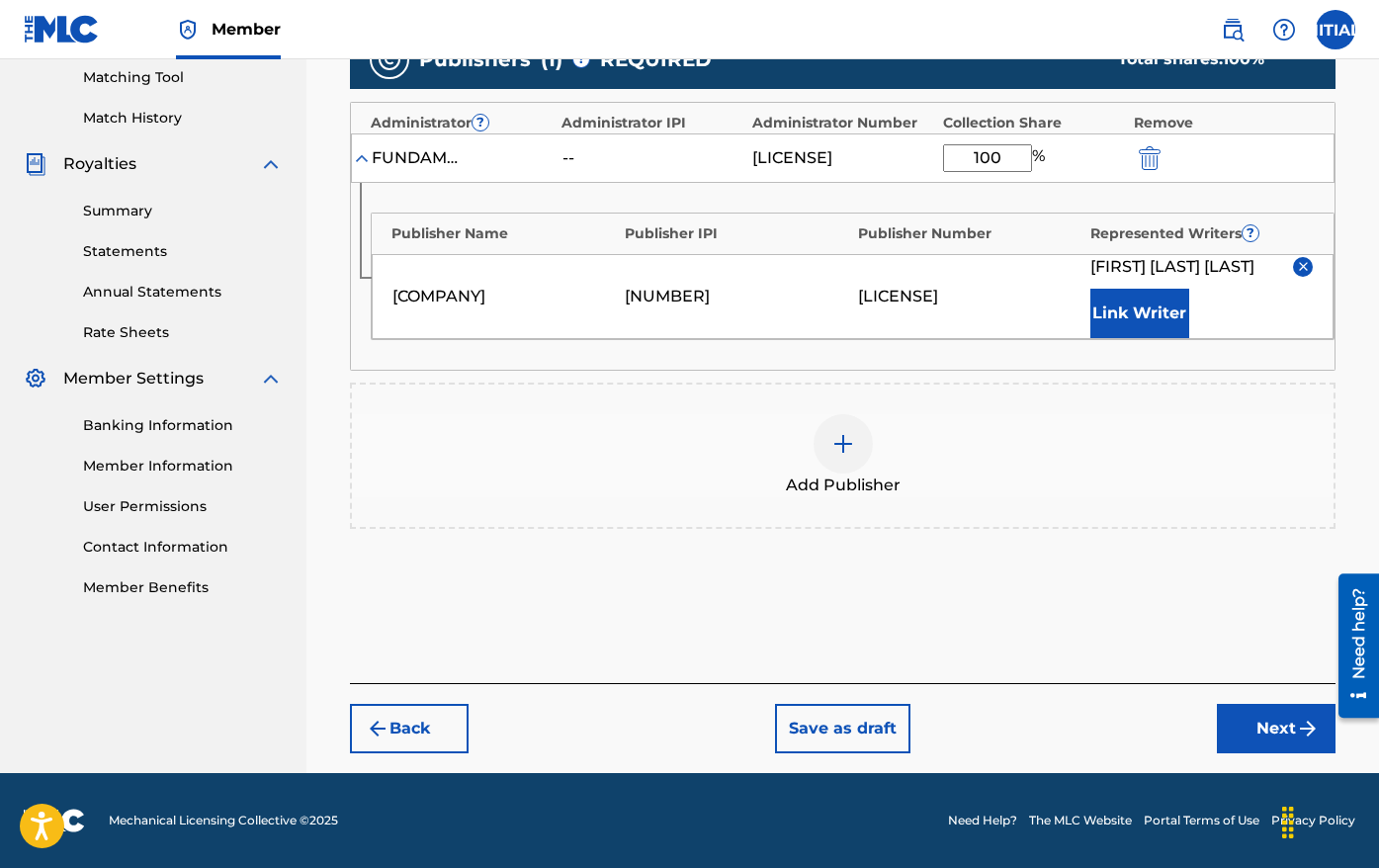 scroll, scrollTop: 533, scrollLeft: 0, axis: vertical 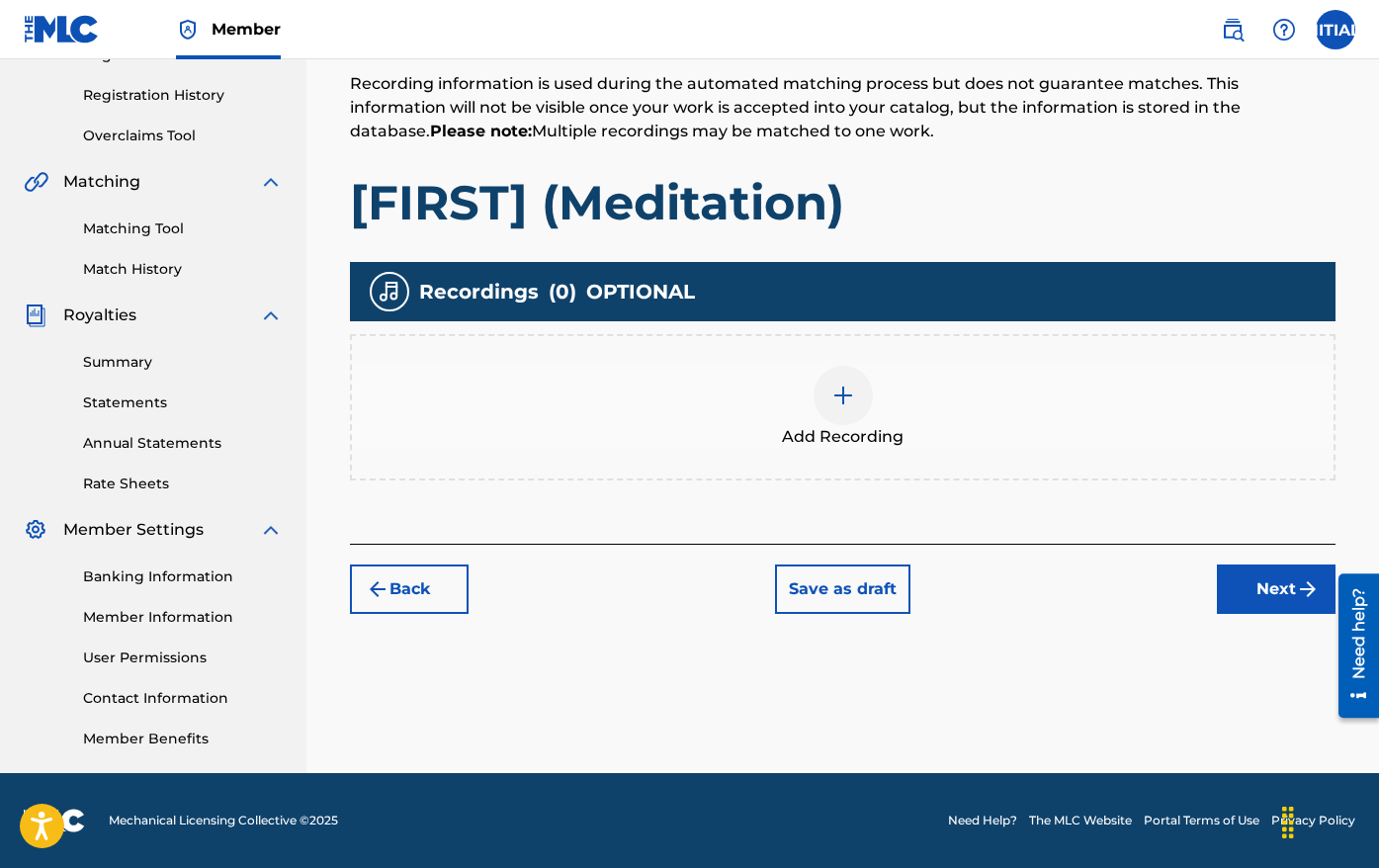 click on "Next" at bounding box center (1276, 589) 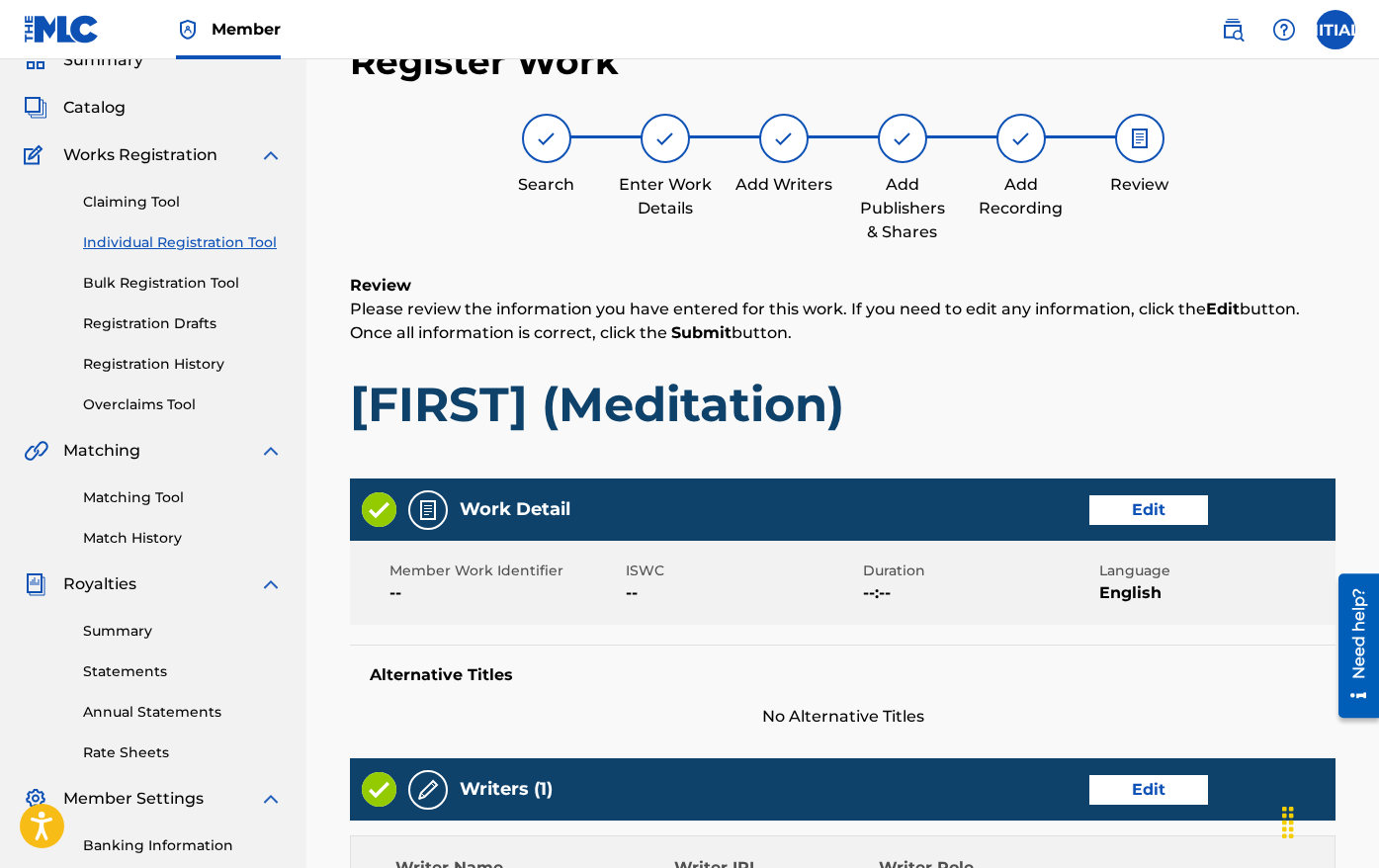 scroll, scrollTop: 955, scrollLeft: 0, axis: vertical 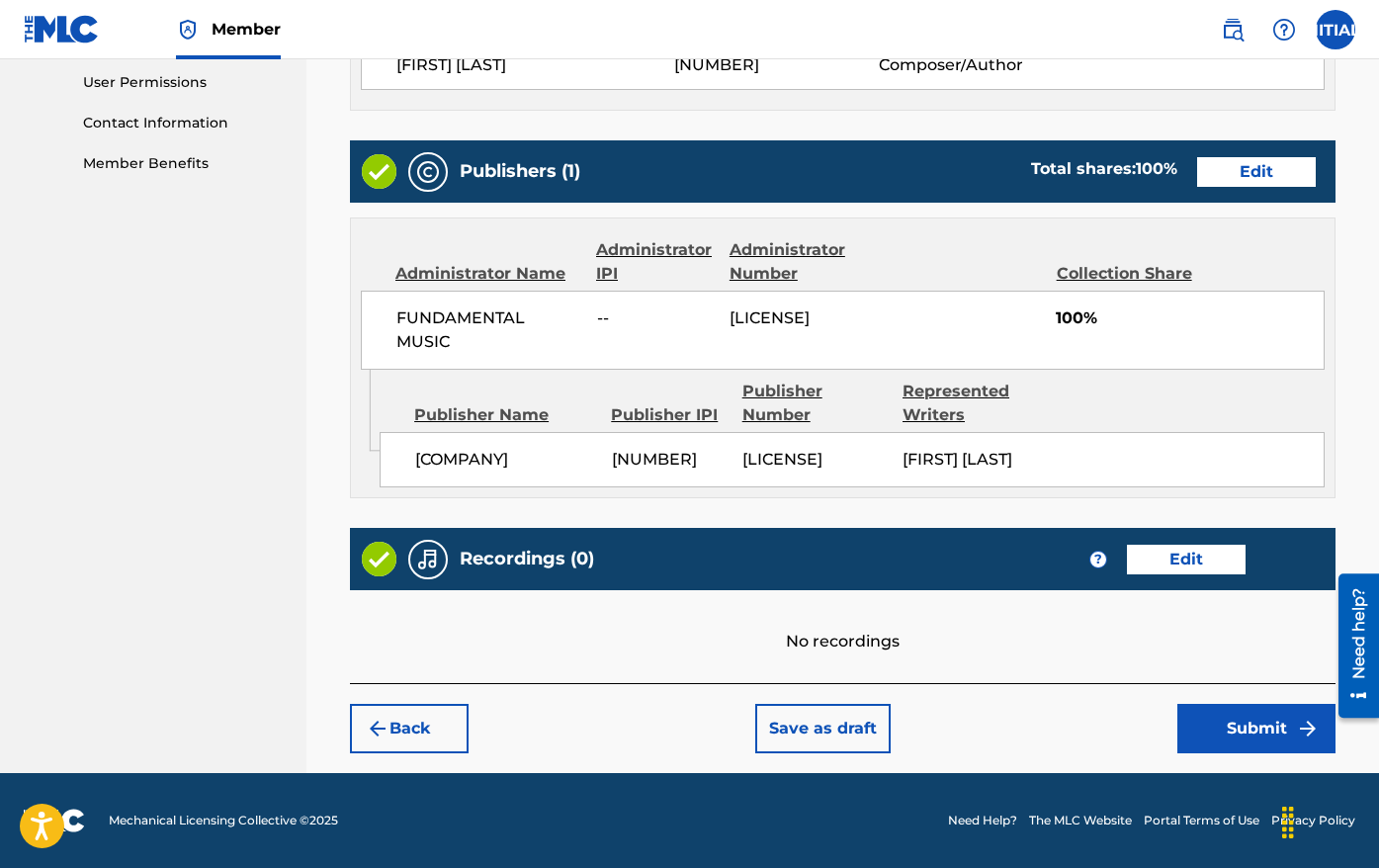 click on "Submit" at bounding box center (1256, 729) 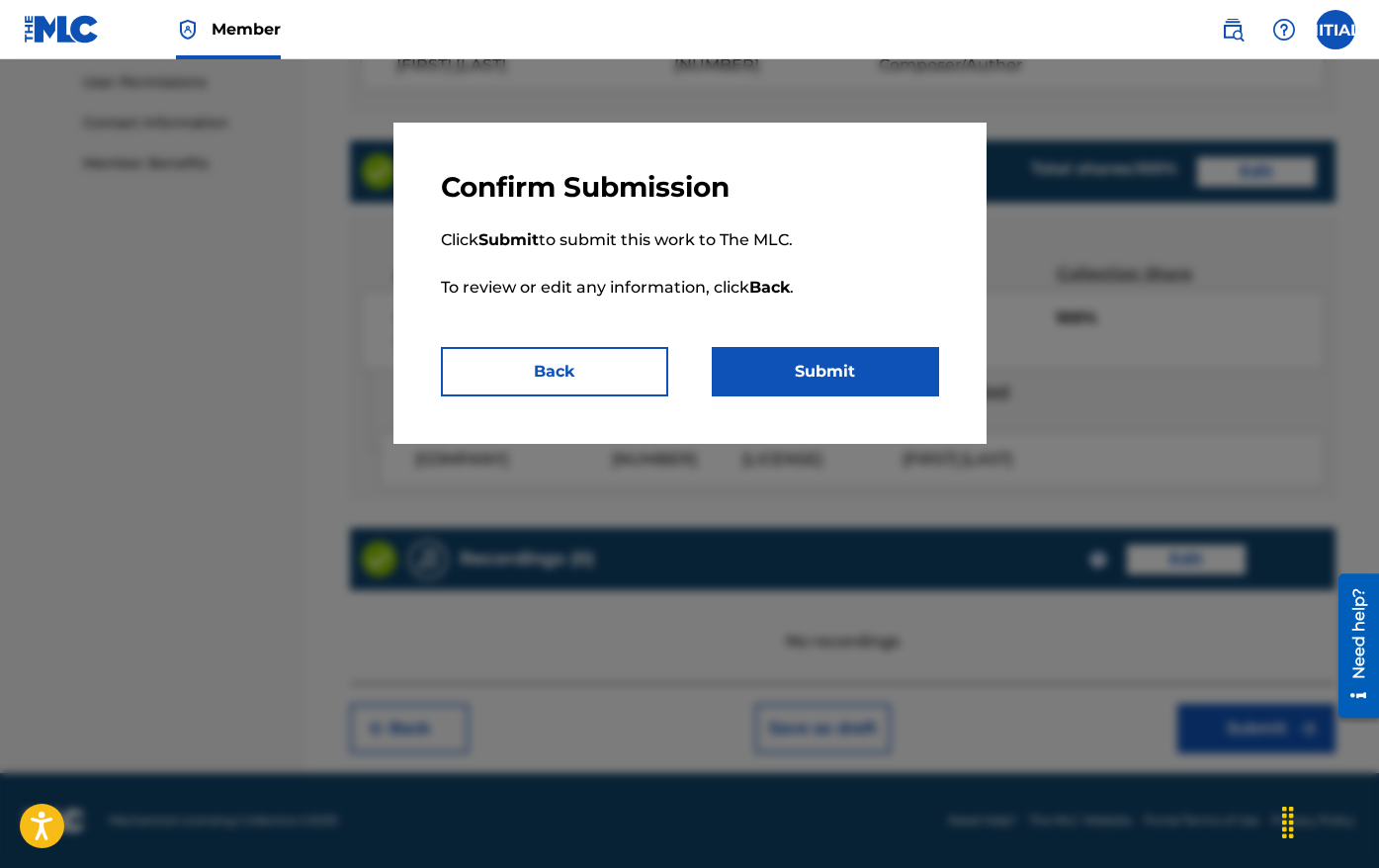 click on "Submit" at bounding box center (825, 372) 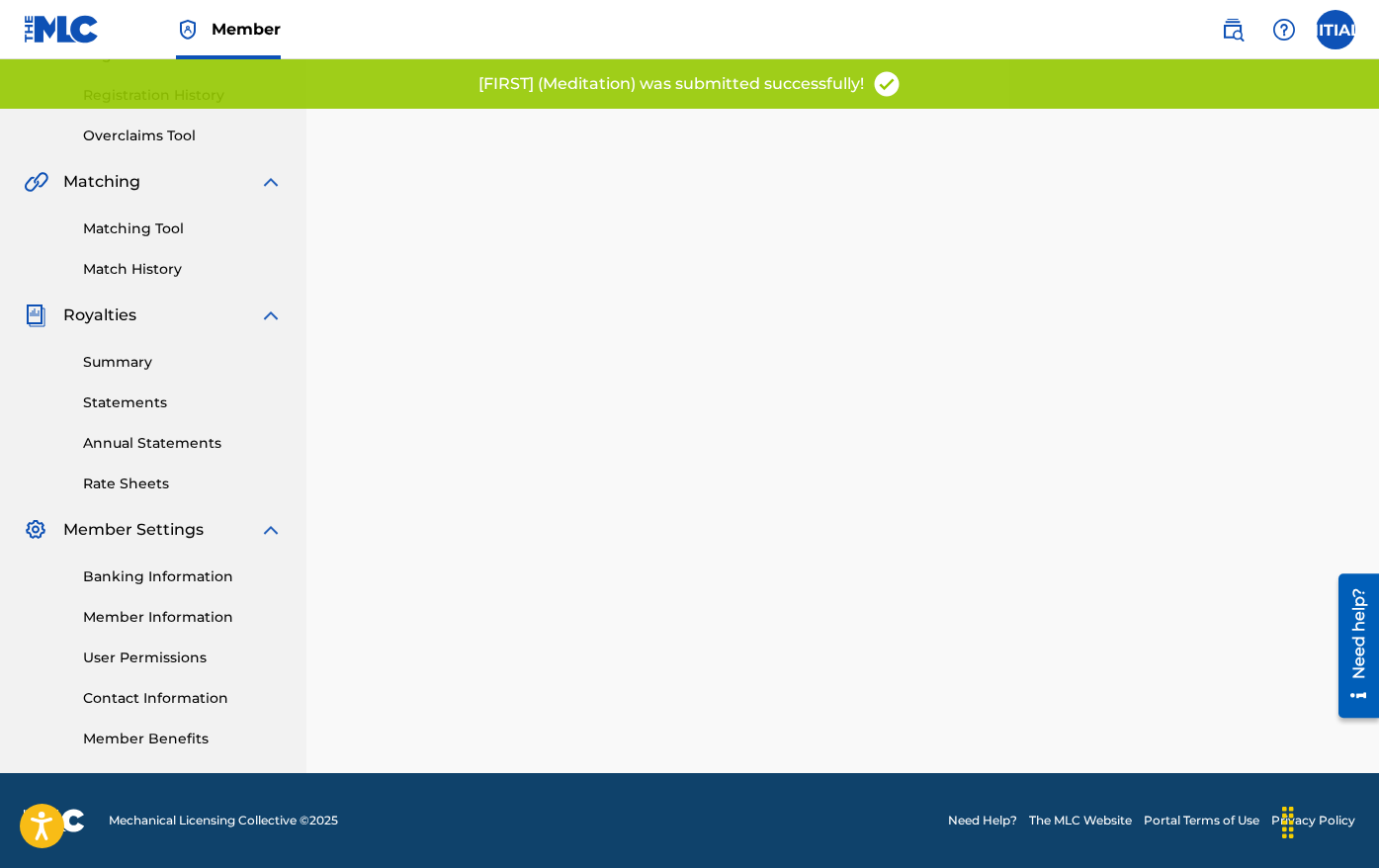 scroll, scrollTop: 0, scrollLeft: 0, axis: both 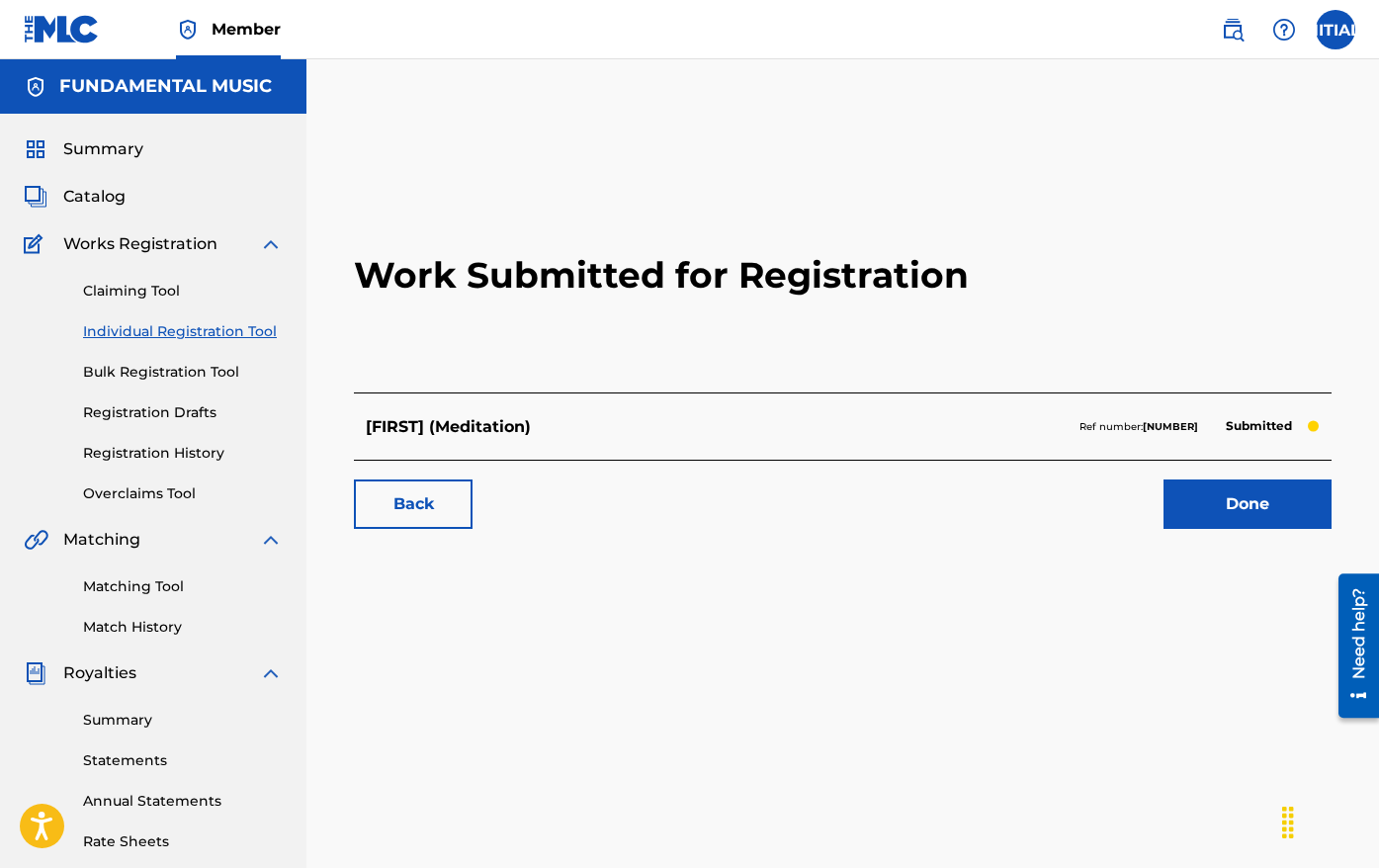 click on "Individual Registration Tool" at bounding box center (183, 331) 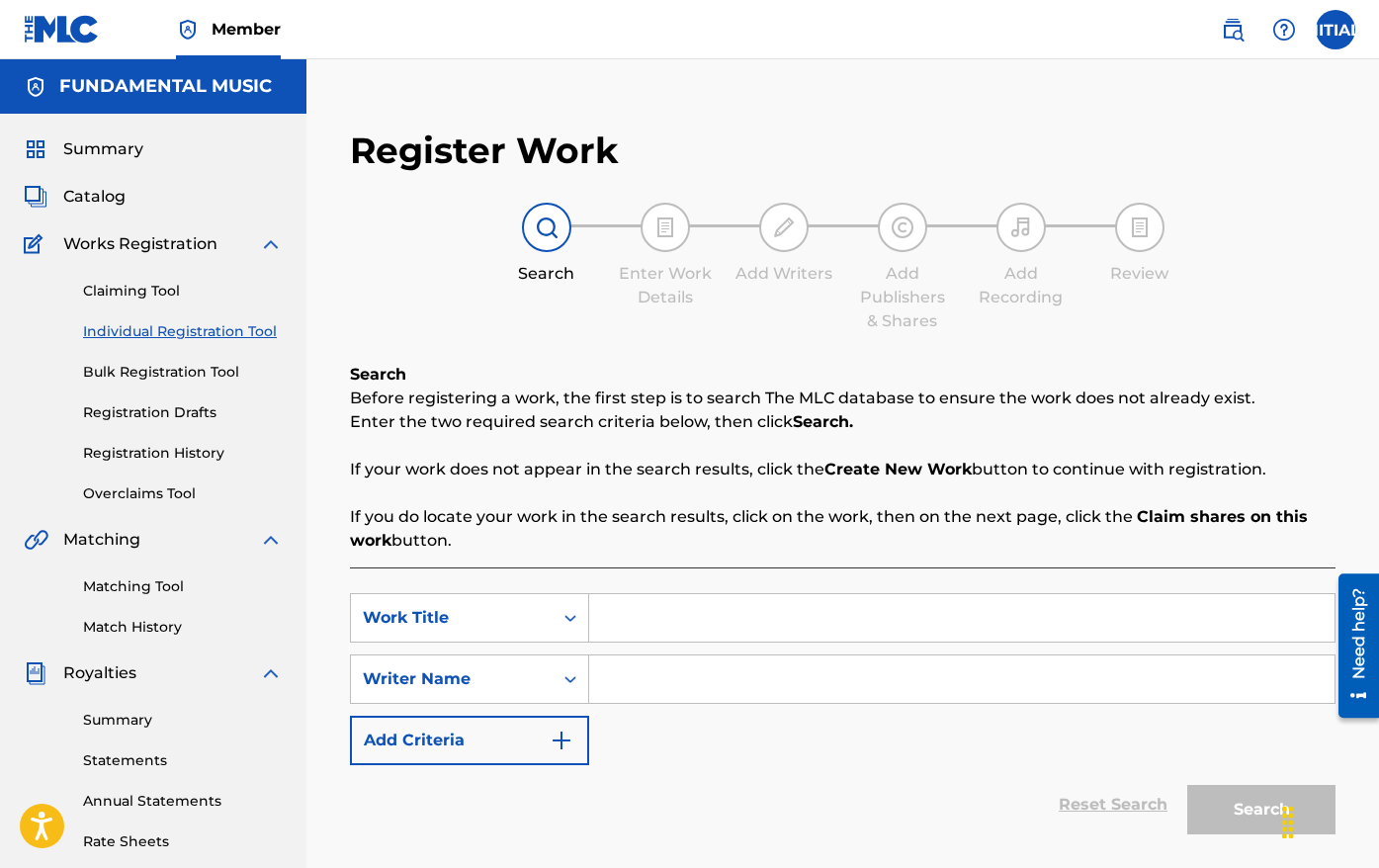 click at bounding box center (962, 618) 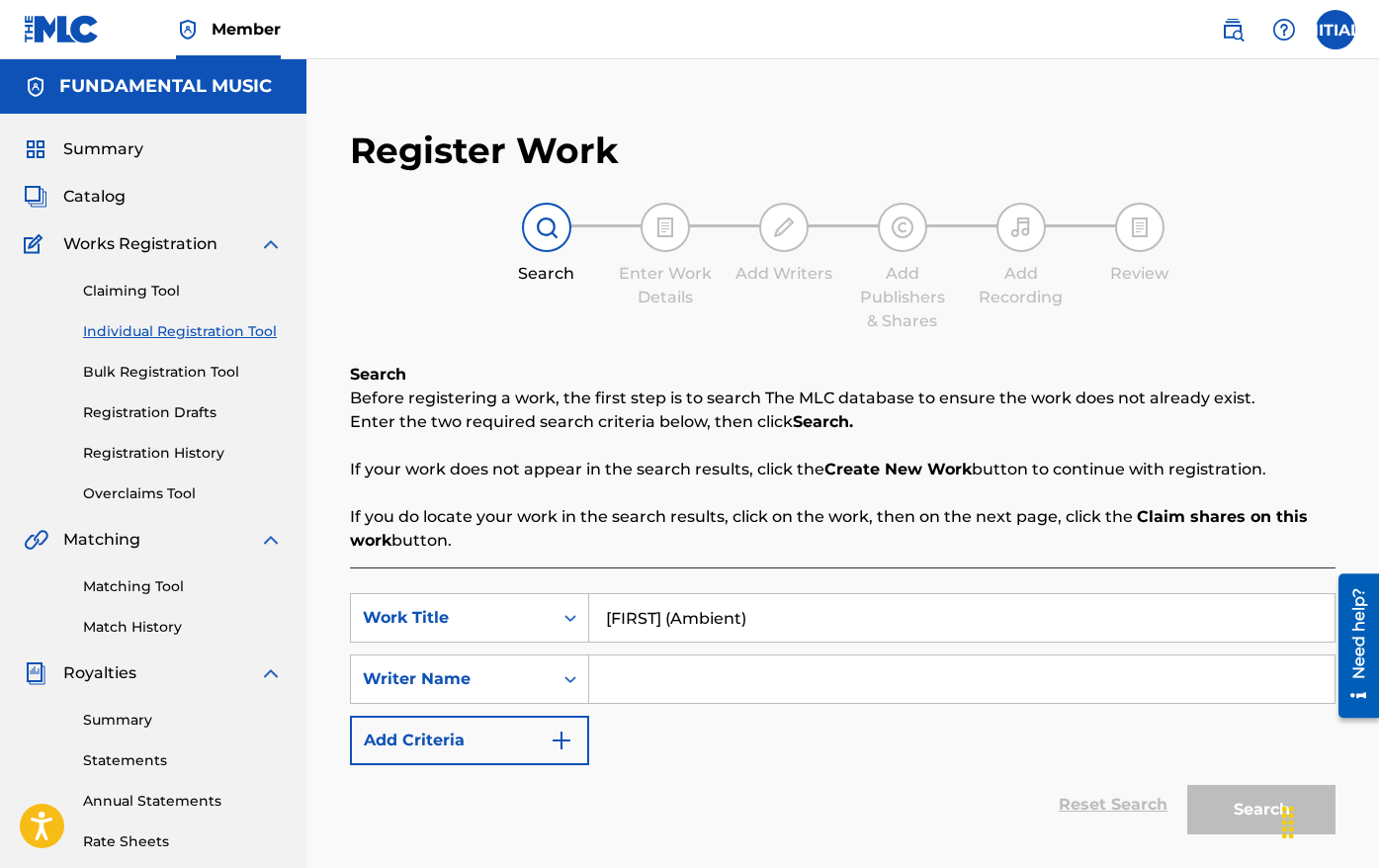 type on "[FIRST] (Ambient)" 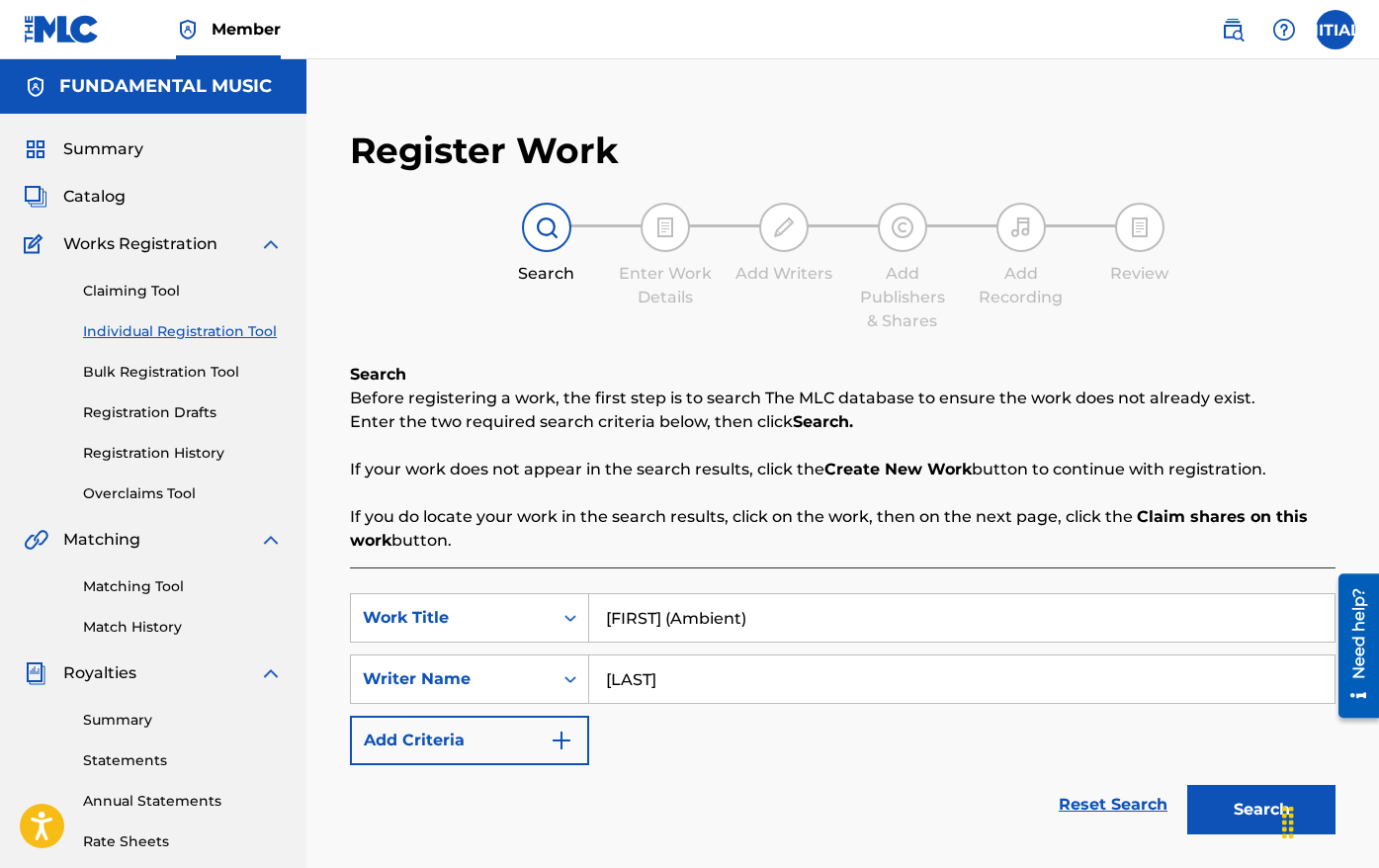 click on "Search" at bounding box center (1261, 810) 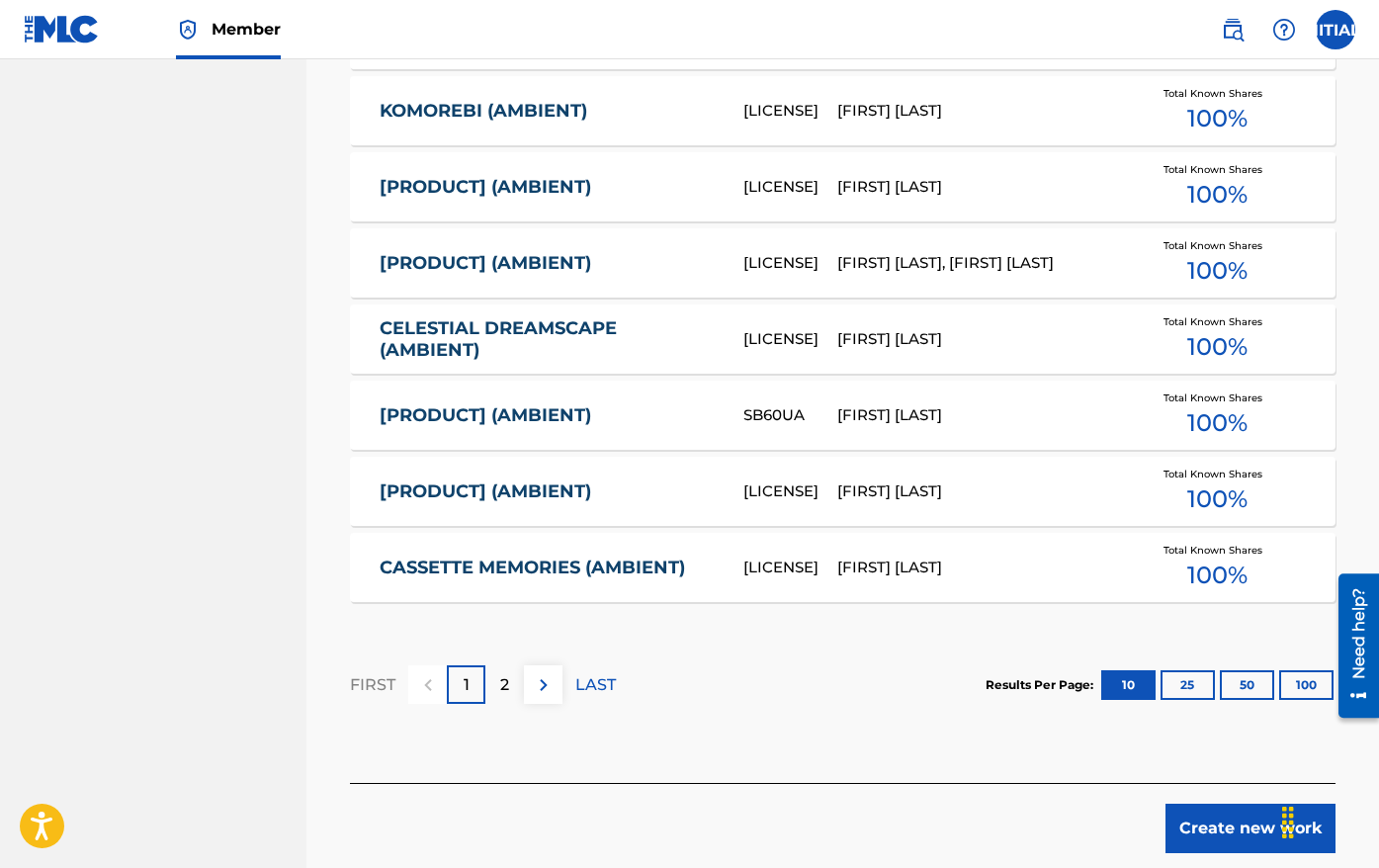 scroll, scrollTop: 1219, scrollLeft: 0, axis: vertical 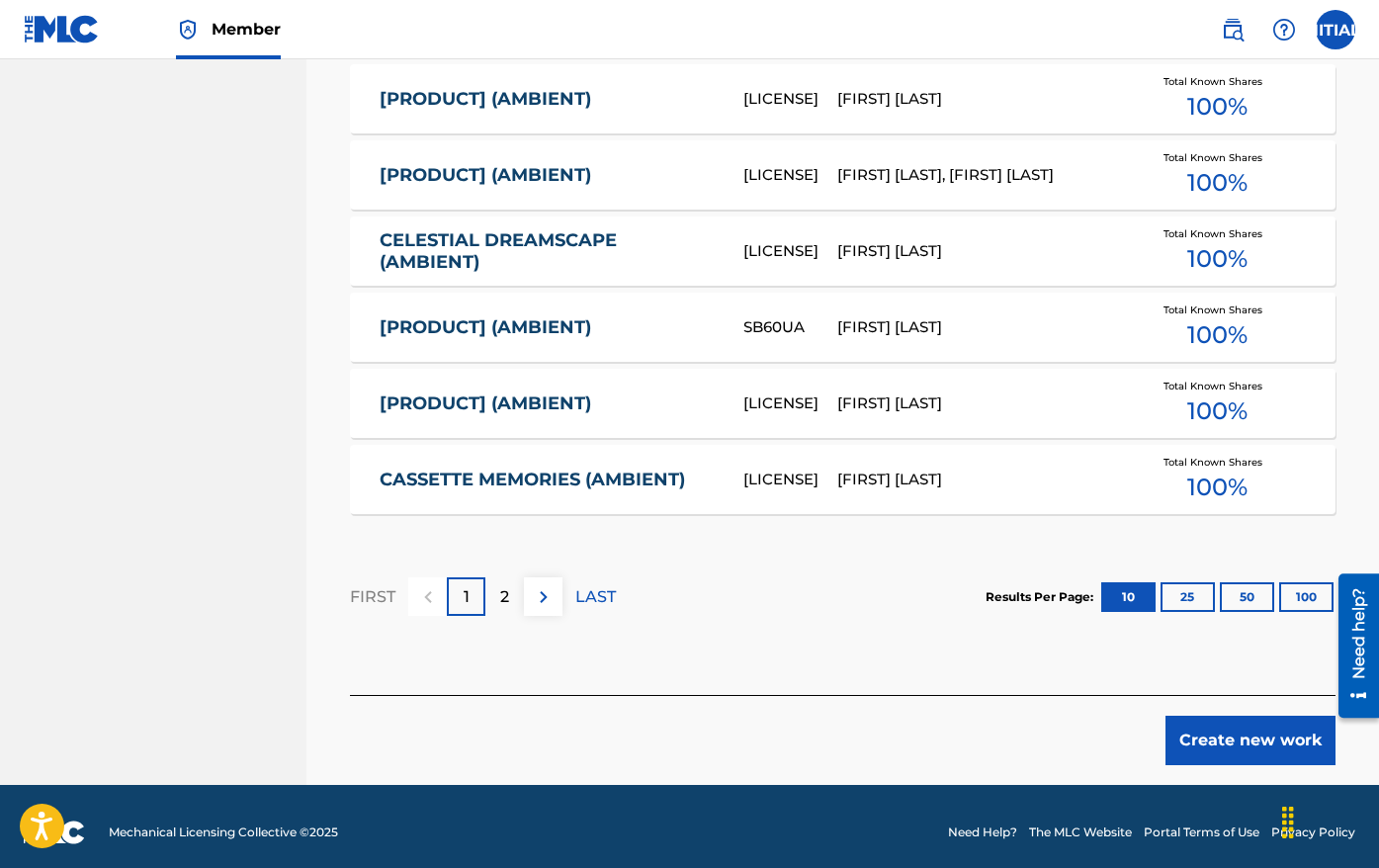 click on "Create new work" at bounding box center [1250, 740] 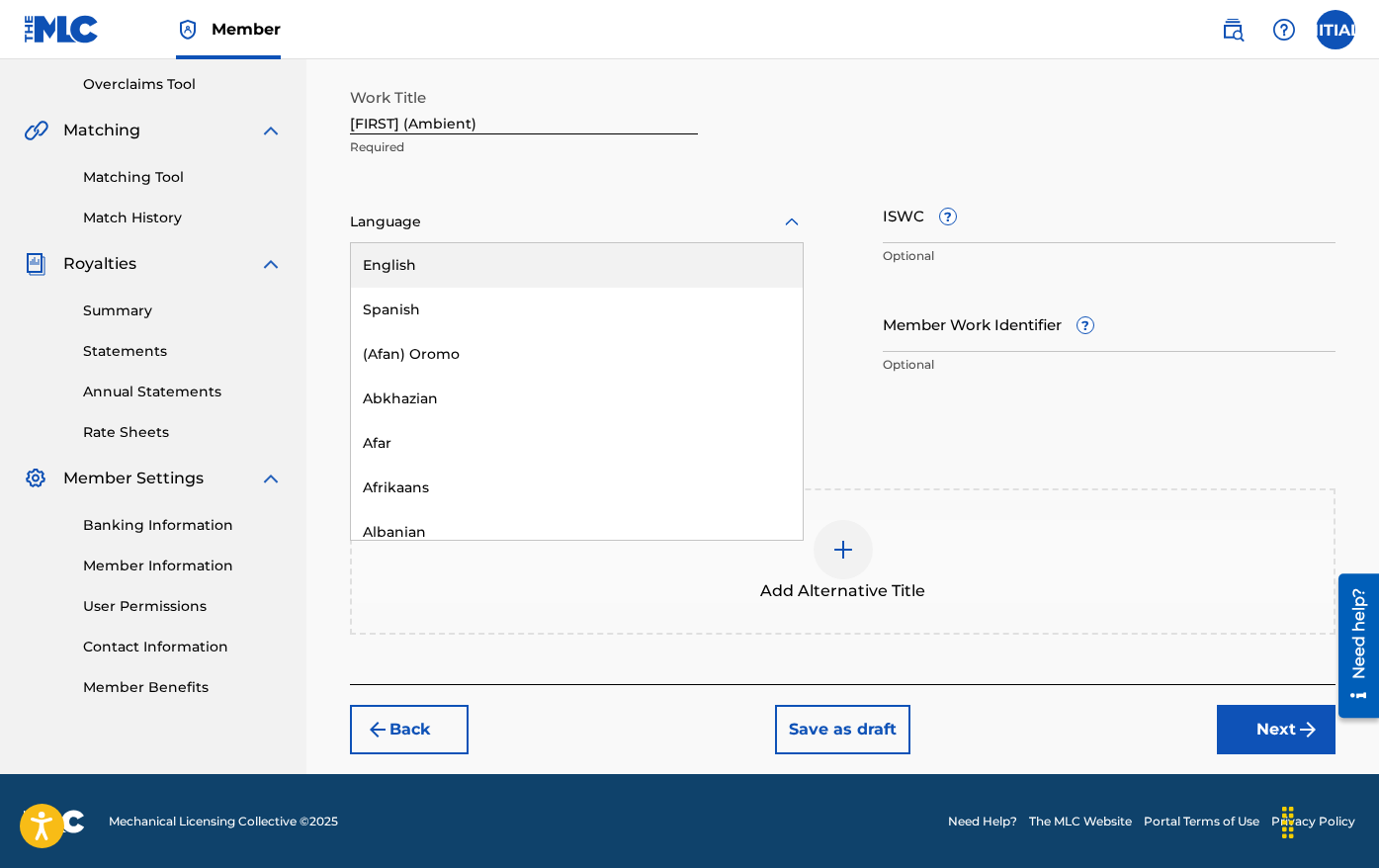 click at bounding box center (576, 221) 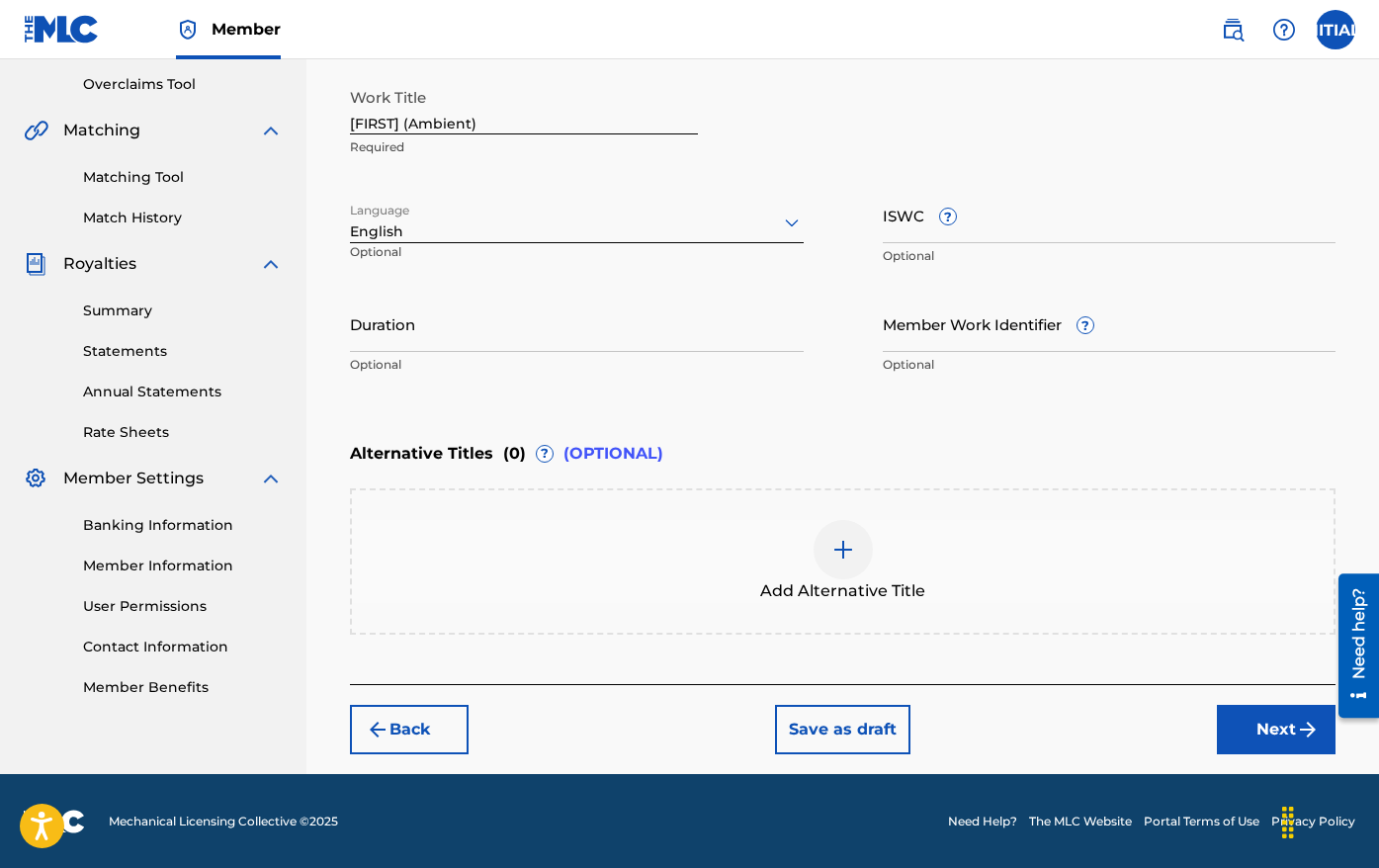 click on "Next" at bounding box center (1276, 730) 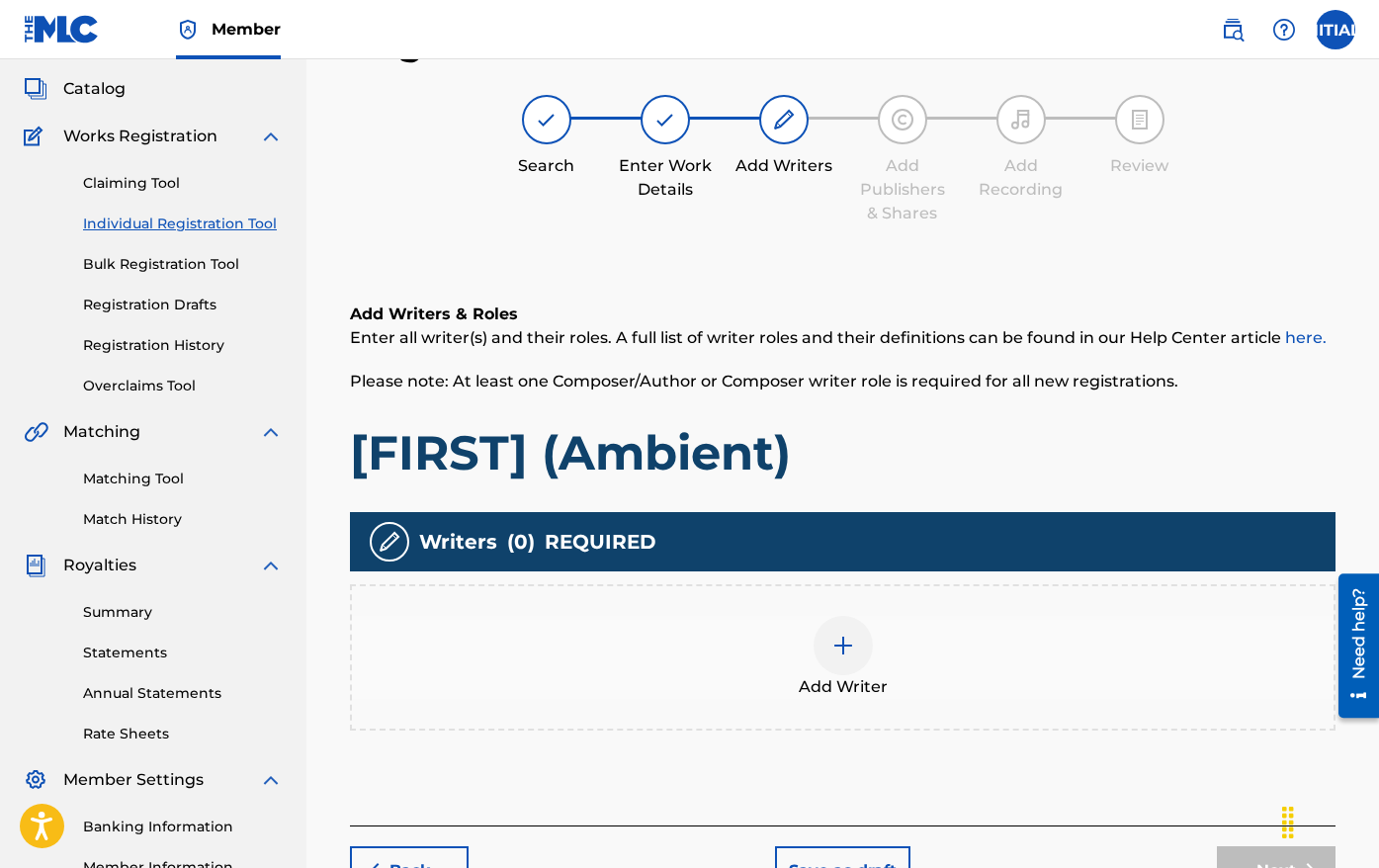 scroll, scrollTop: 89, scrollLeft: 0, axis: vertical 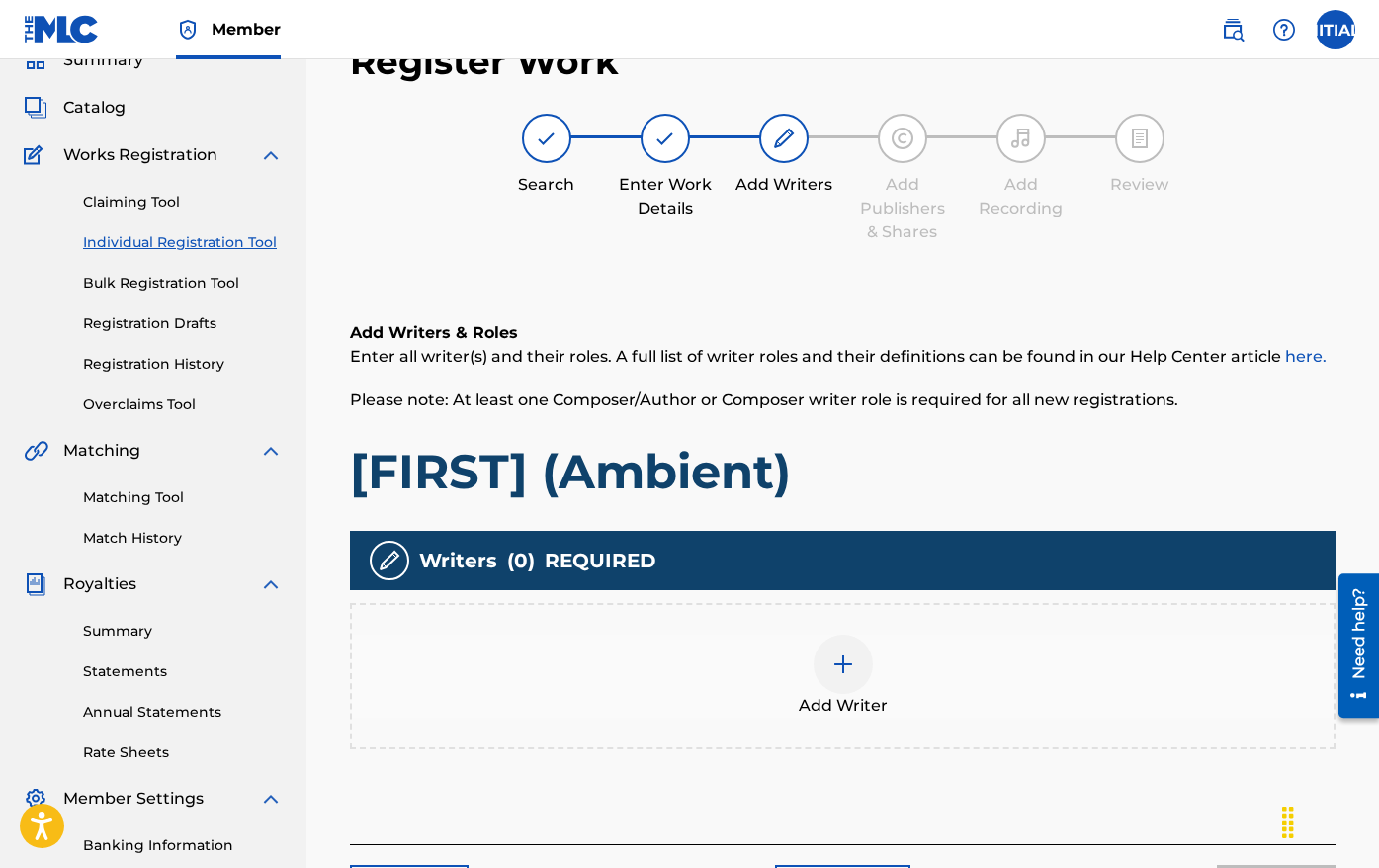 click at bounding box center (843, 664) 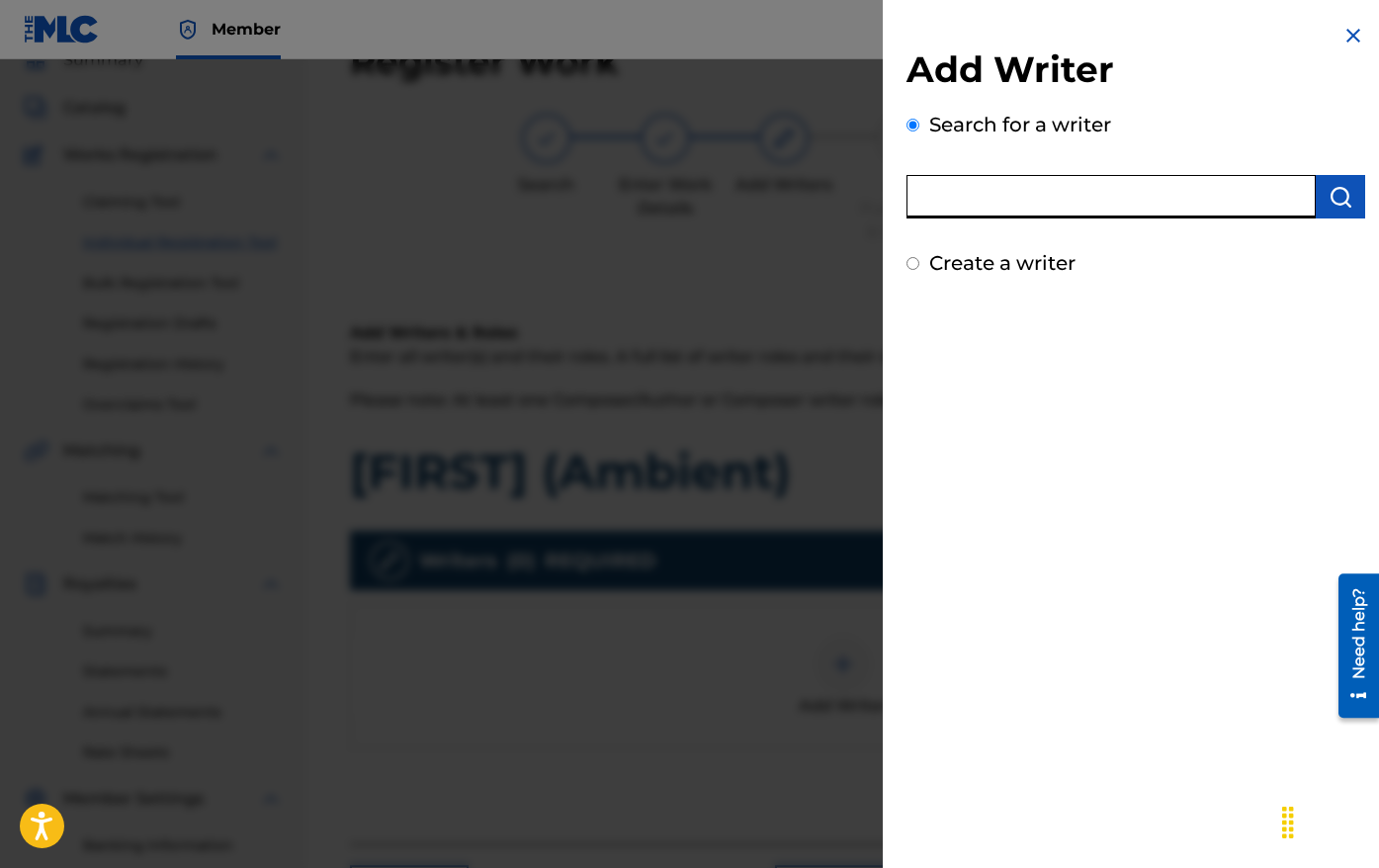 click at bounding box center (1111, 197) 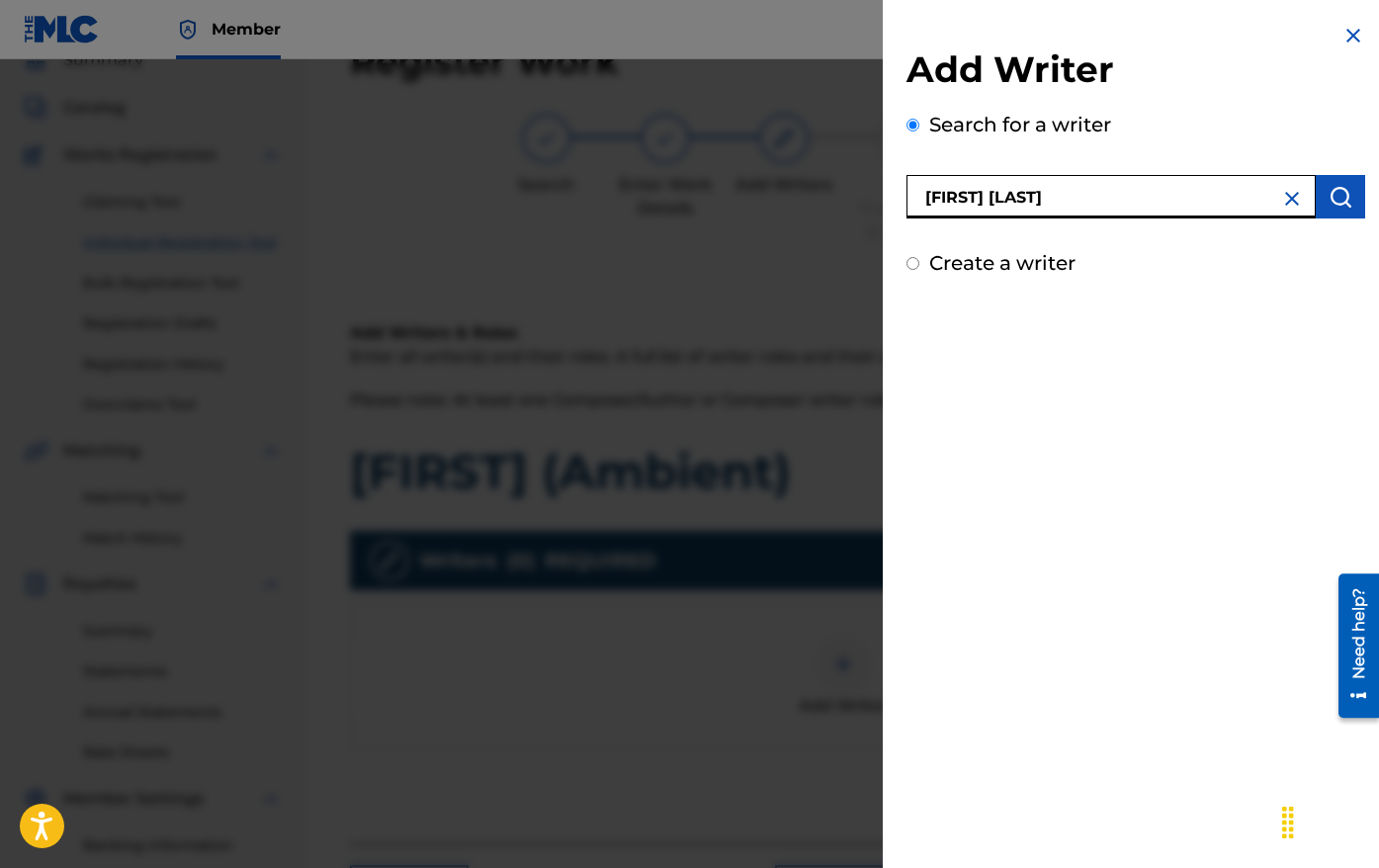 type on "[FIRST] [LAST]" 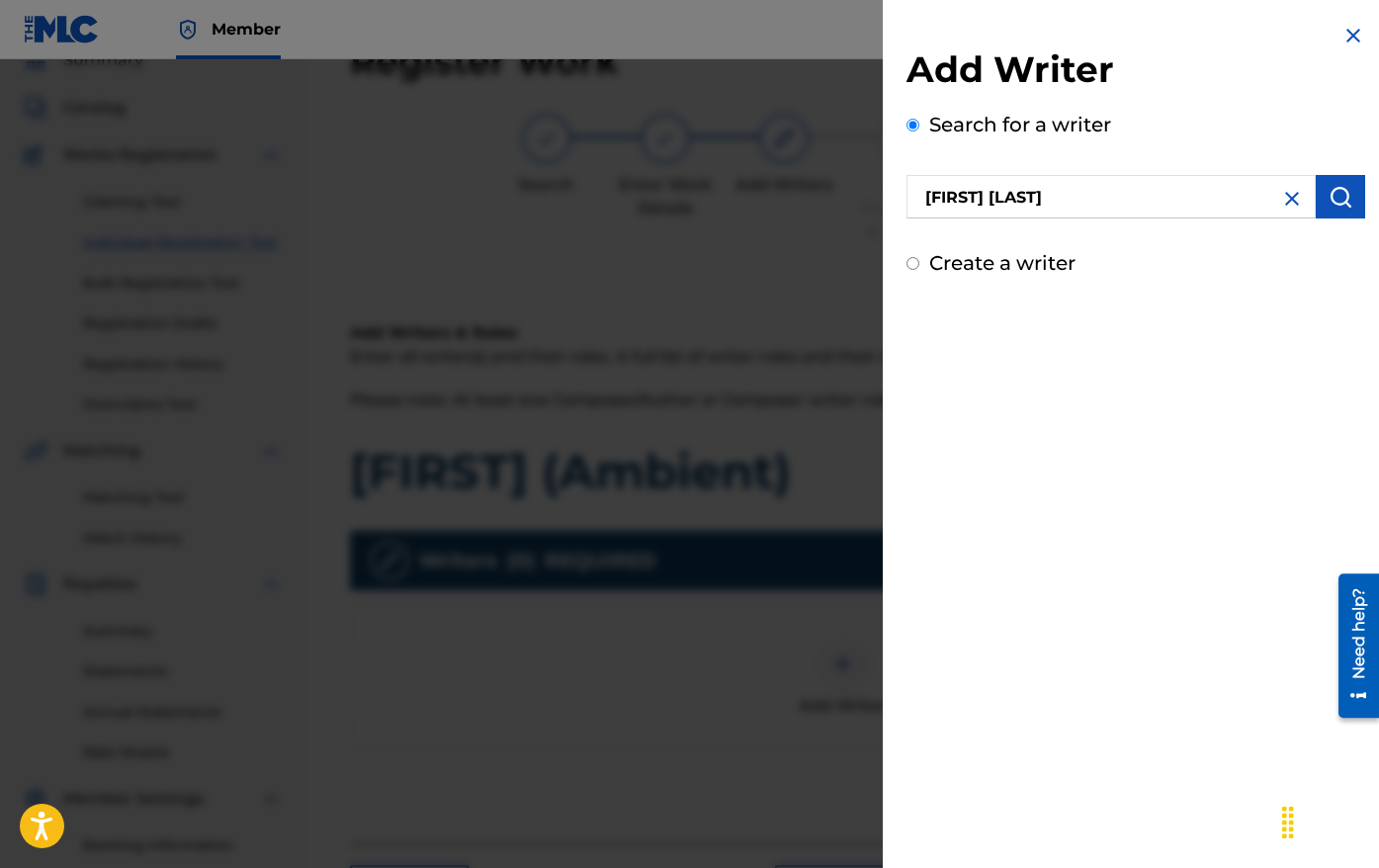 click at bounding box center [1340, 197] 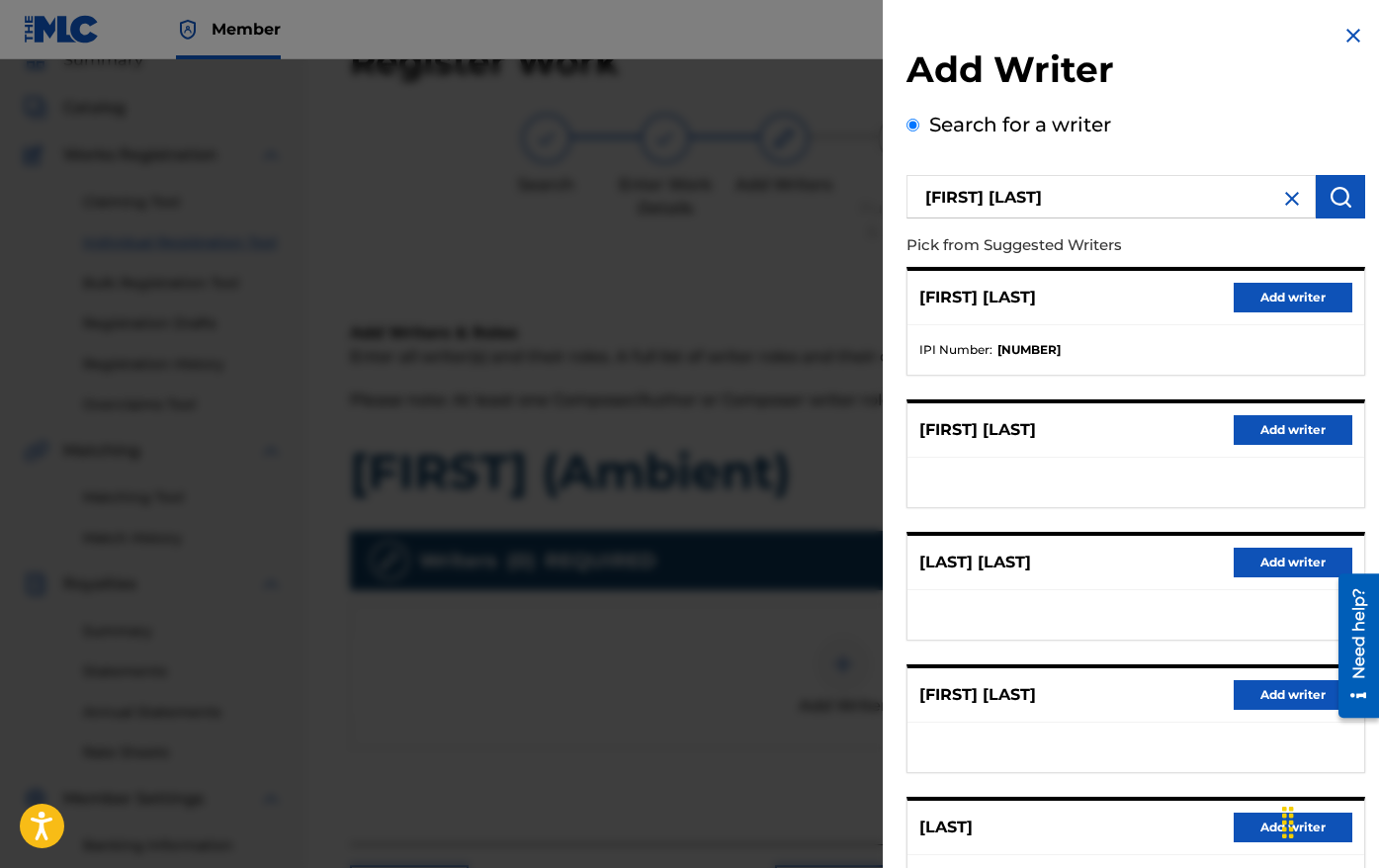click on "Add writer" at bounding box center [1293, 298] 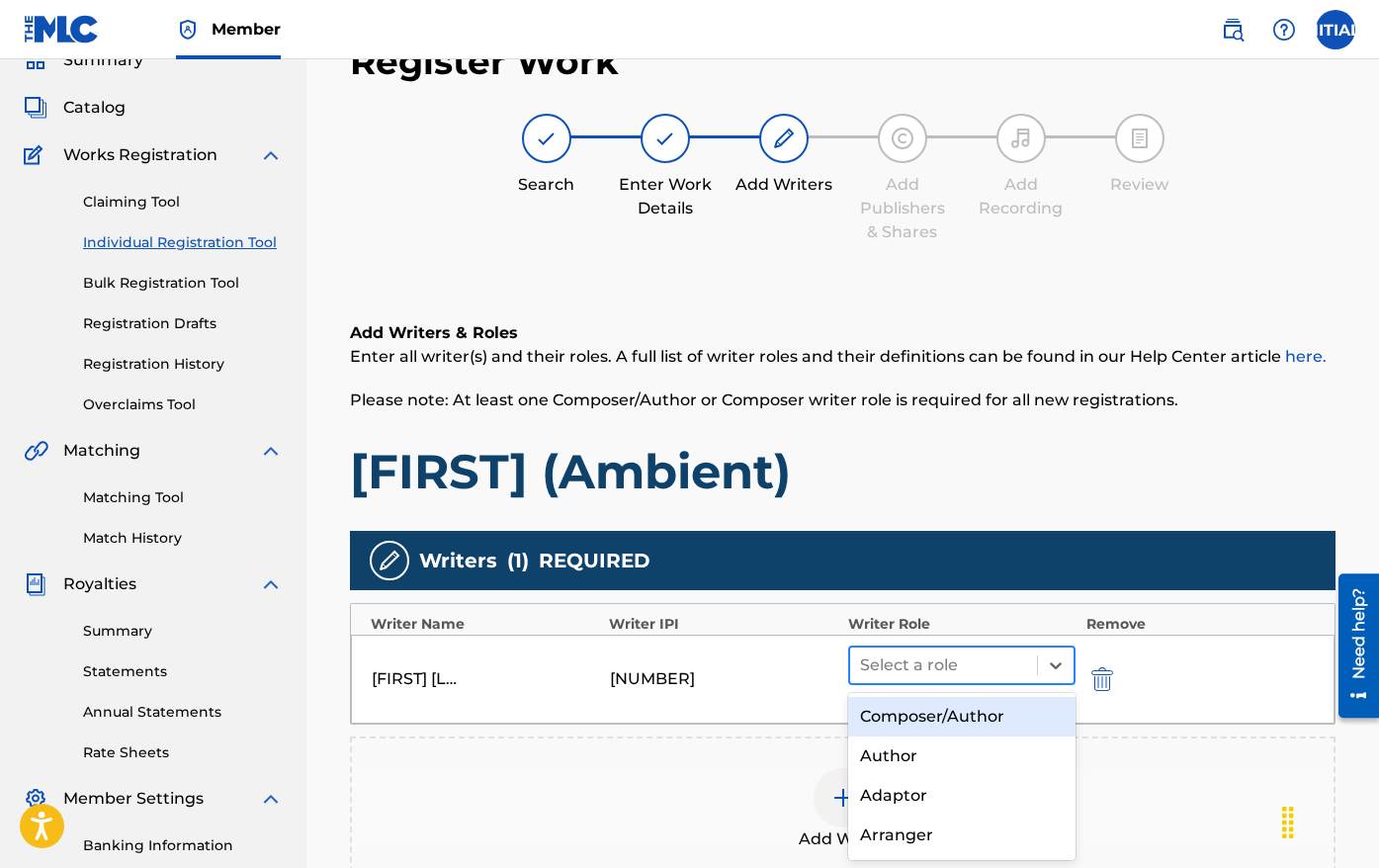 click at bounding box center (944, 665) 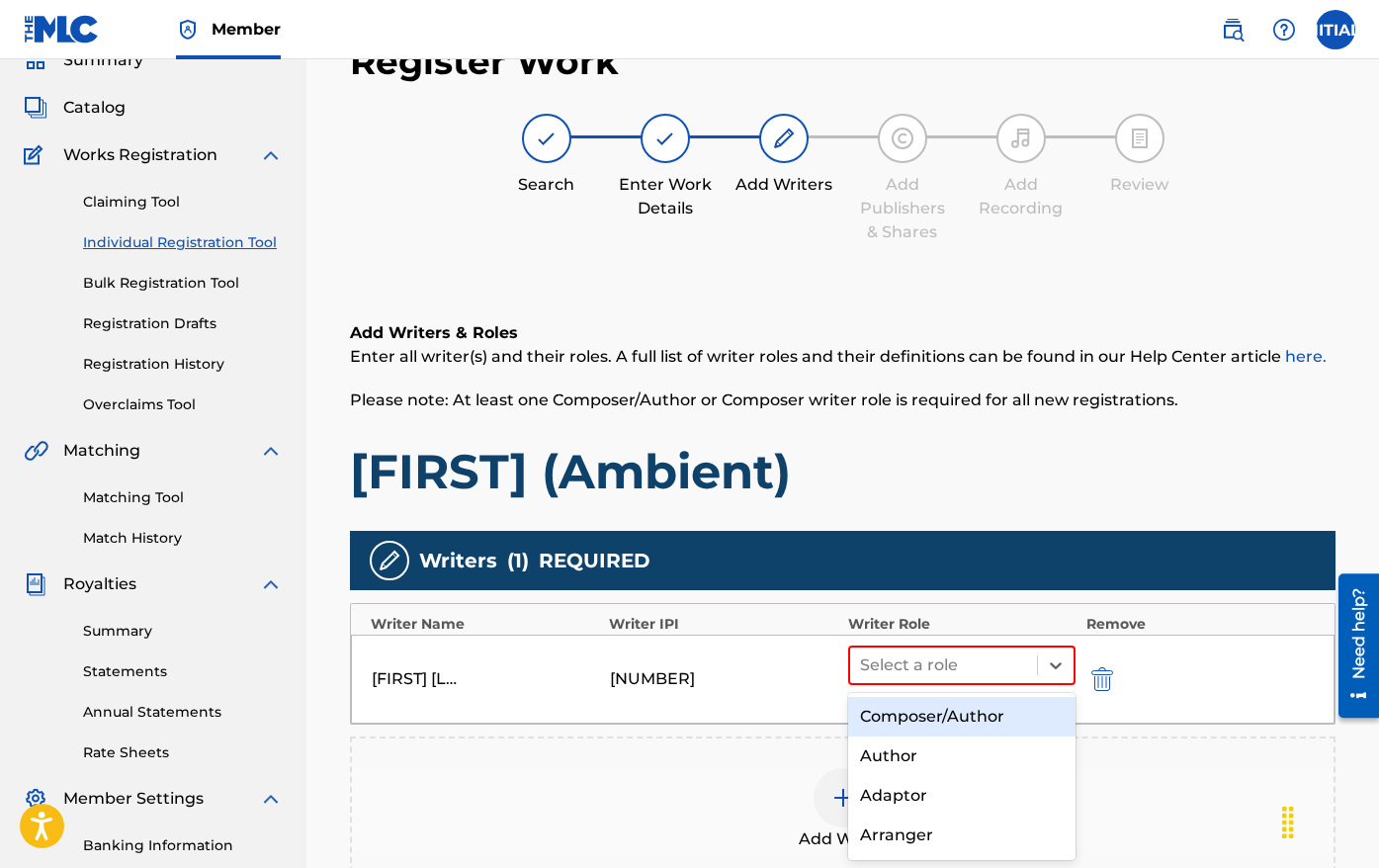 click on "Composer/Author" at bounding box center [962, 717] 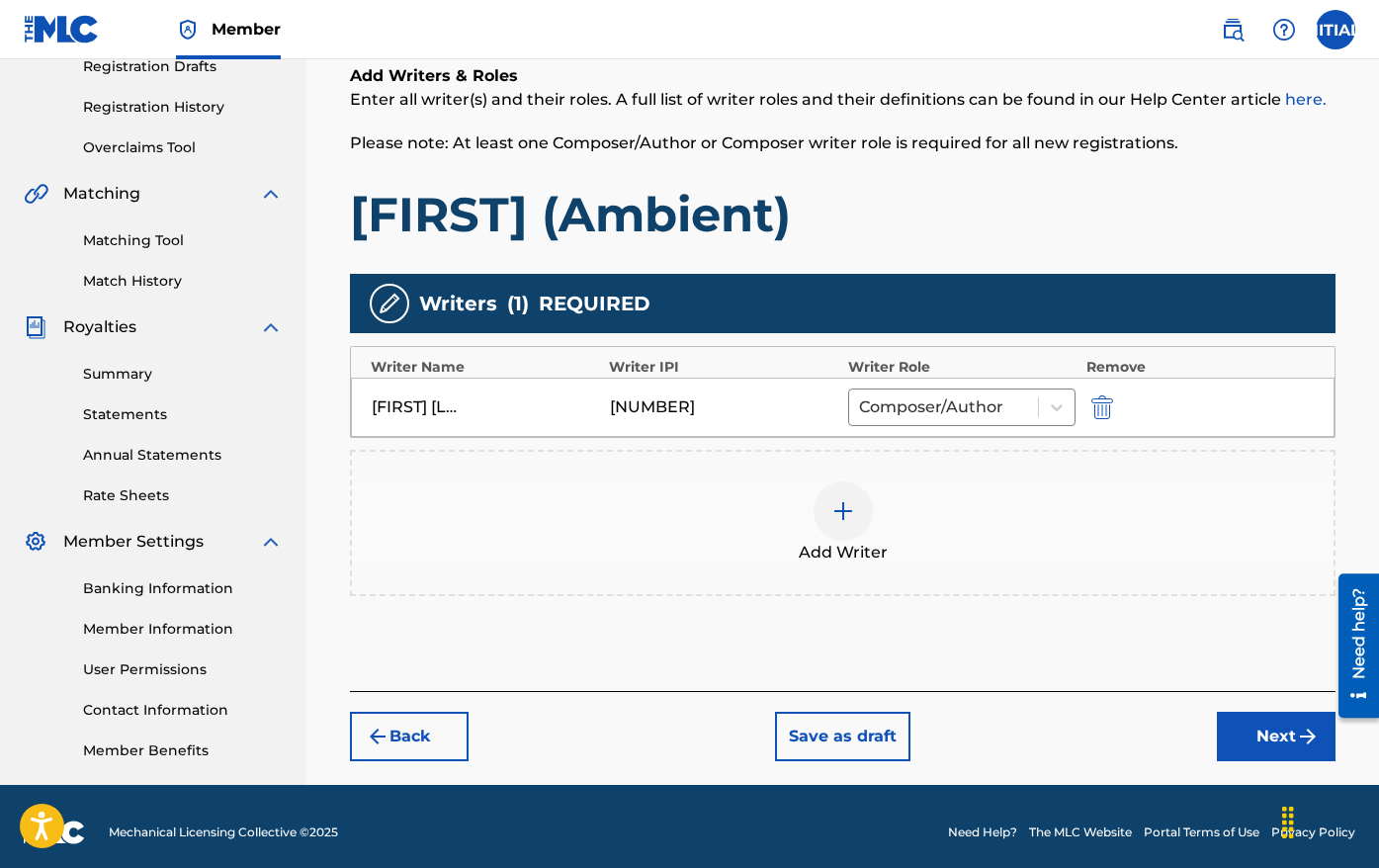 scroll, scrollTop: 358, scrollLeft: 0, axis: vertical 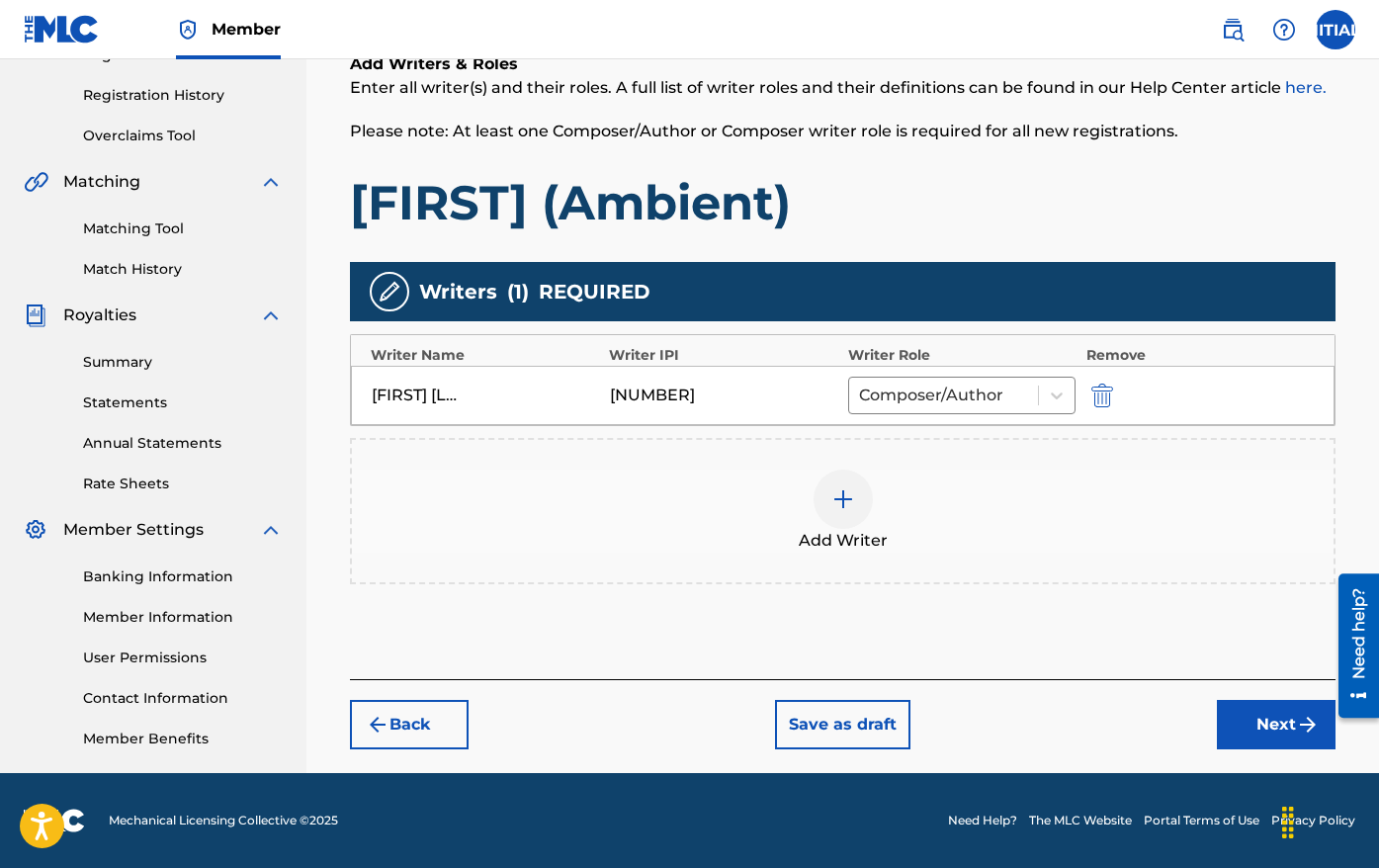 click on "Next" at bounding box center (1276, 725) 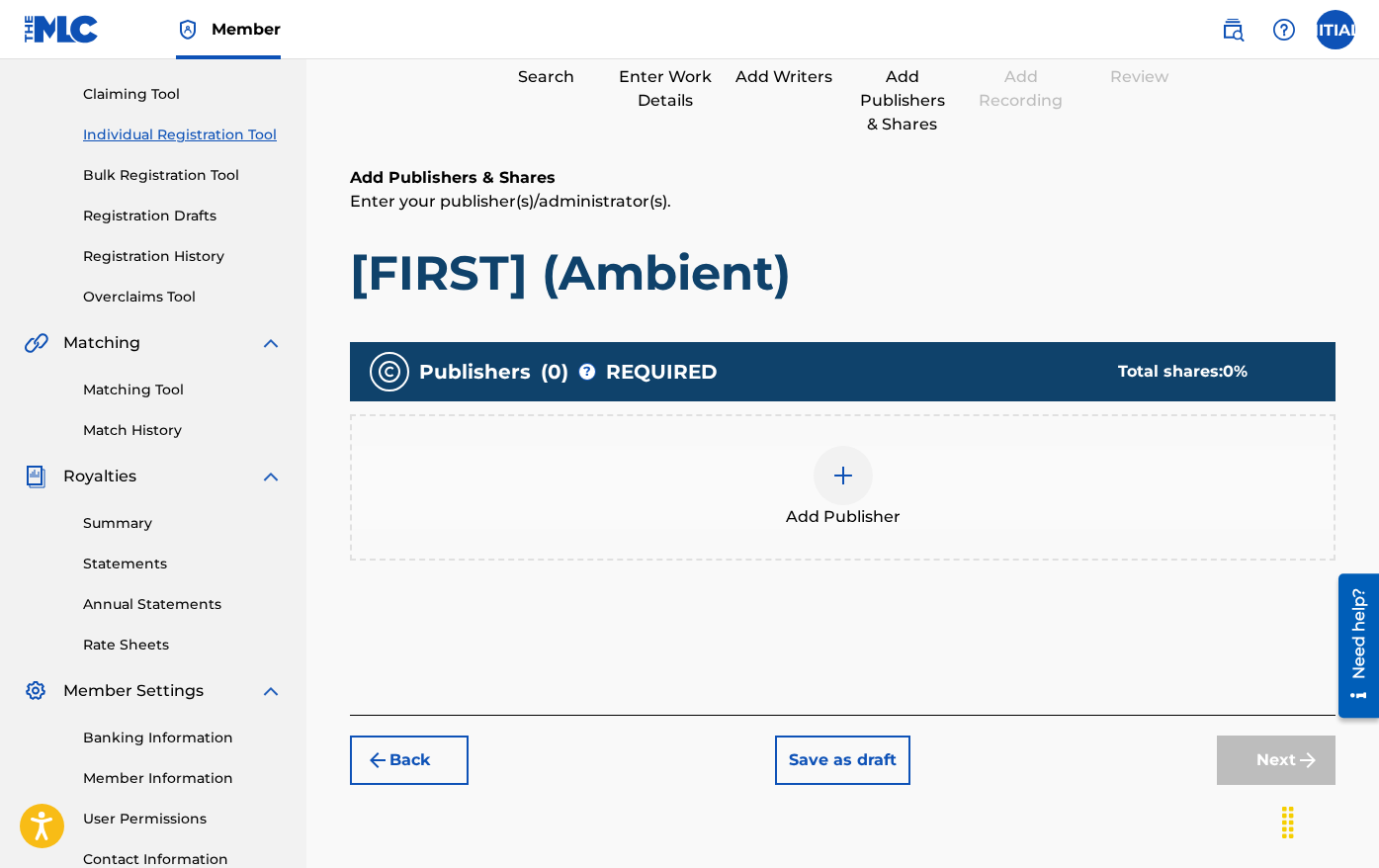 scroll, scrollTop: 89, scrollLeft: 0, axis: vertical 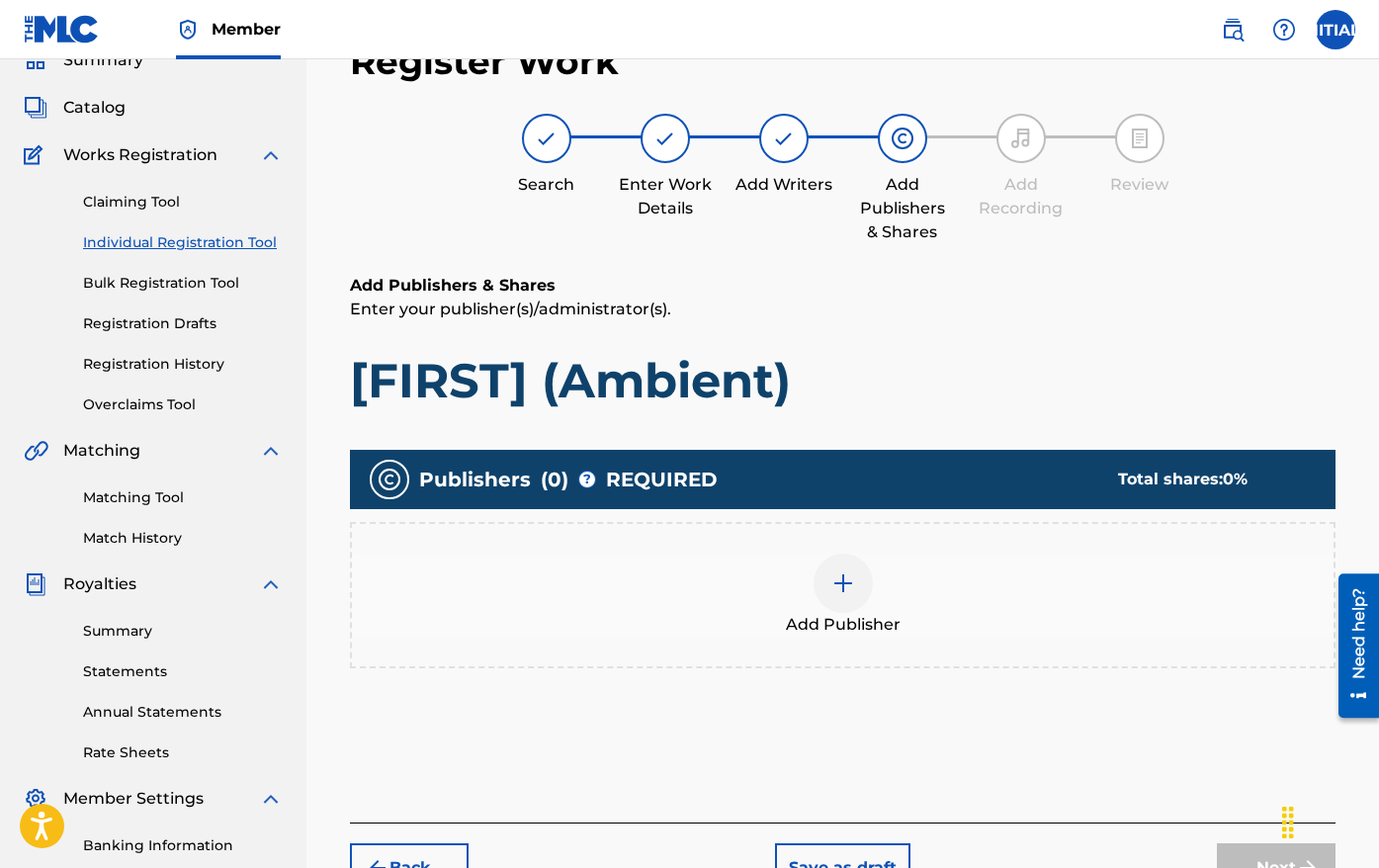click at bounding box center (843, 583) 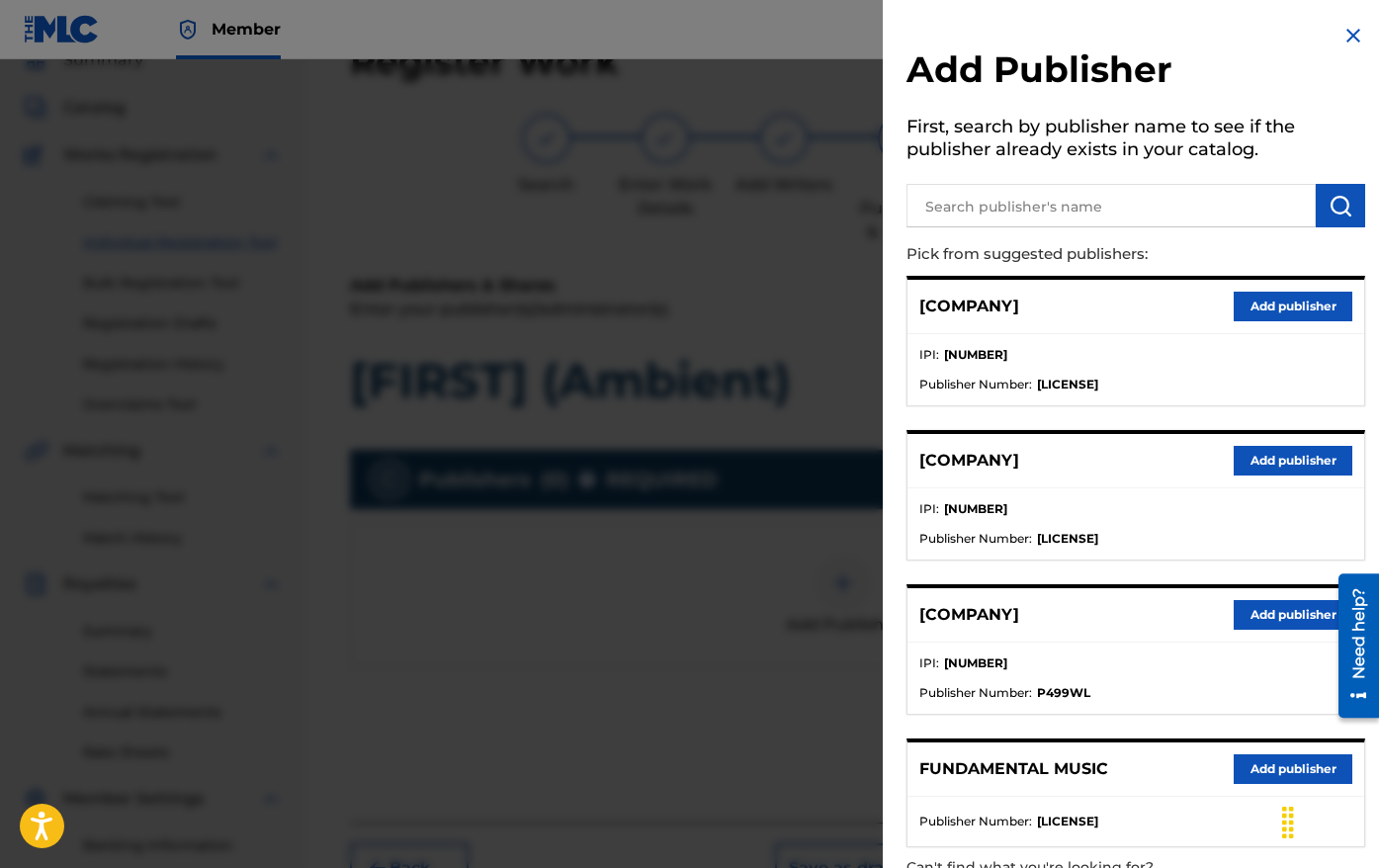 click on "Add publisher" at bounding box center (1293, 306) 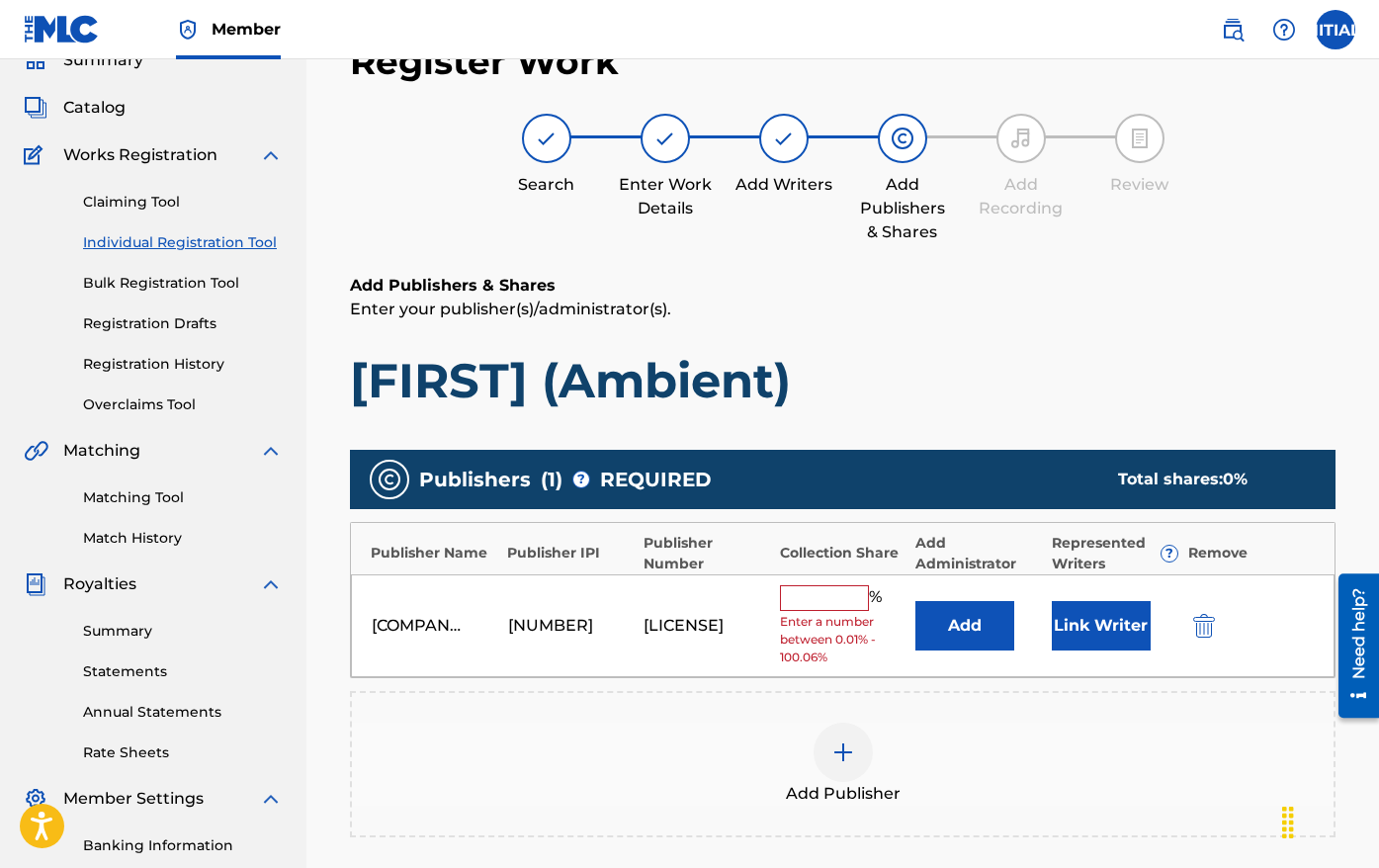 click at bounding box center (824, 598) 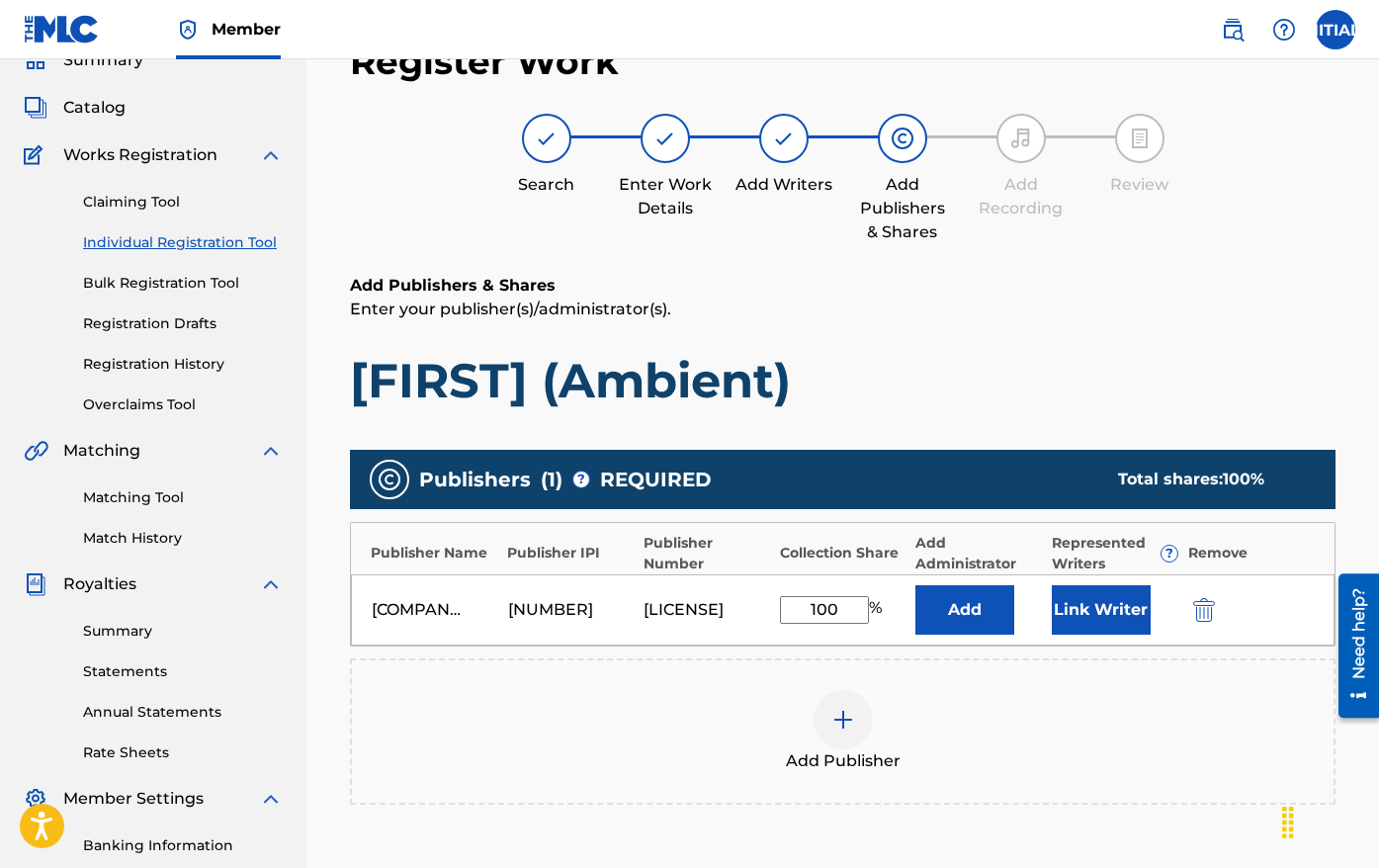 type on "100" 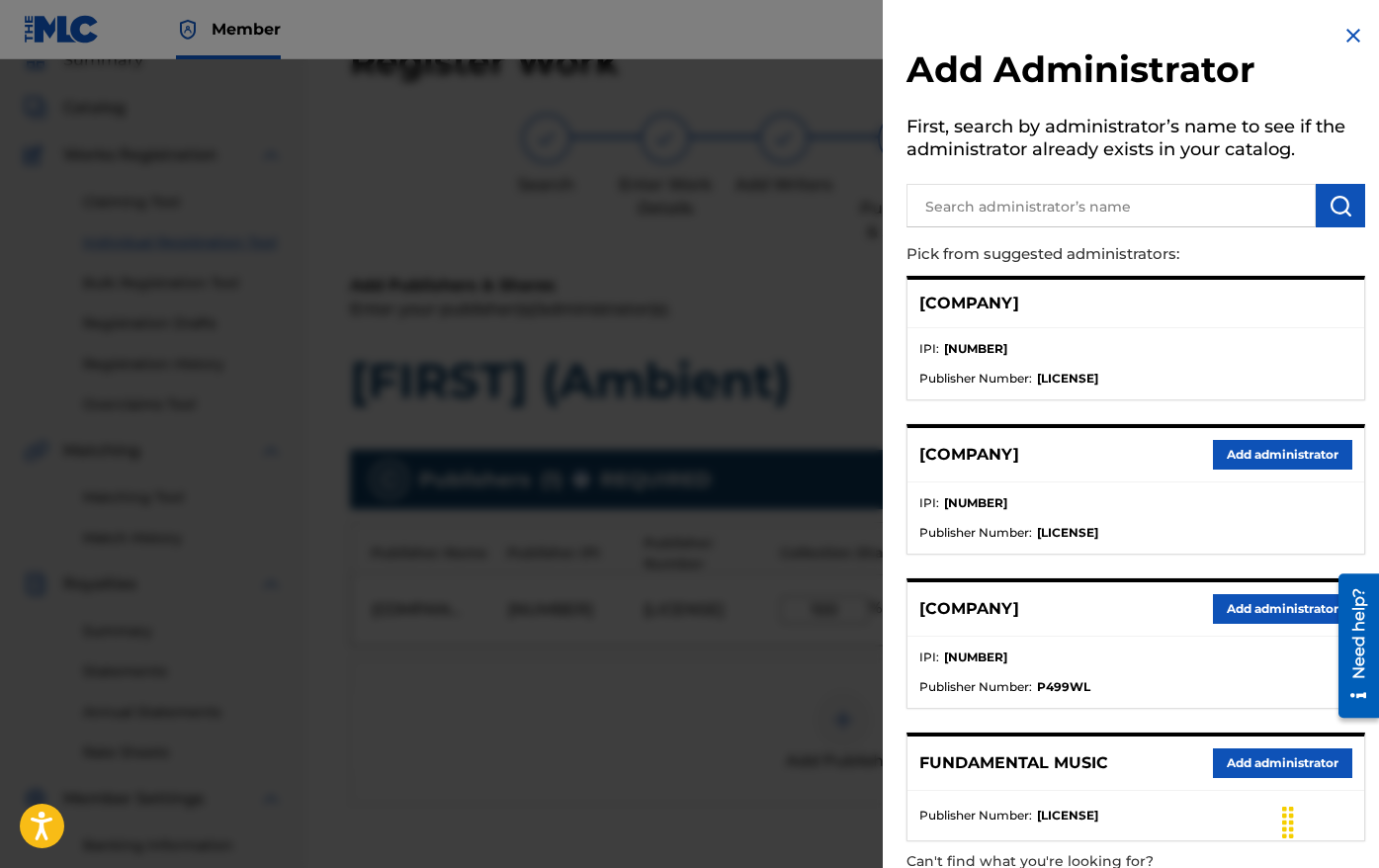 click on "Add administrator" at bounding box center (1282, 763) 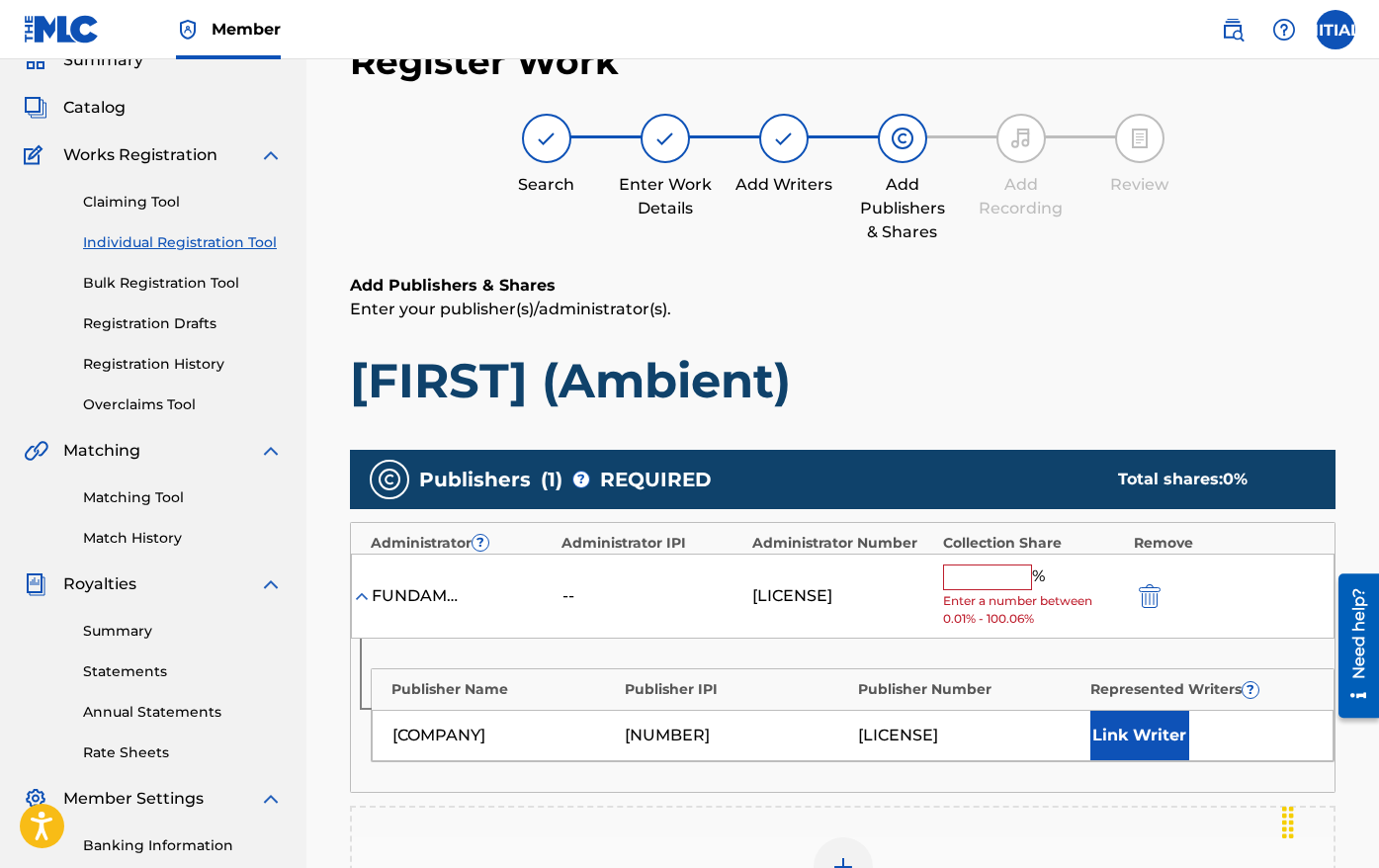 click at bounding box center (988, 577) 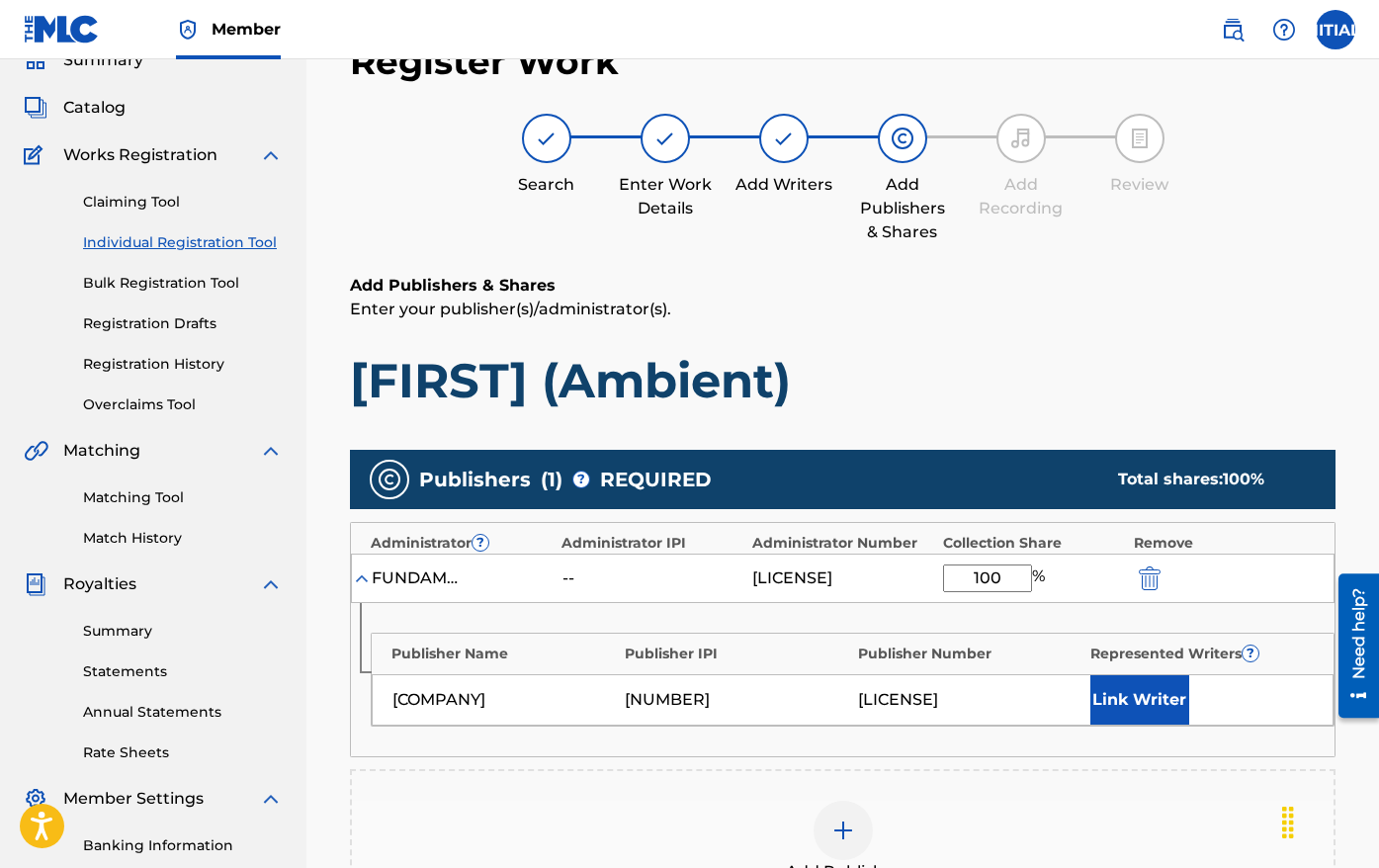 type on "100" 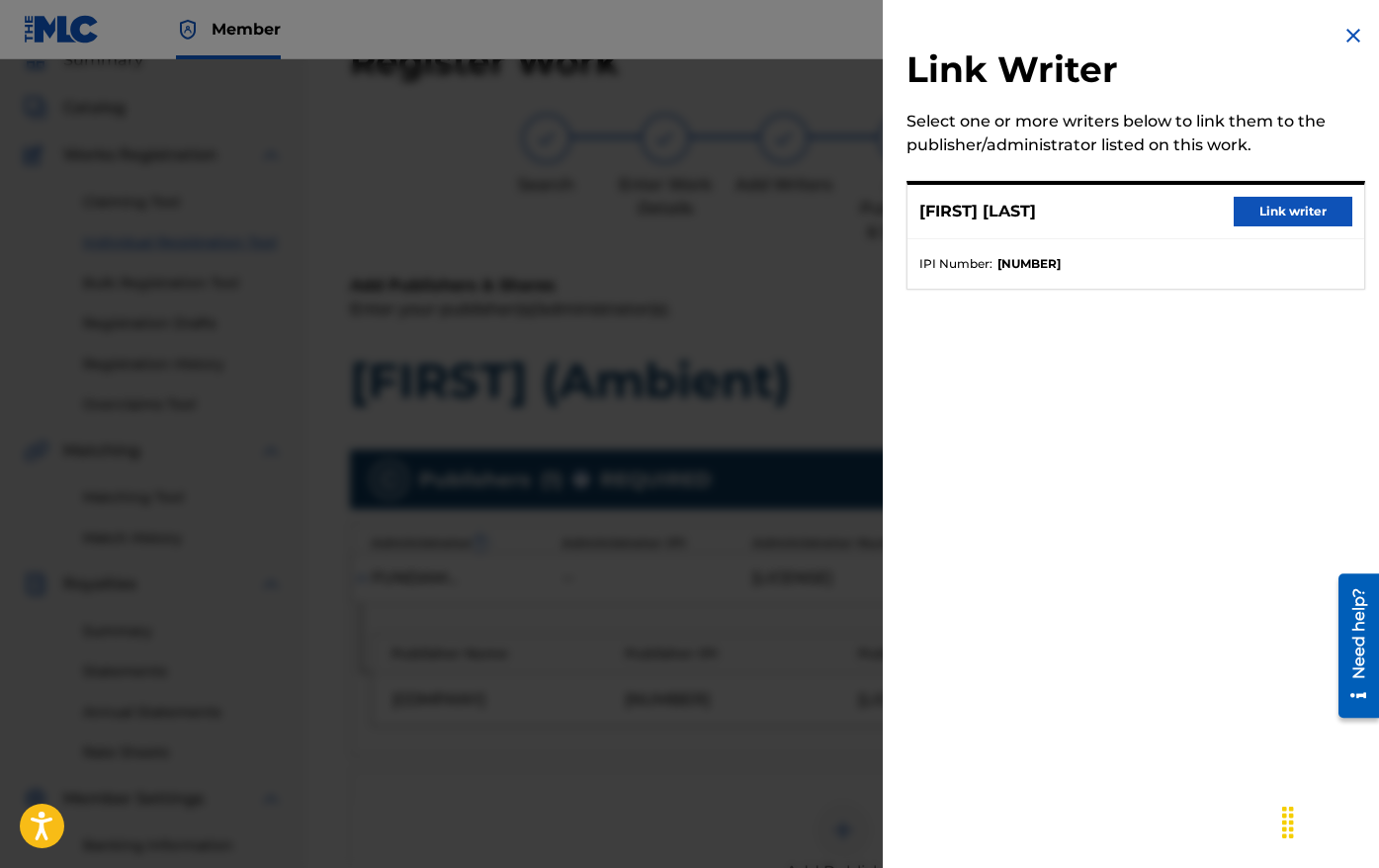 click on "Link writer" at bounding box center (1293, 212) 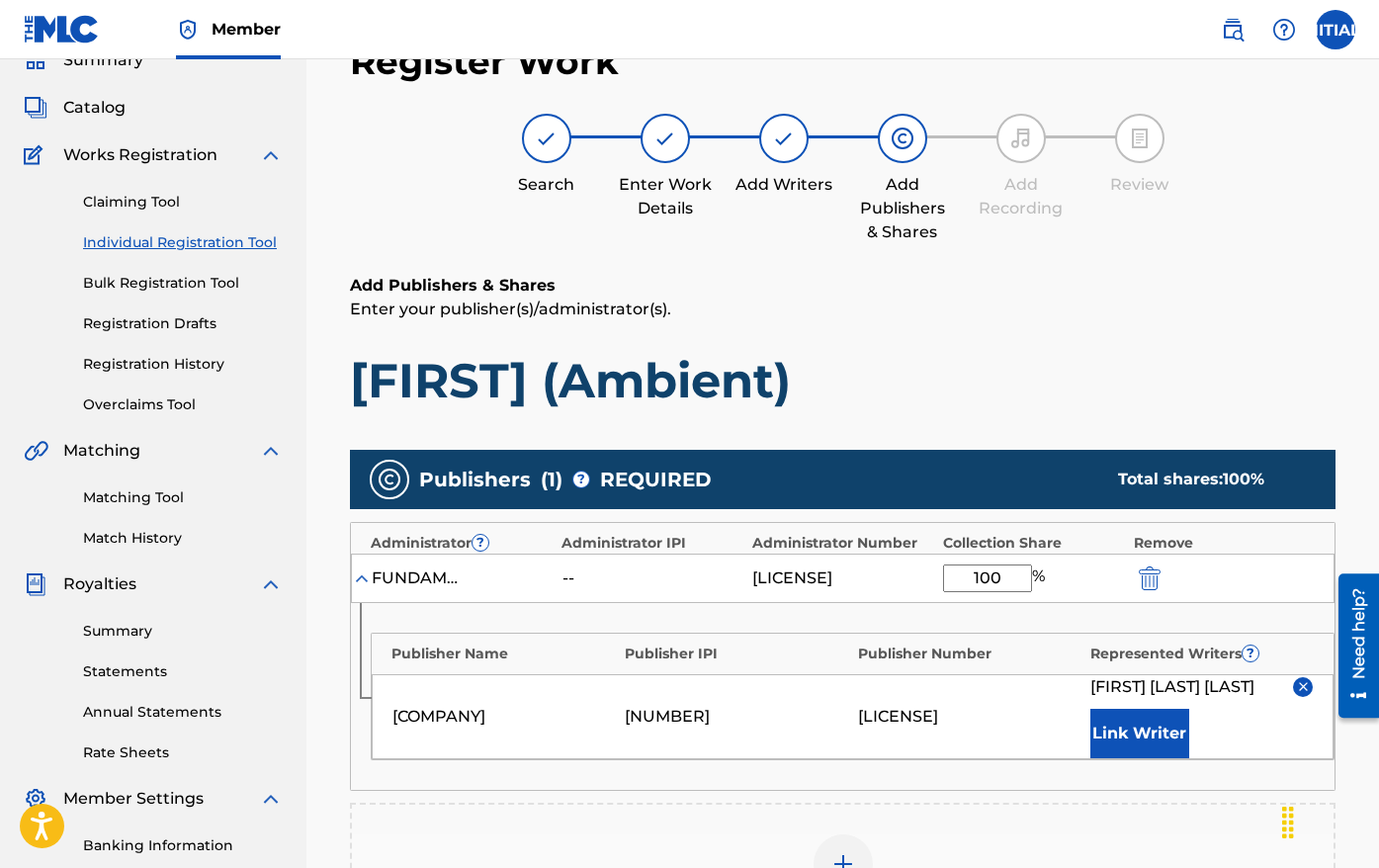 scroll, scrollTop: 533, scrollLeft: 0, axis: vertical 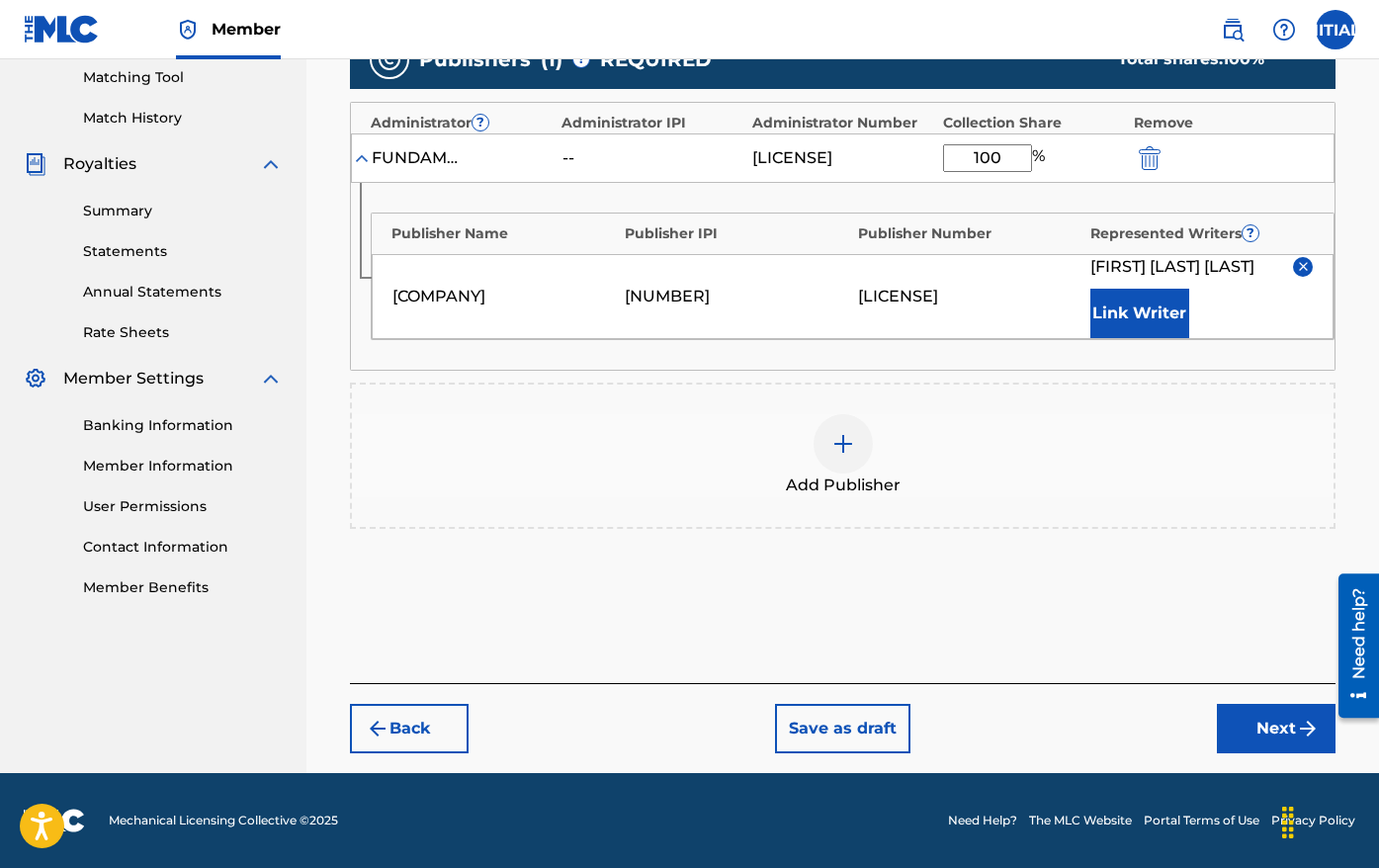 click on "Next" at bounding box center (1276, 729) 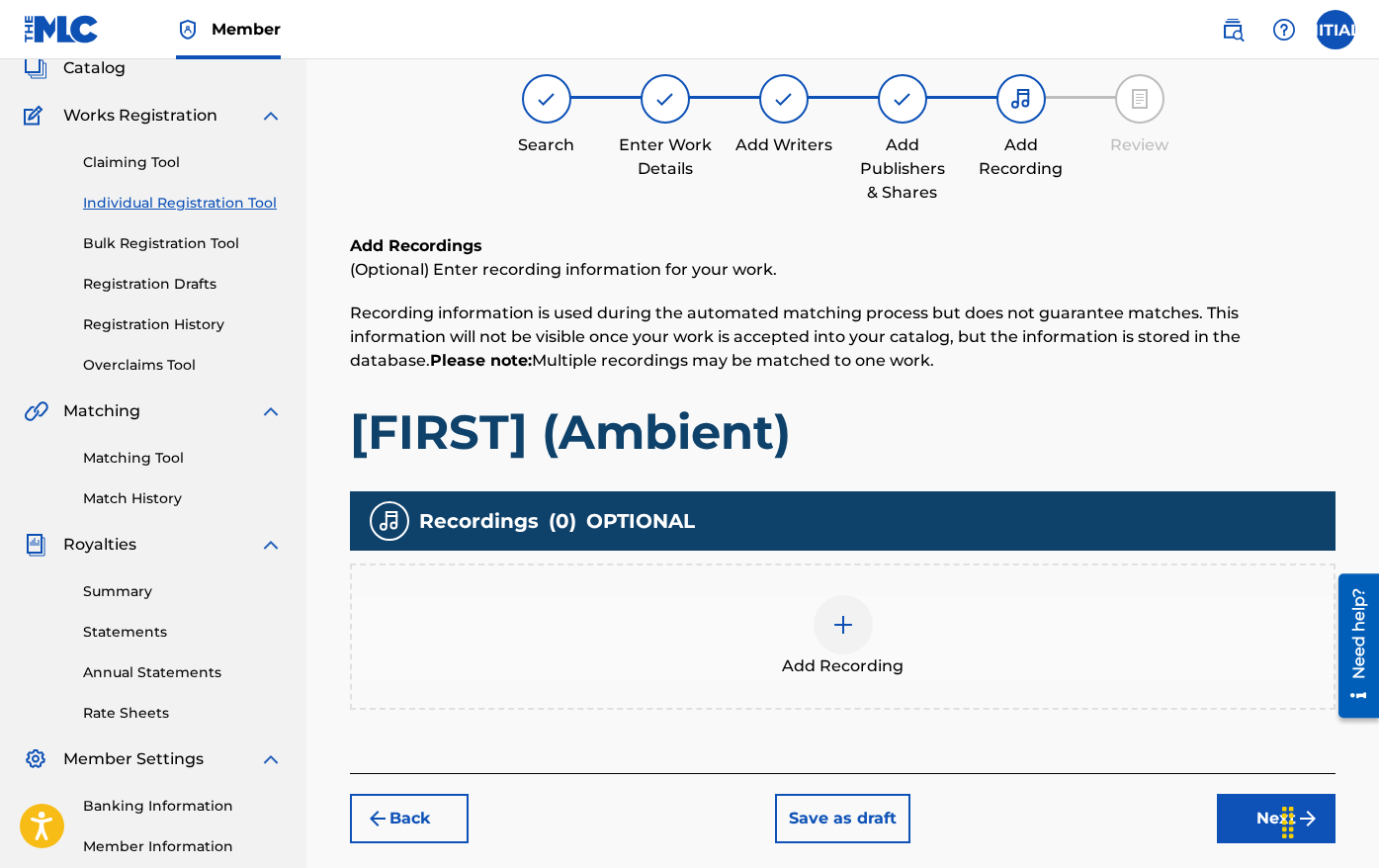 scroll, scrollTop: 89, scrollLeft: 0, axis: vertical 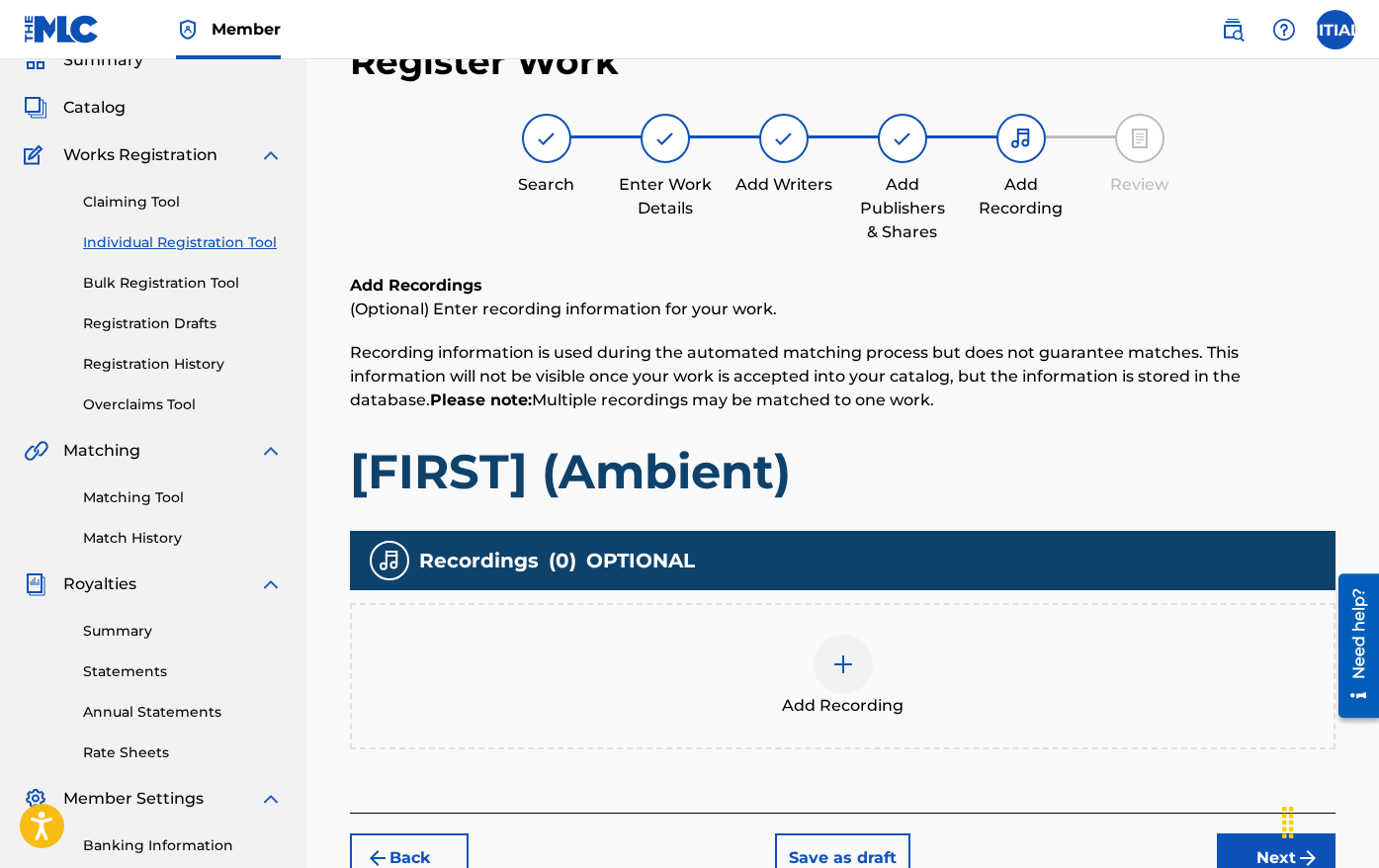click on "Next" at bounding box center (1276, 858) 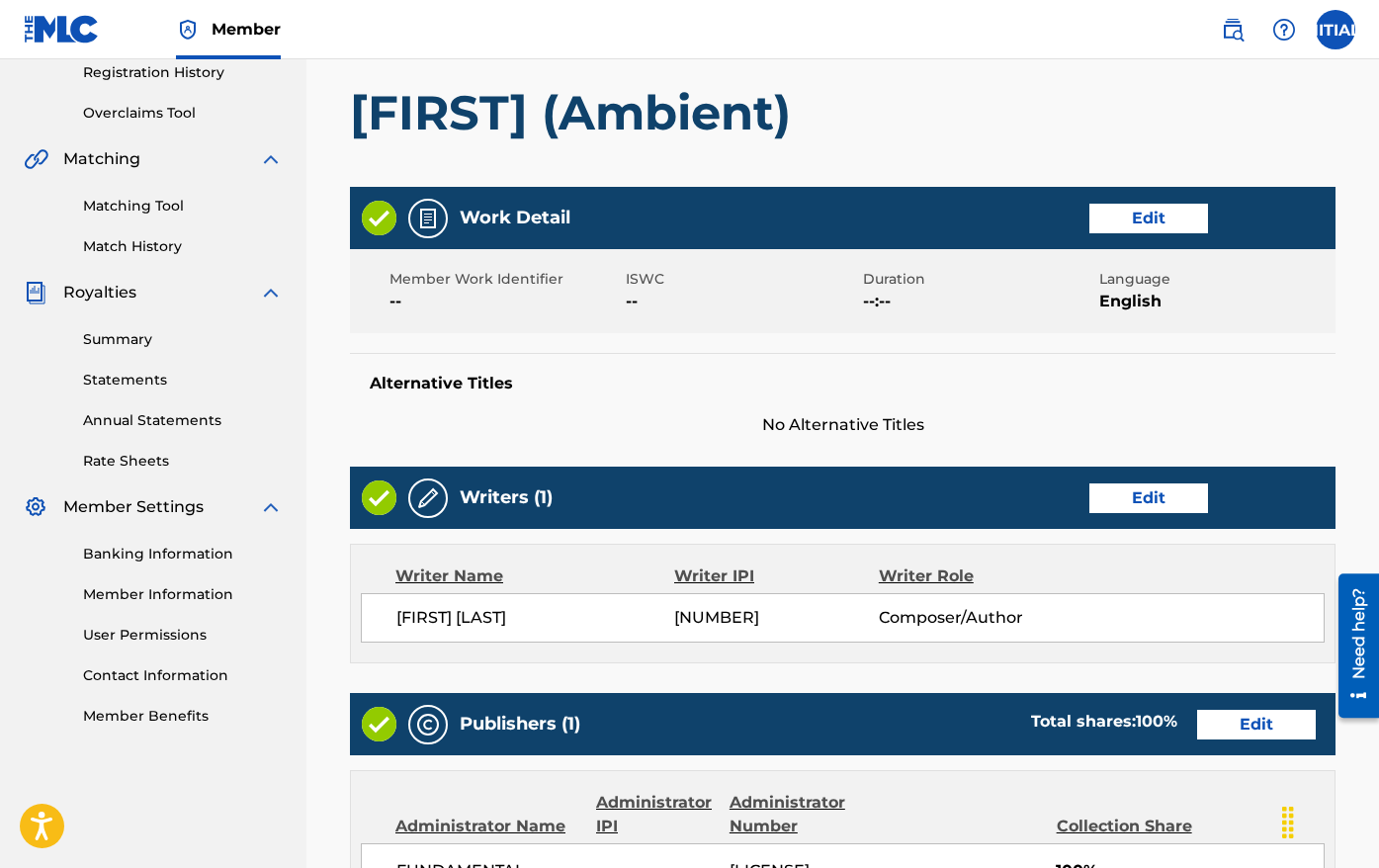 scroll, scrollTop: 955, scrollLeft: 0, axis: vertical 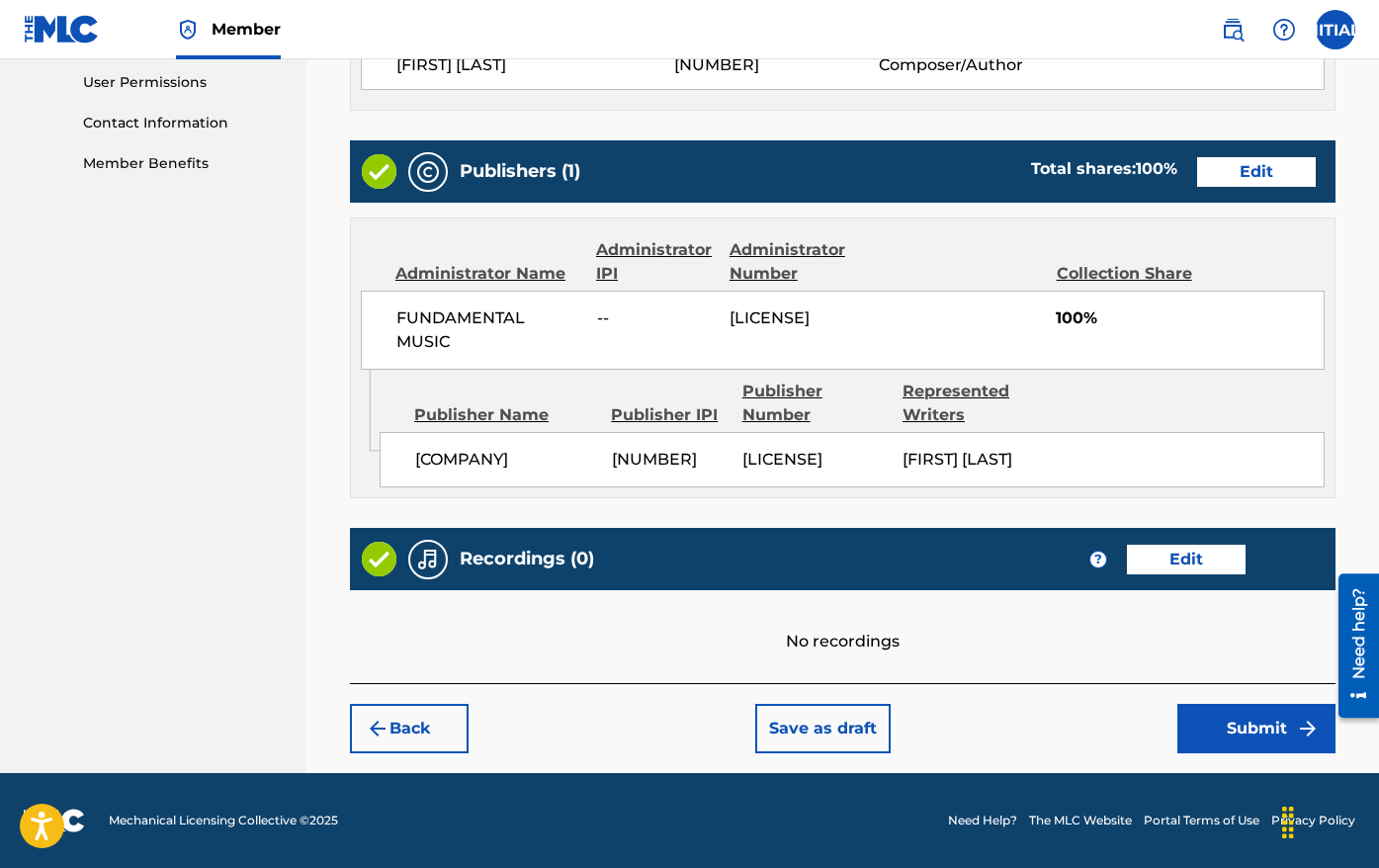 click on "Submit" at bounding box center (1256, 729) 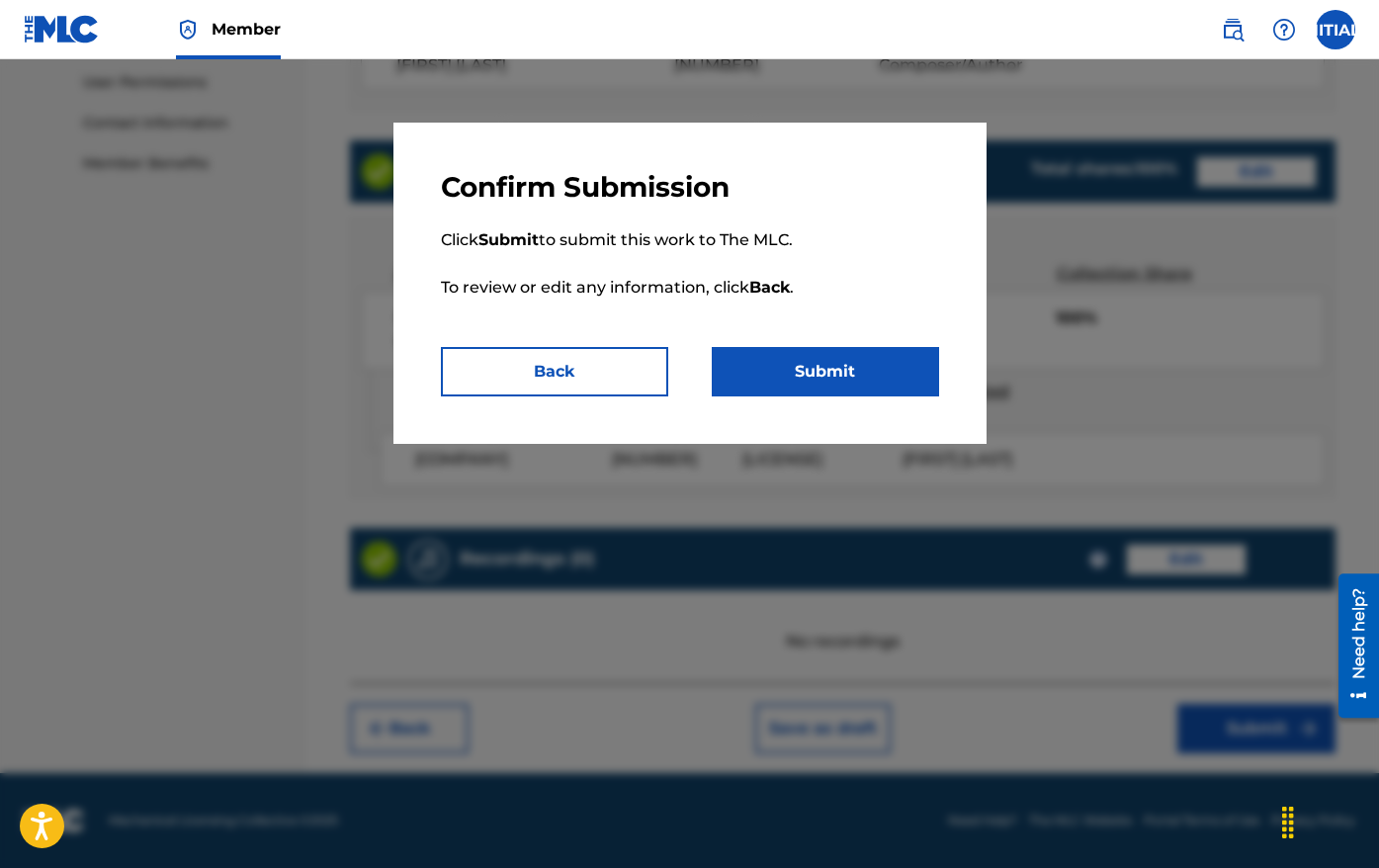 click on "Submit" at bounding box center (825, 372) 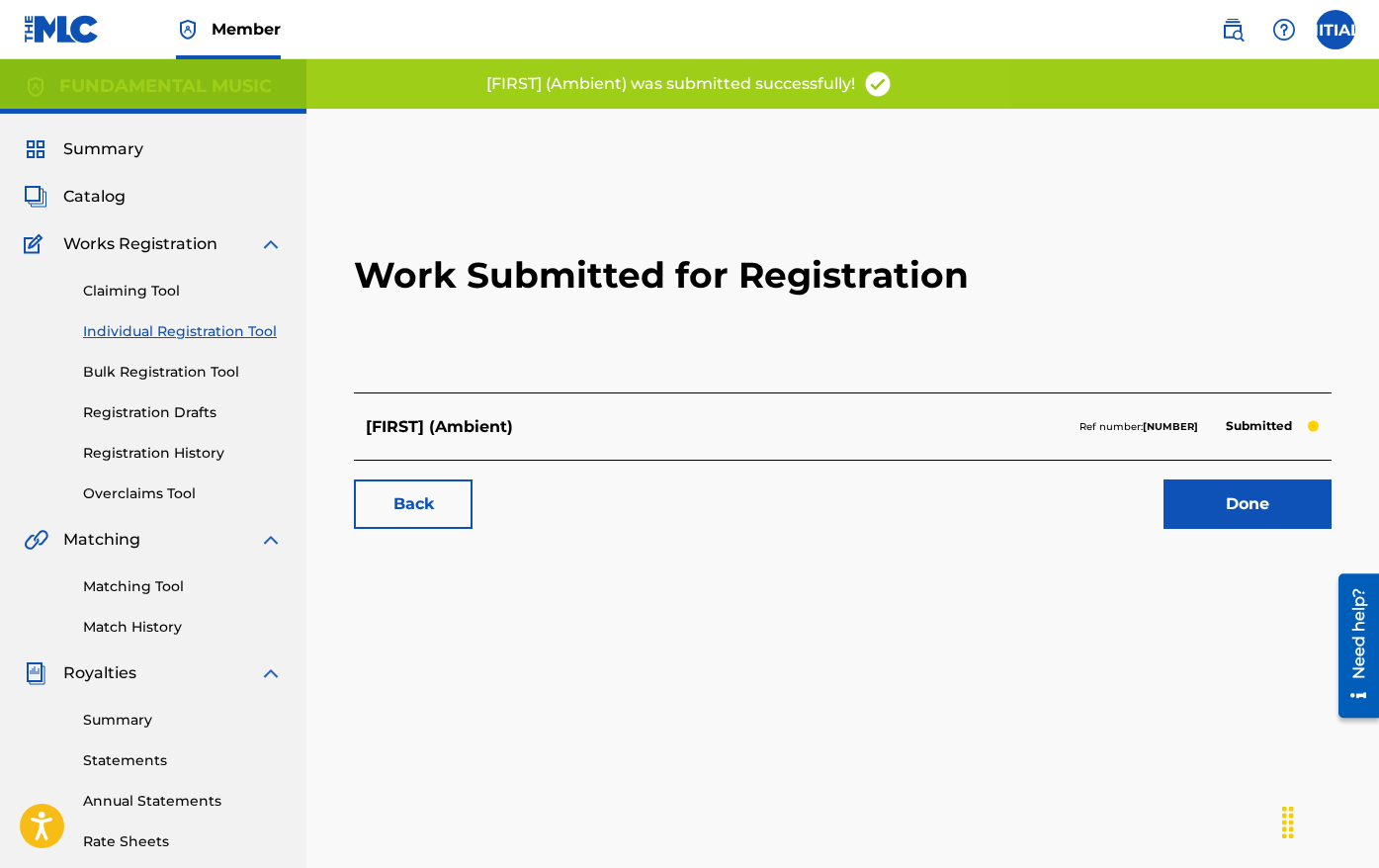 click on "Work Submitted for Registration [FIRST] (Ambient) Ref number:  [NUMBER] Submitted Back Done" at bounding box center (842, 620) 